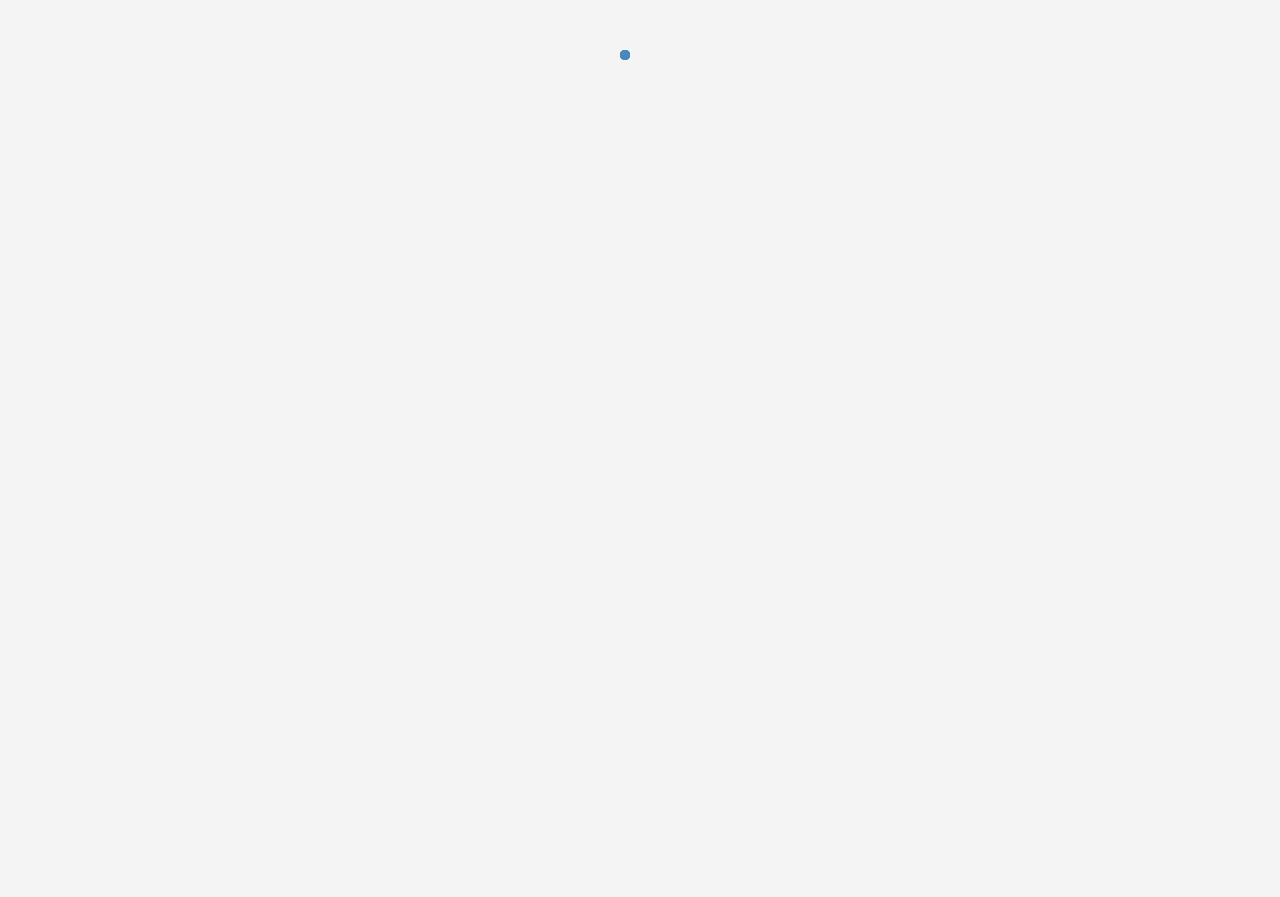 scroll, scrollTop: 0, scrollLeft: 0, axis: both 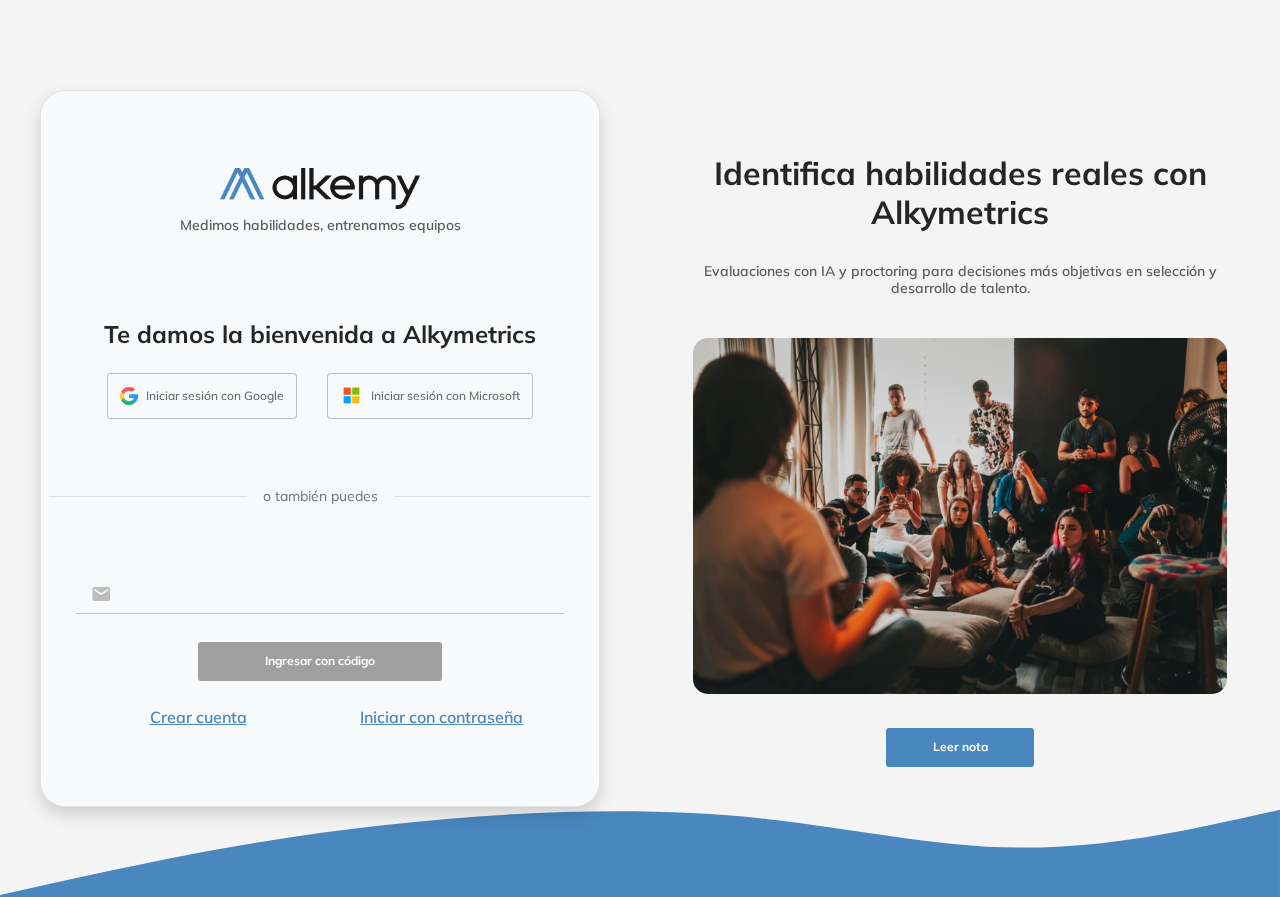 click at bounding box center [337, 594] 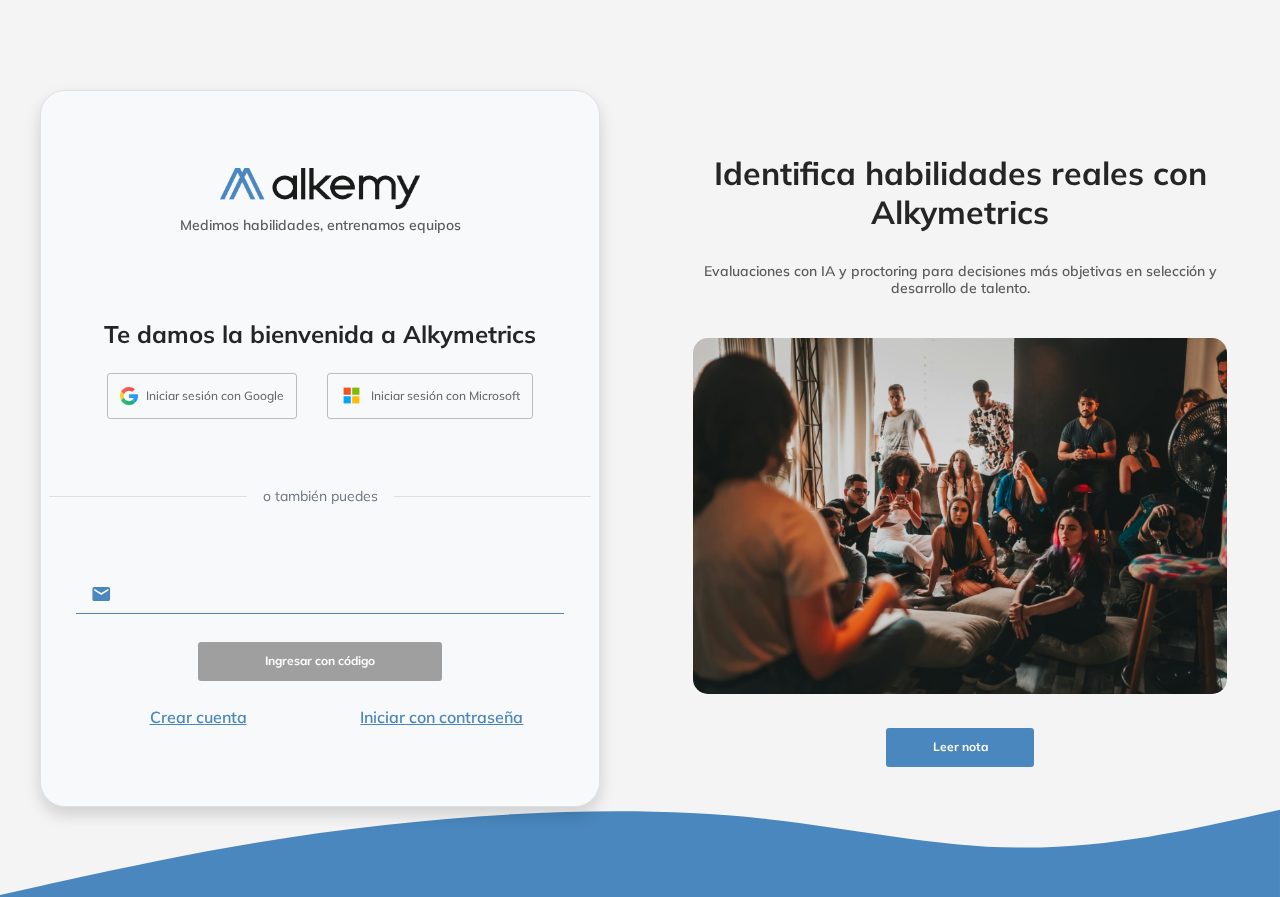 type on "**********" 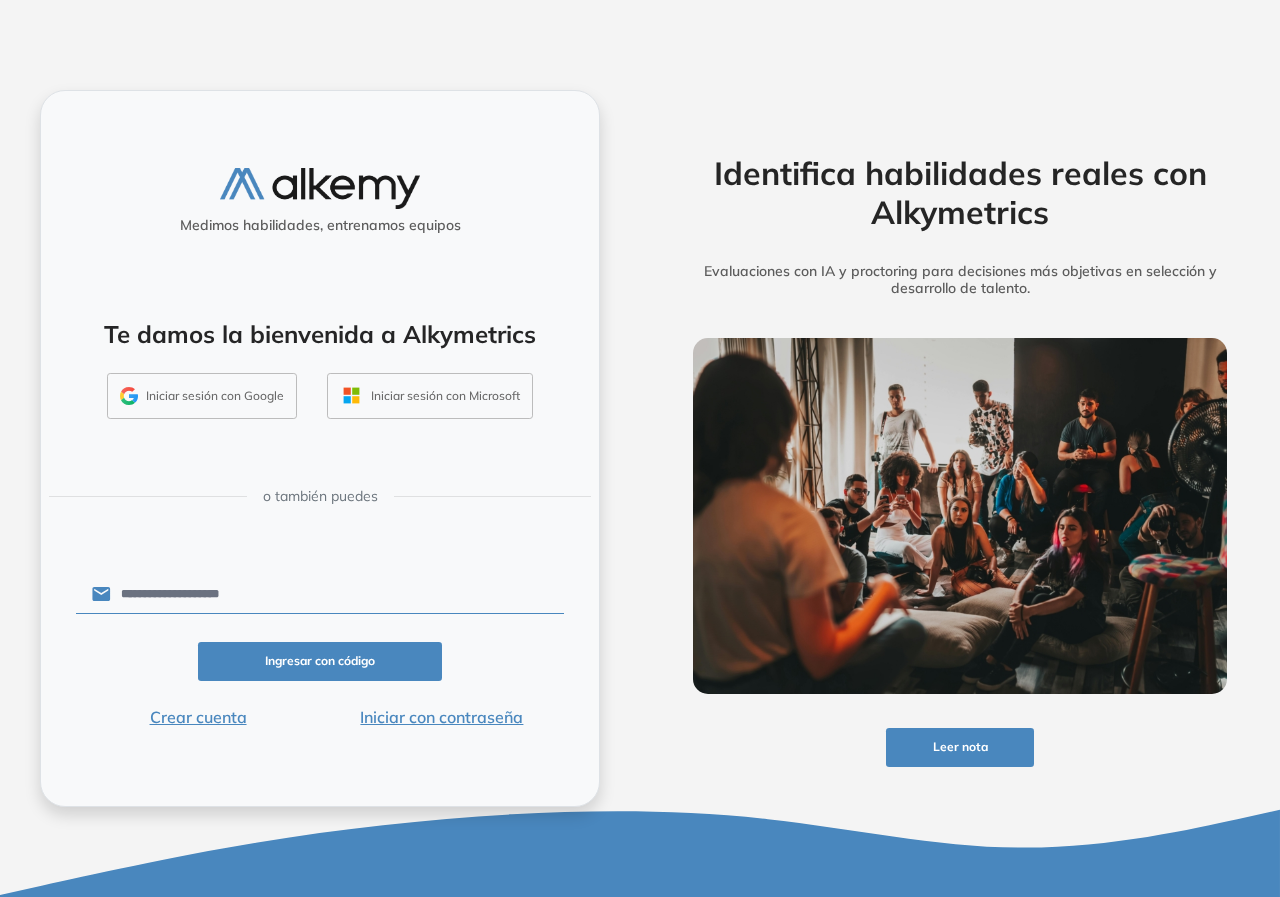 click on "Ingresar con código" at bounding box center [320, 661] 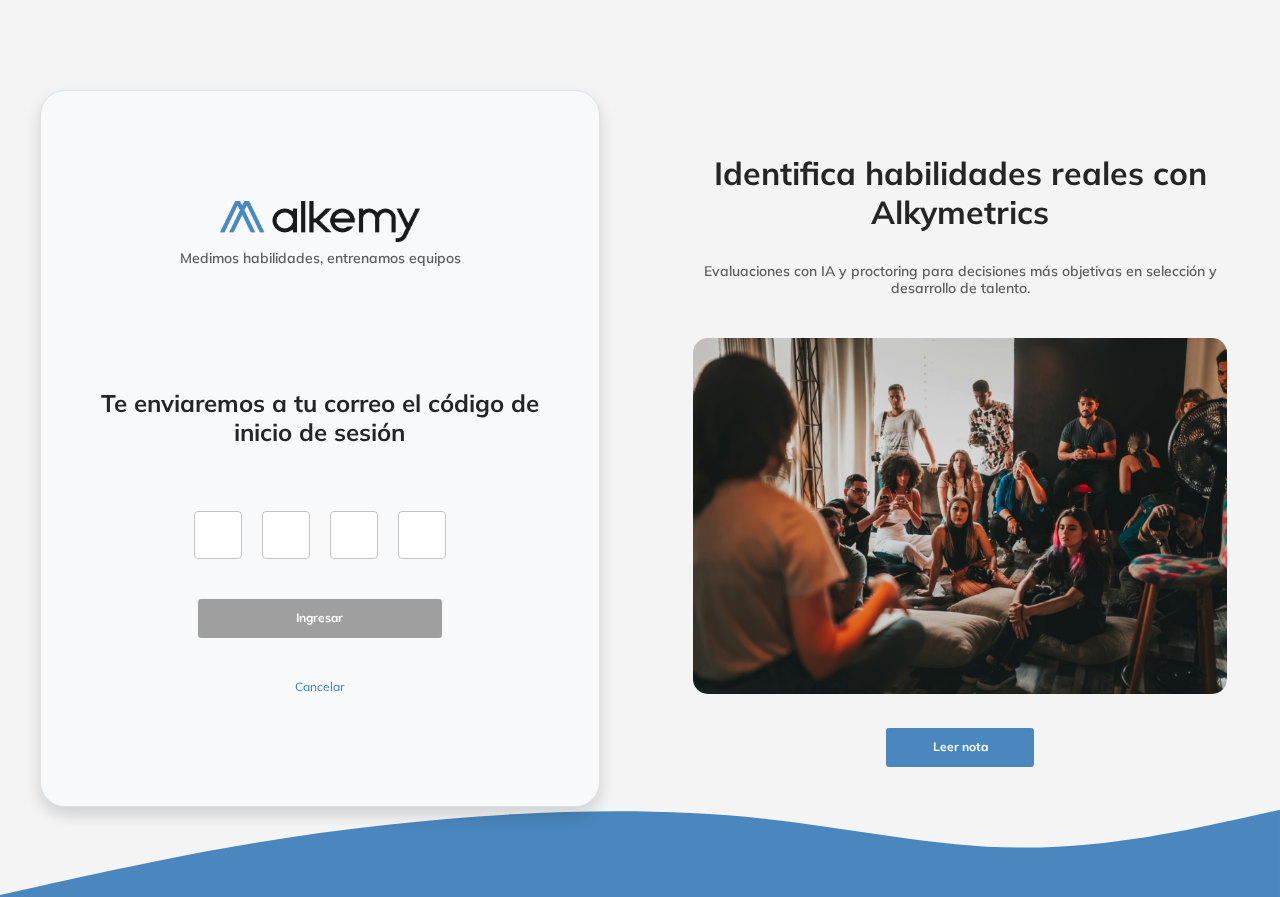 click on "Te enviaremos a tu correo el código de inicio de sesión Ingresar Cancelar" at bounding box center (320, 530) 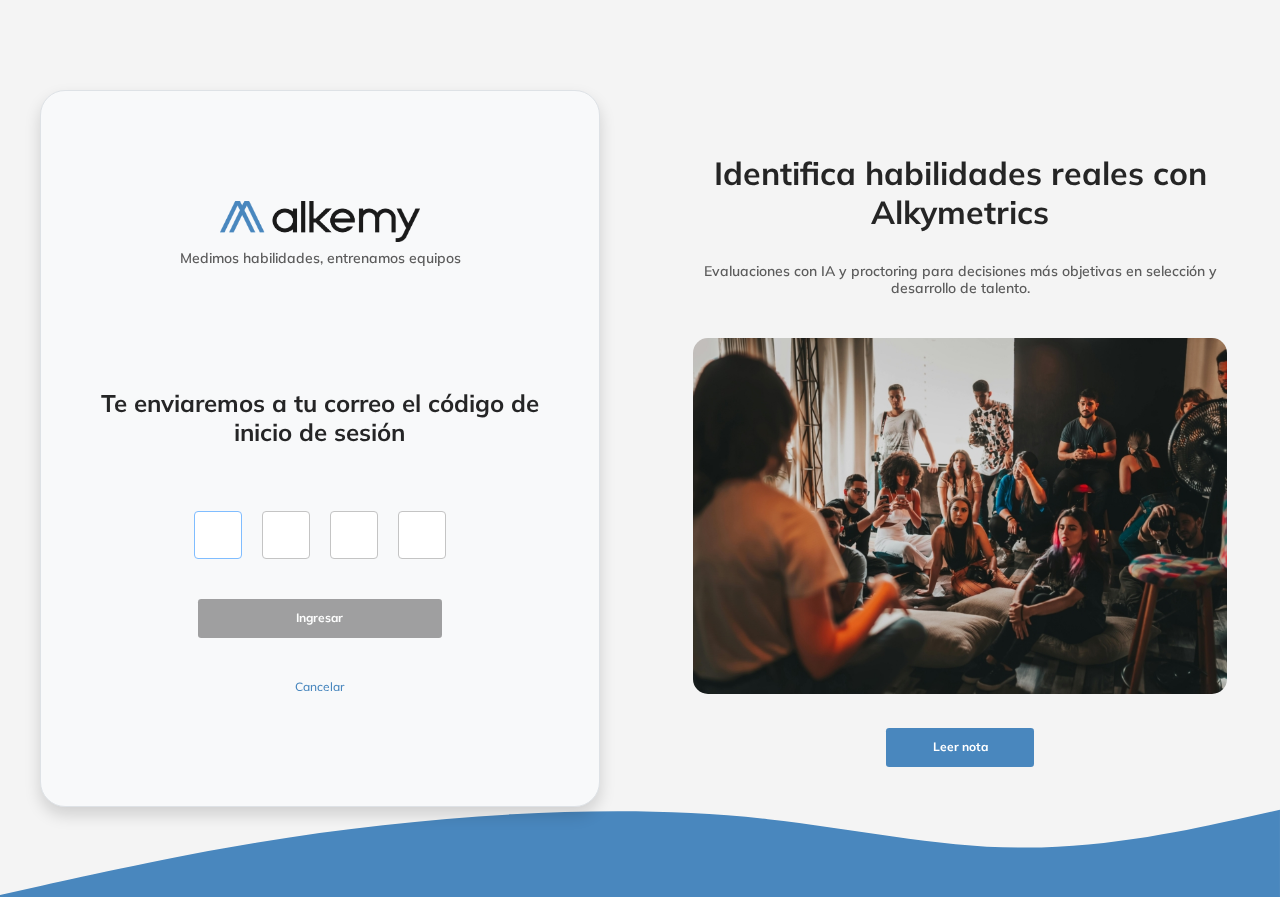 click at bounding box center [218, 535] 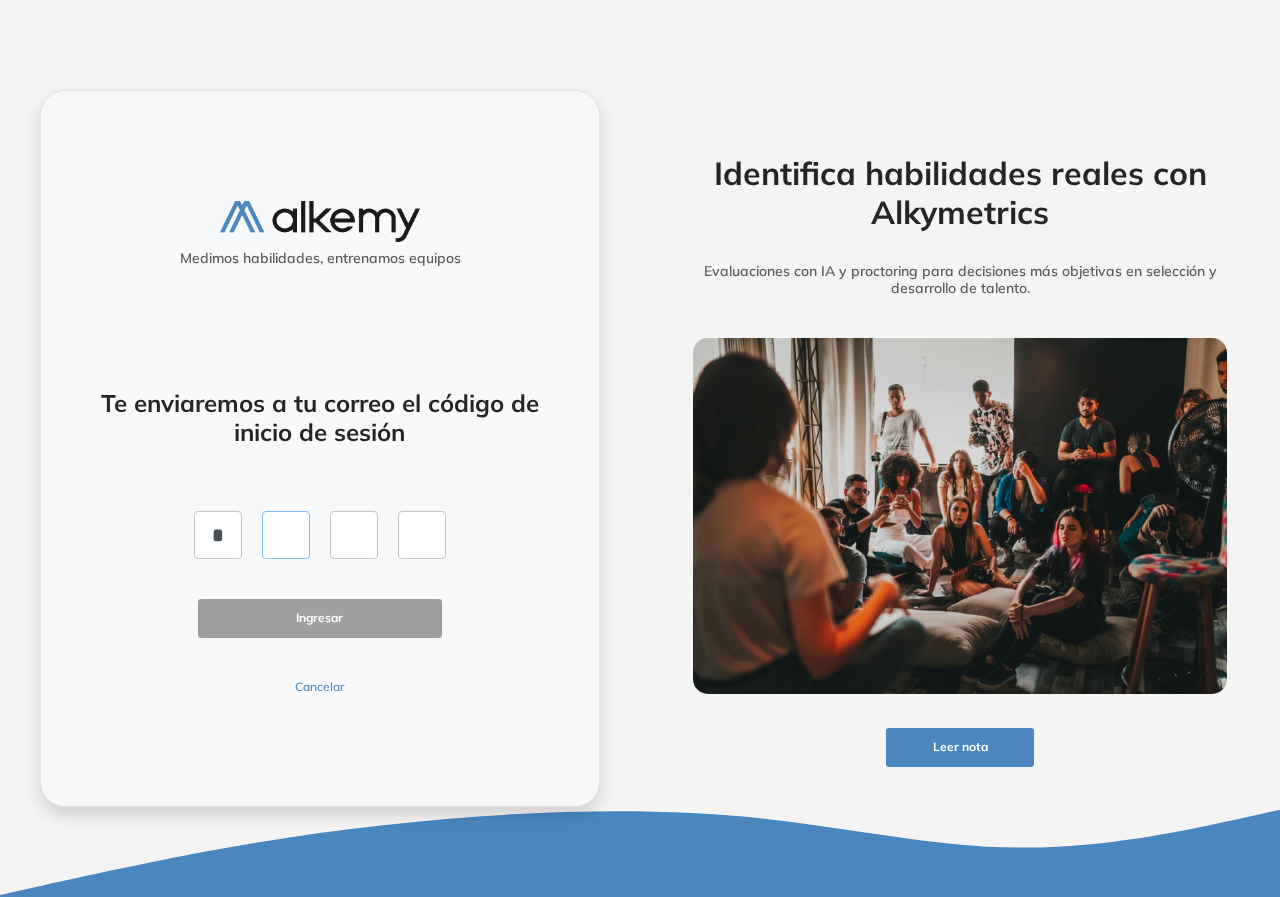 type on "*" 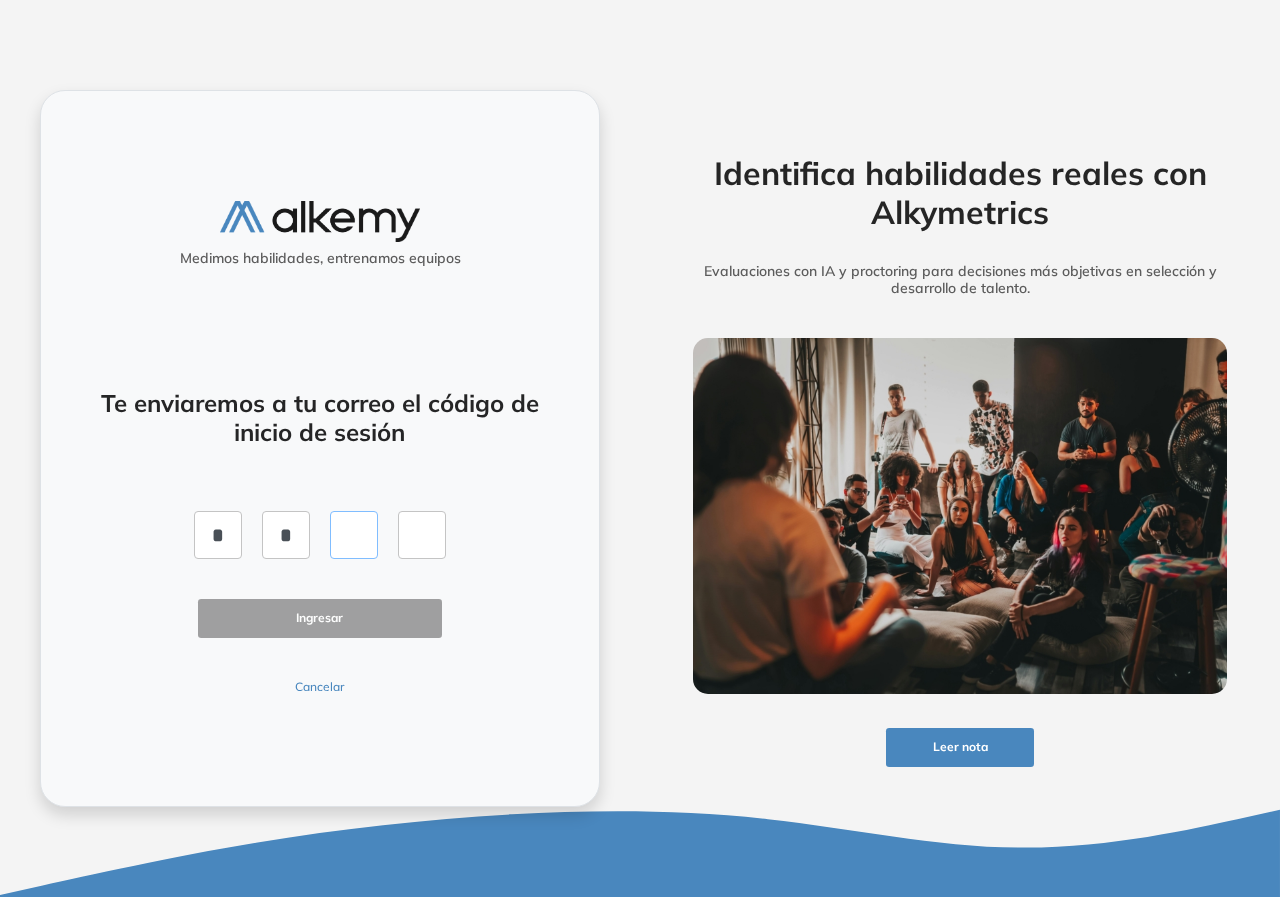 type on "*" 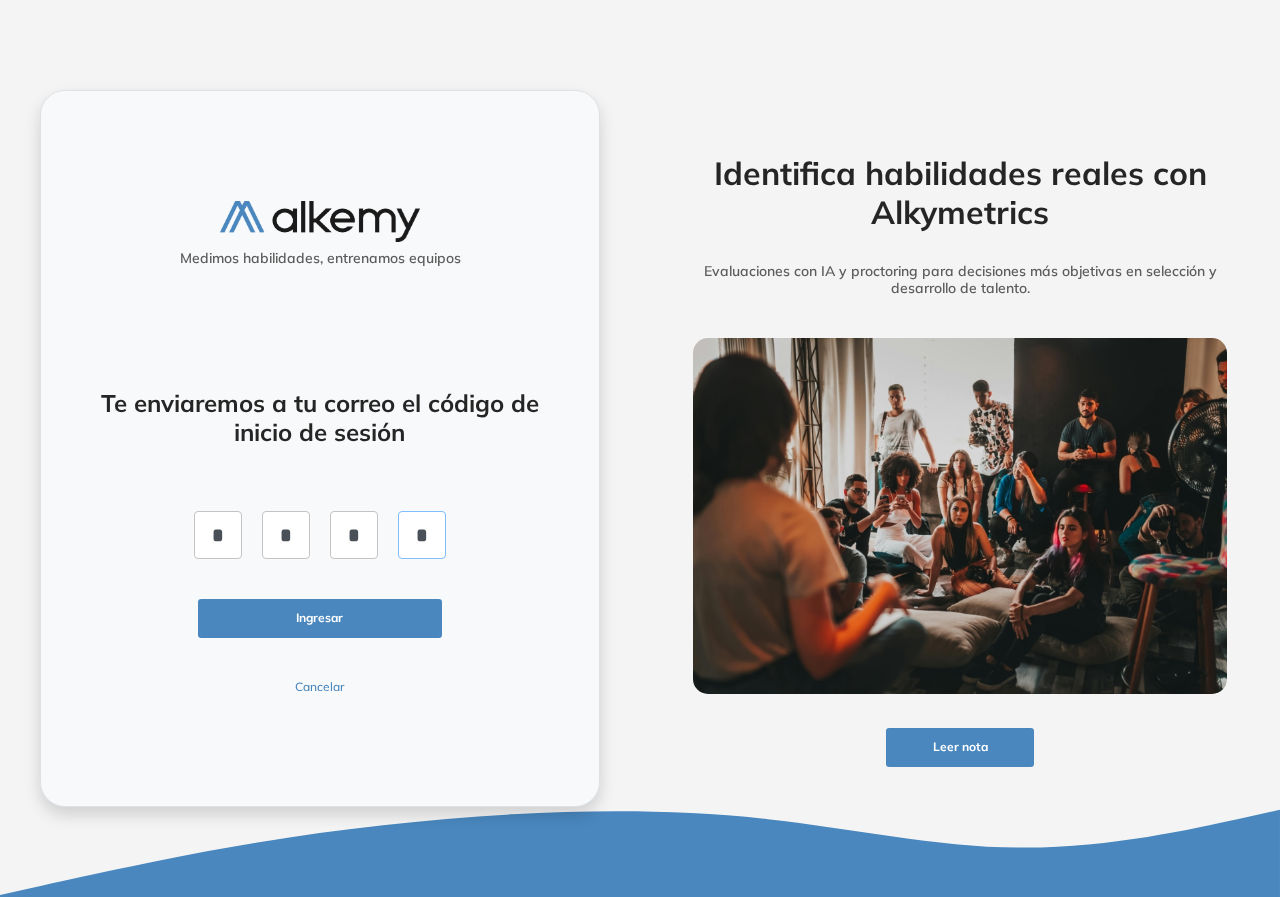 type on "*" 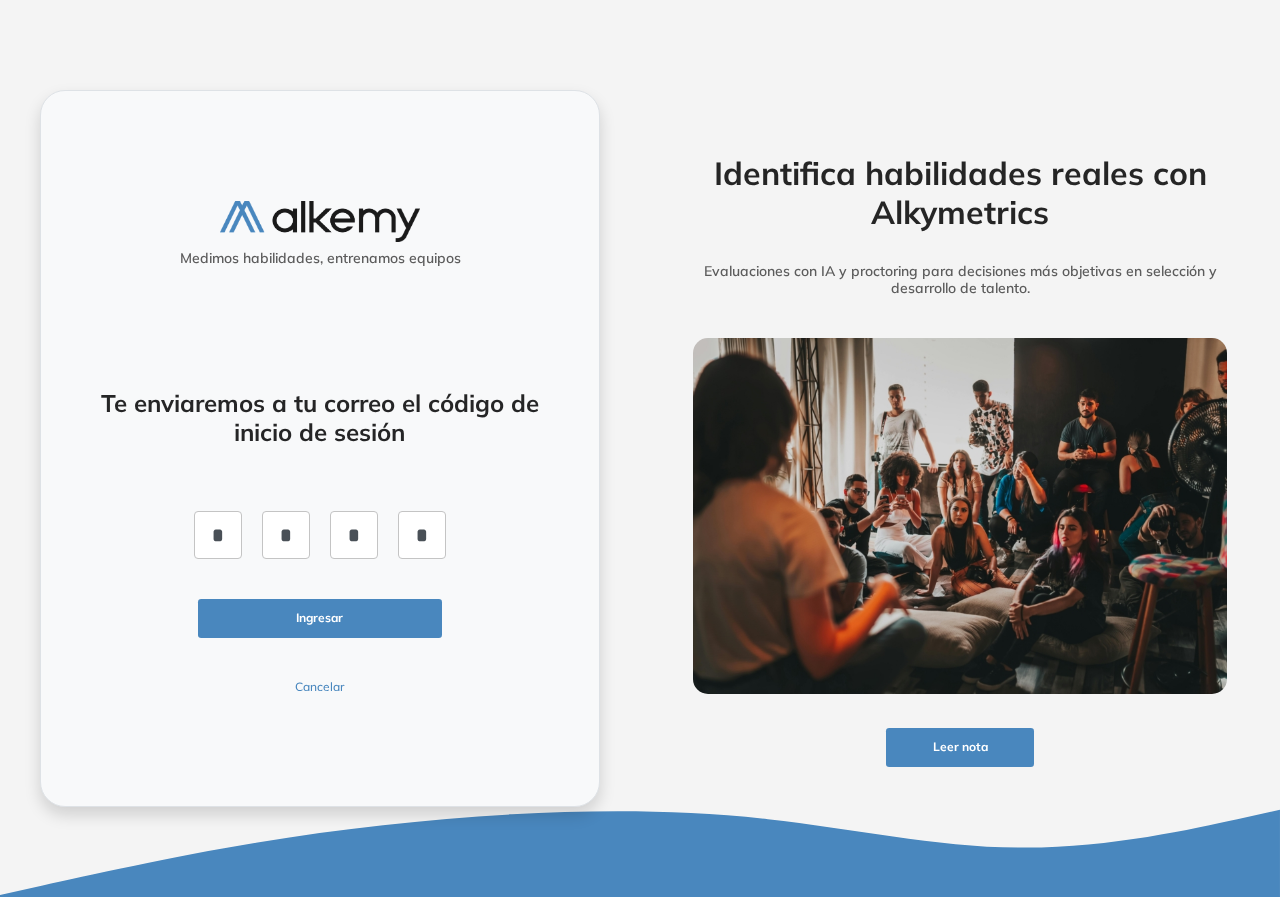 click on "Ingresar" at bounding box center (320, 618) 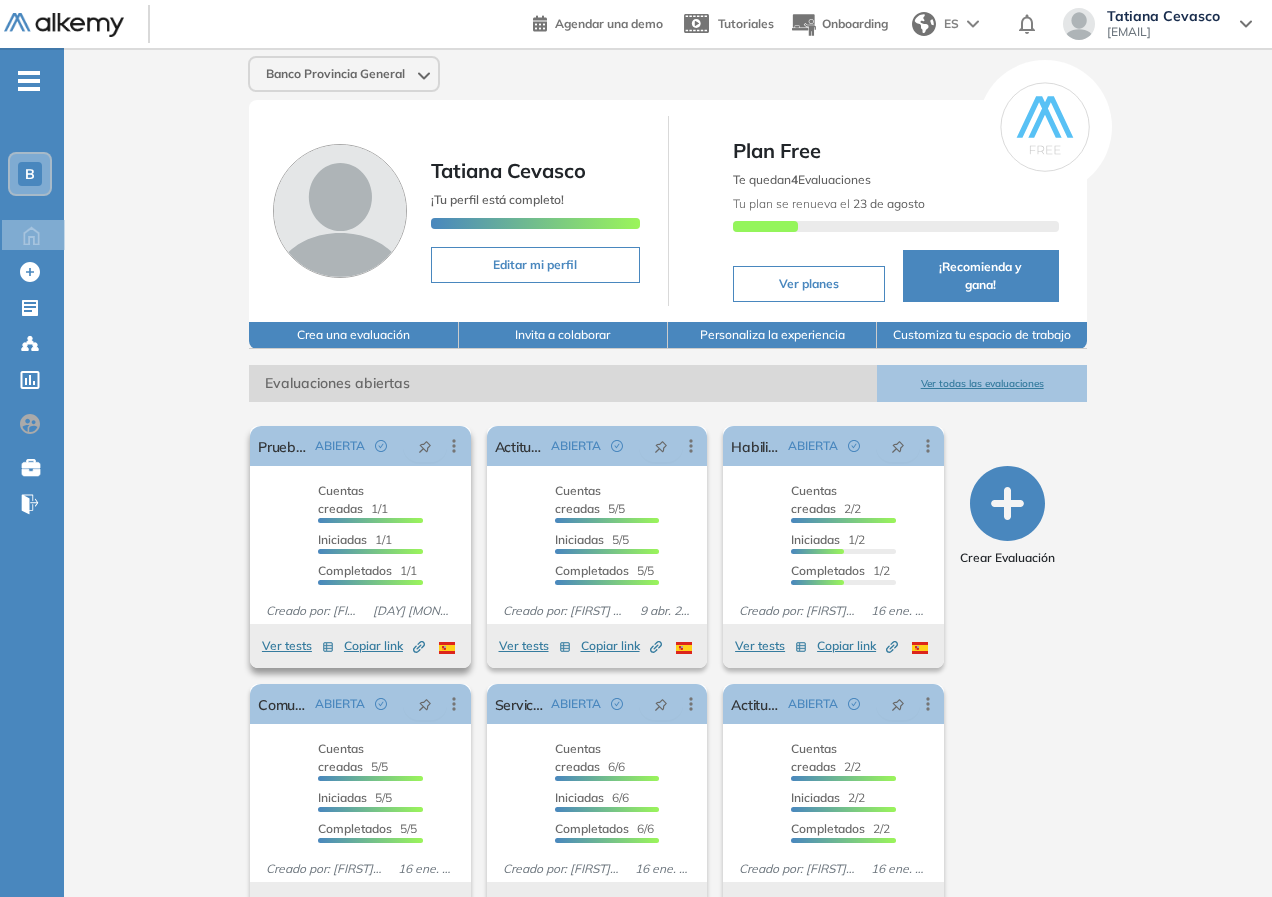 click on "Ver tests" at bounding box center [298, 646] 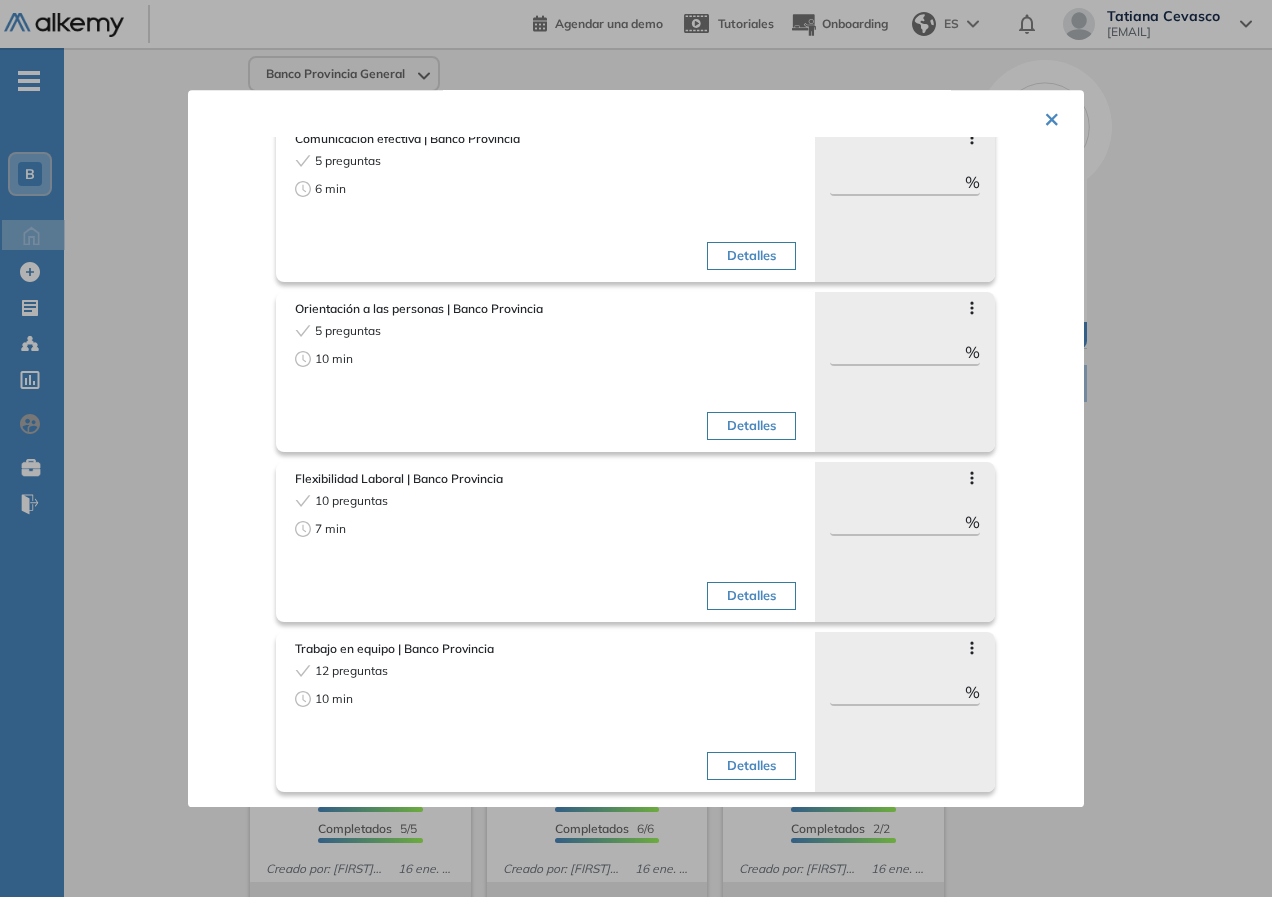 scroll, scrollTop: 0, scrollLeft: 0, axis: both 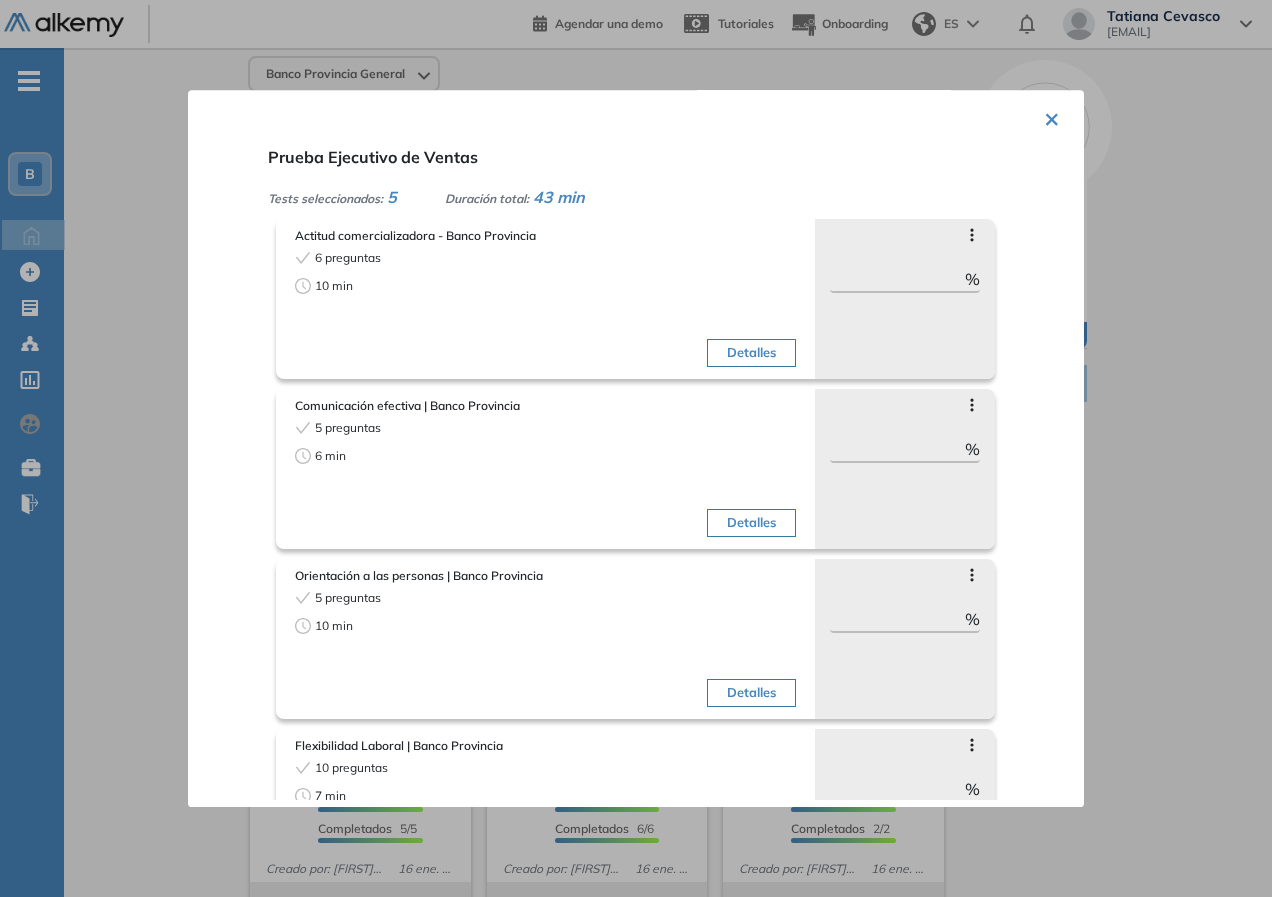 click 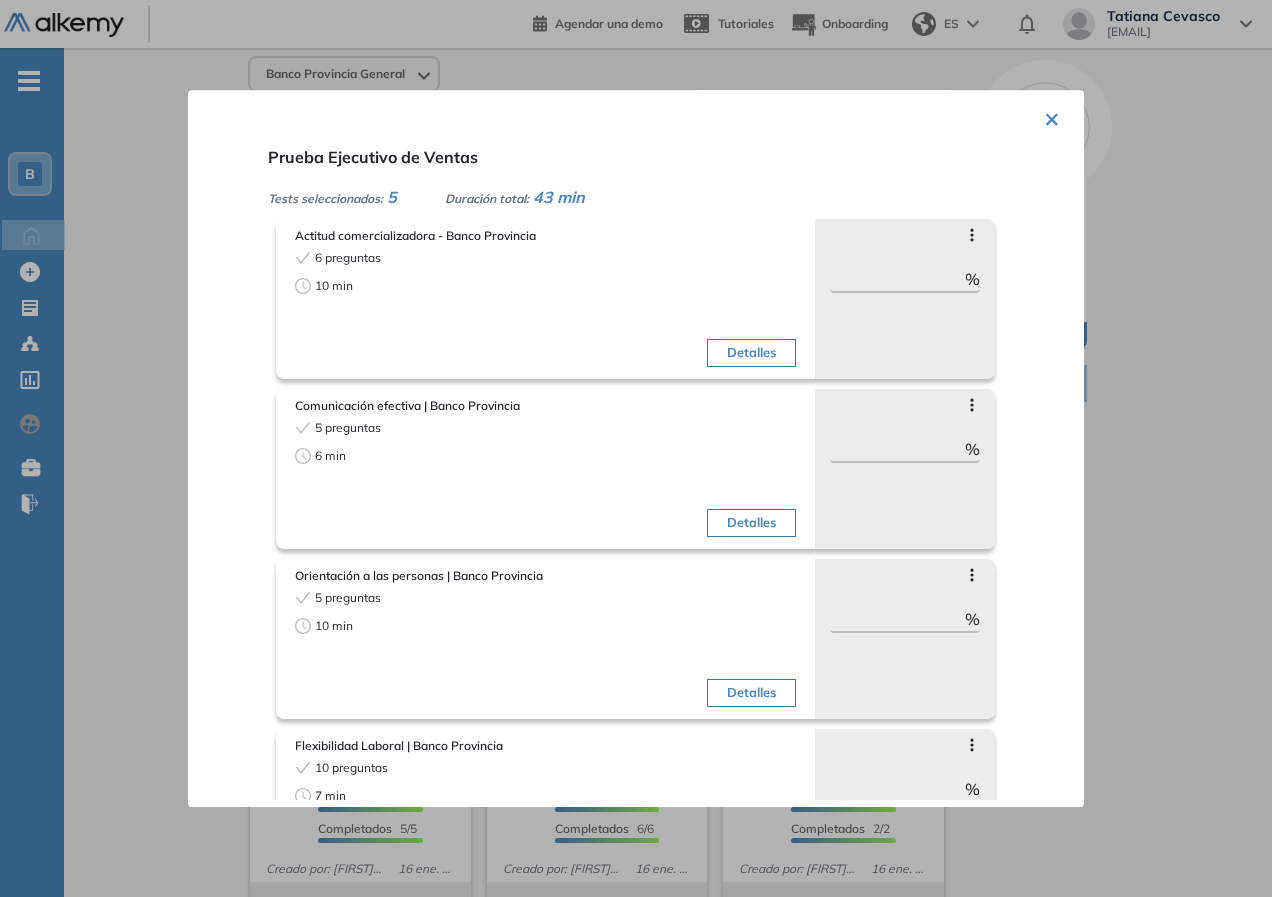click on "Actitud comercializadora - [COMPANY] 6 preguntas 10 min Detalles Saltar preguntas ** % Objetivos de la evaluación Venta consultiva Relacionamiento ... Roles target Todos los roles" at bounding box center [668, 294] 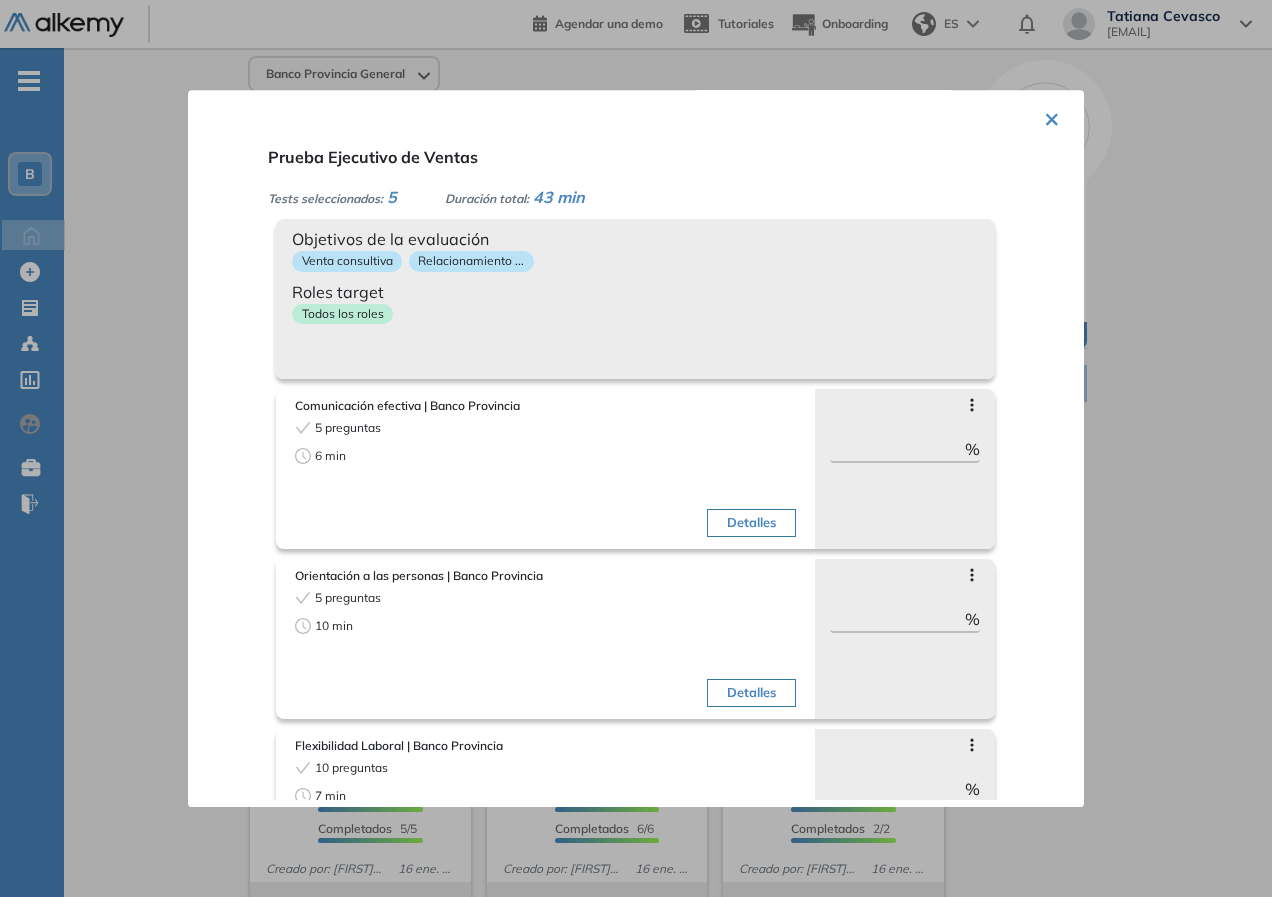 click on "Objetivos de la evaluación Venta consultiva Relacionamiento ... Roles target Todos los roles" at bounding box center (635, 299) 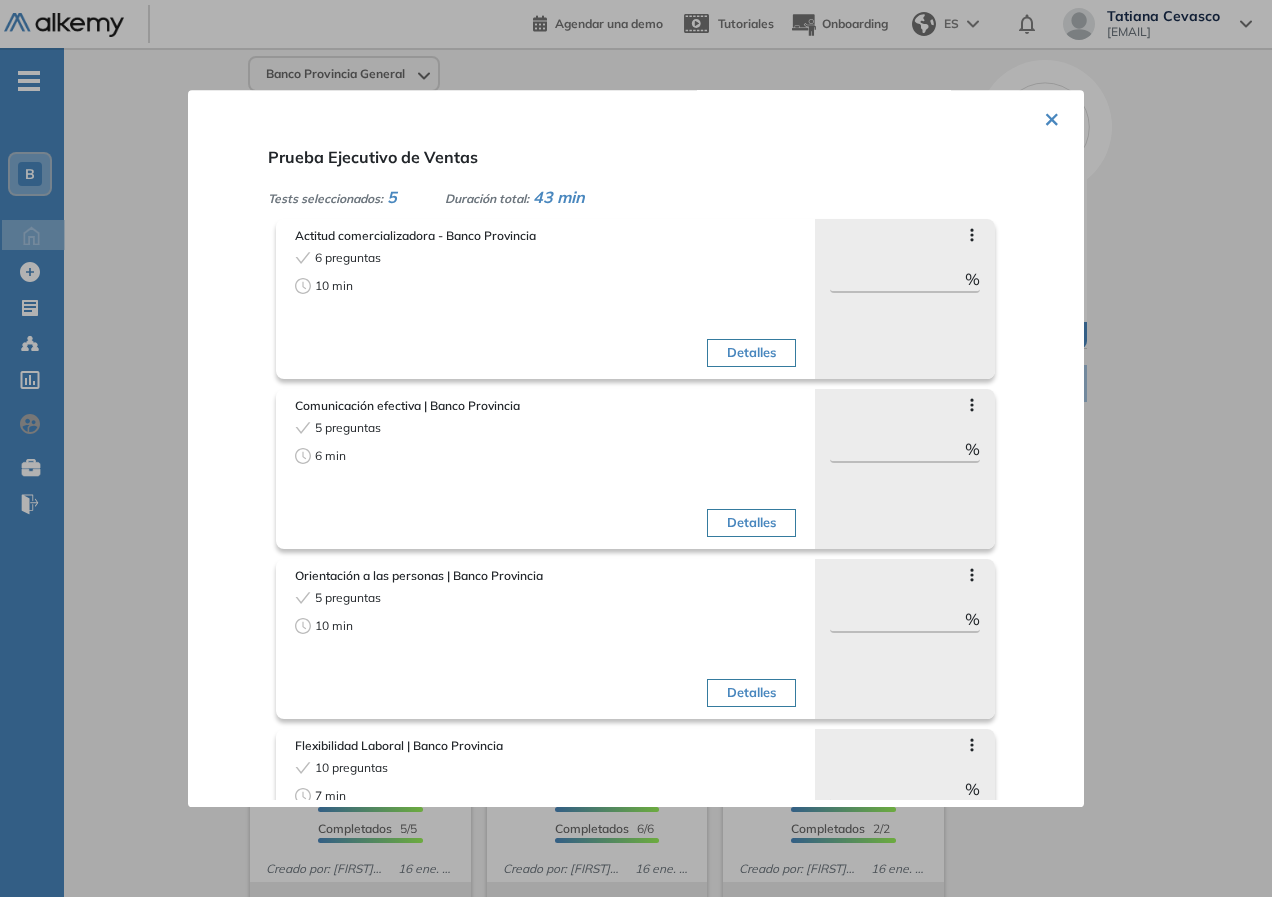 drag, startPoint x: 858, startPoint y: 327, endPoint x: 876, endPoint y: 273, distance: 56.920998 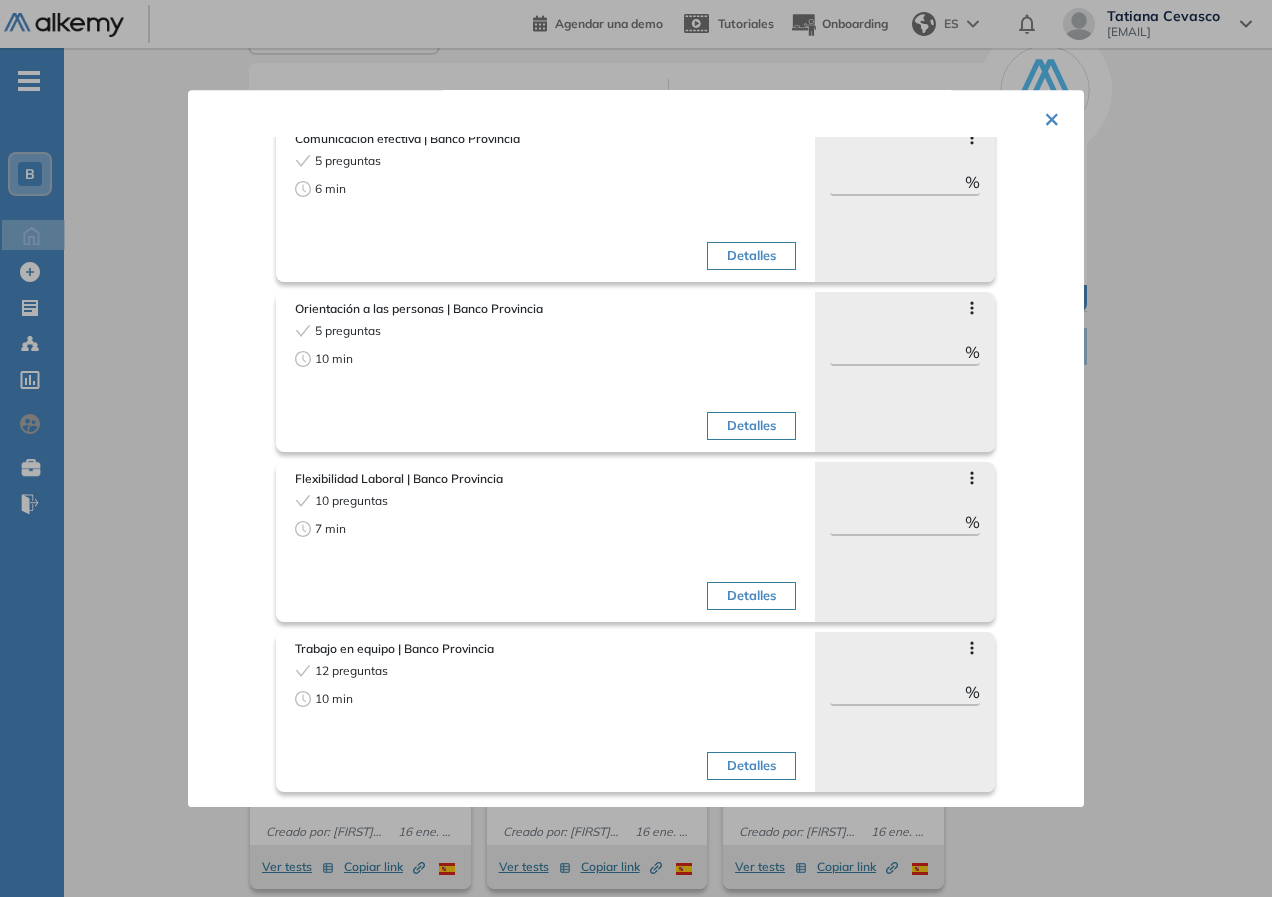 click on "Saltar preguntas ** %" at bounding box center [905, 542] 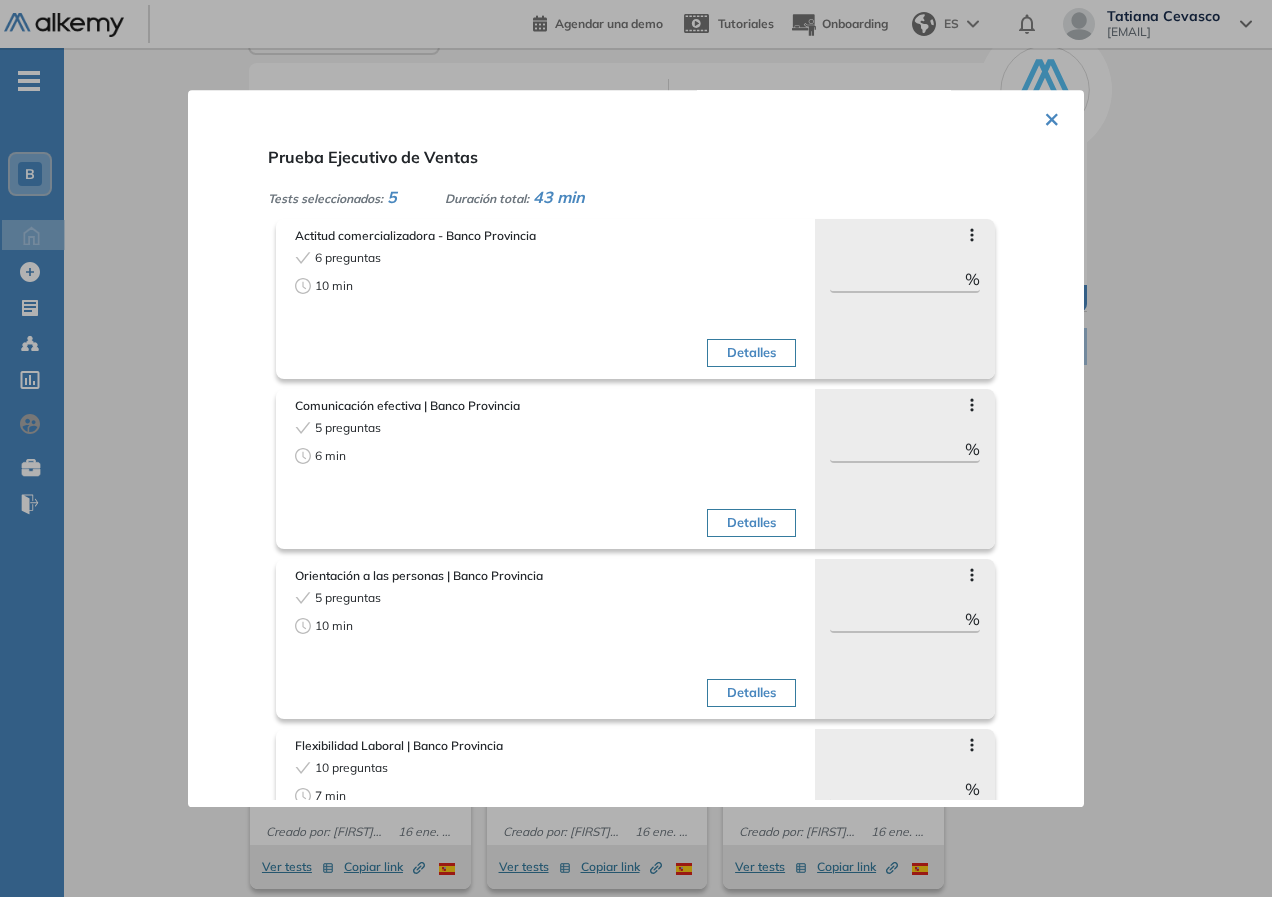 drag, startPoint x: 1256, startPoint y: 428, endPoint x: 1086, endPoint y: 419, distance: 170.23807 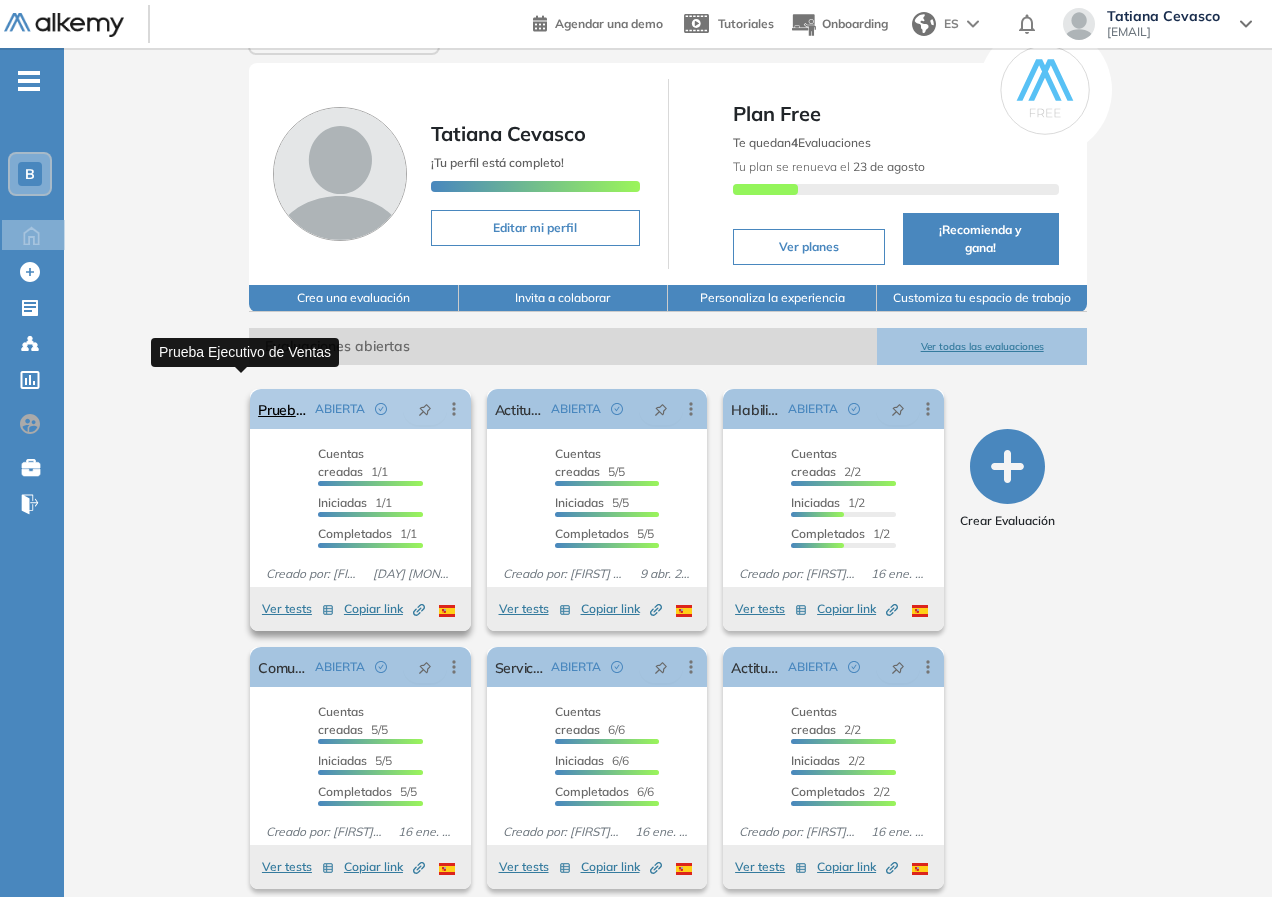 click on "Prueba Ejecutivo de Ventas" at bounding box center (282, 409) 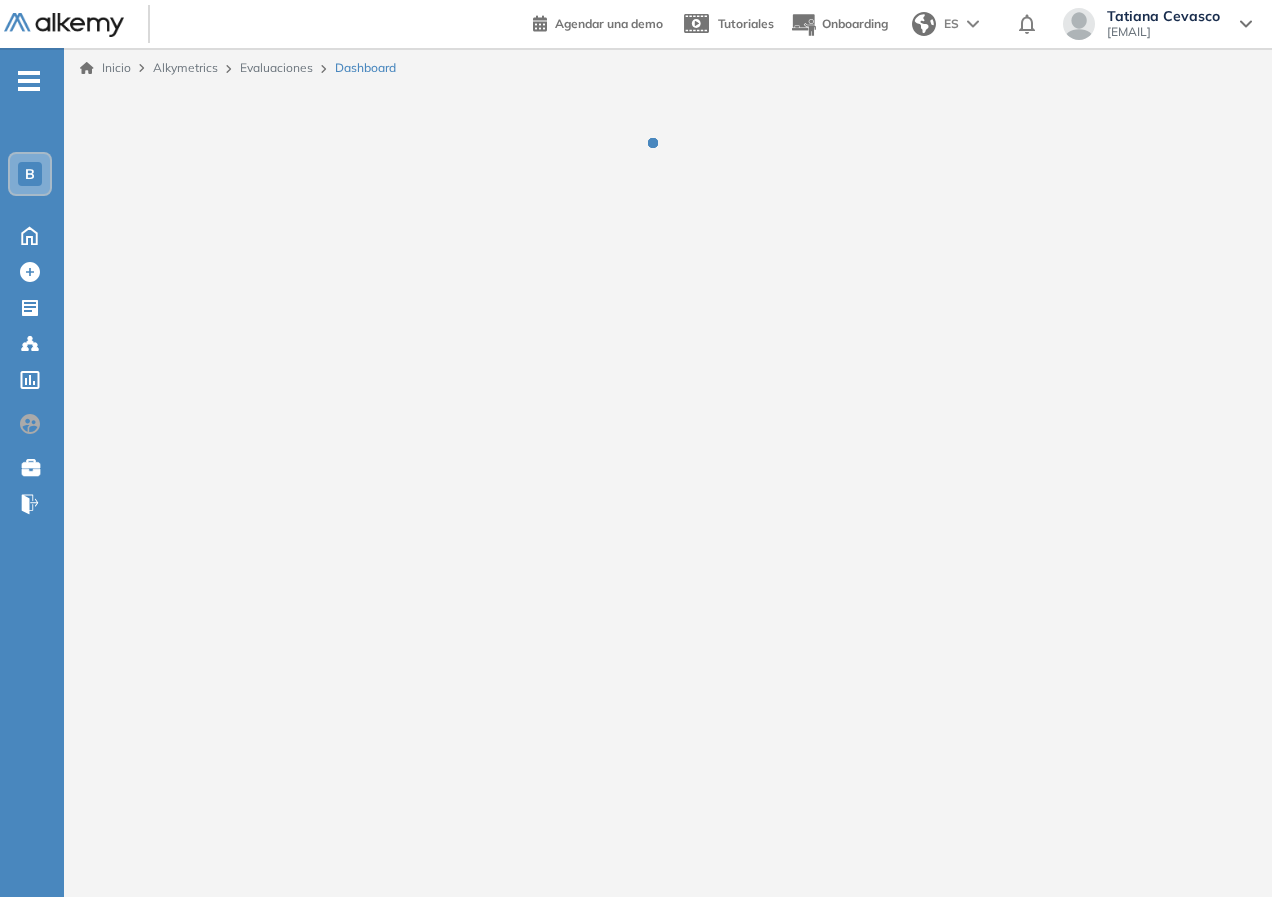 scroll, scrollTop: 0, scrollLeft: 0, axis: both 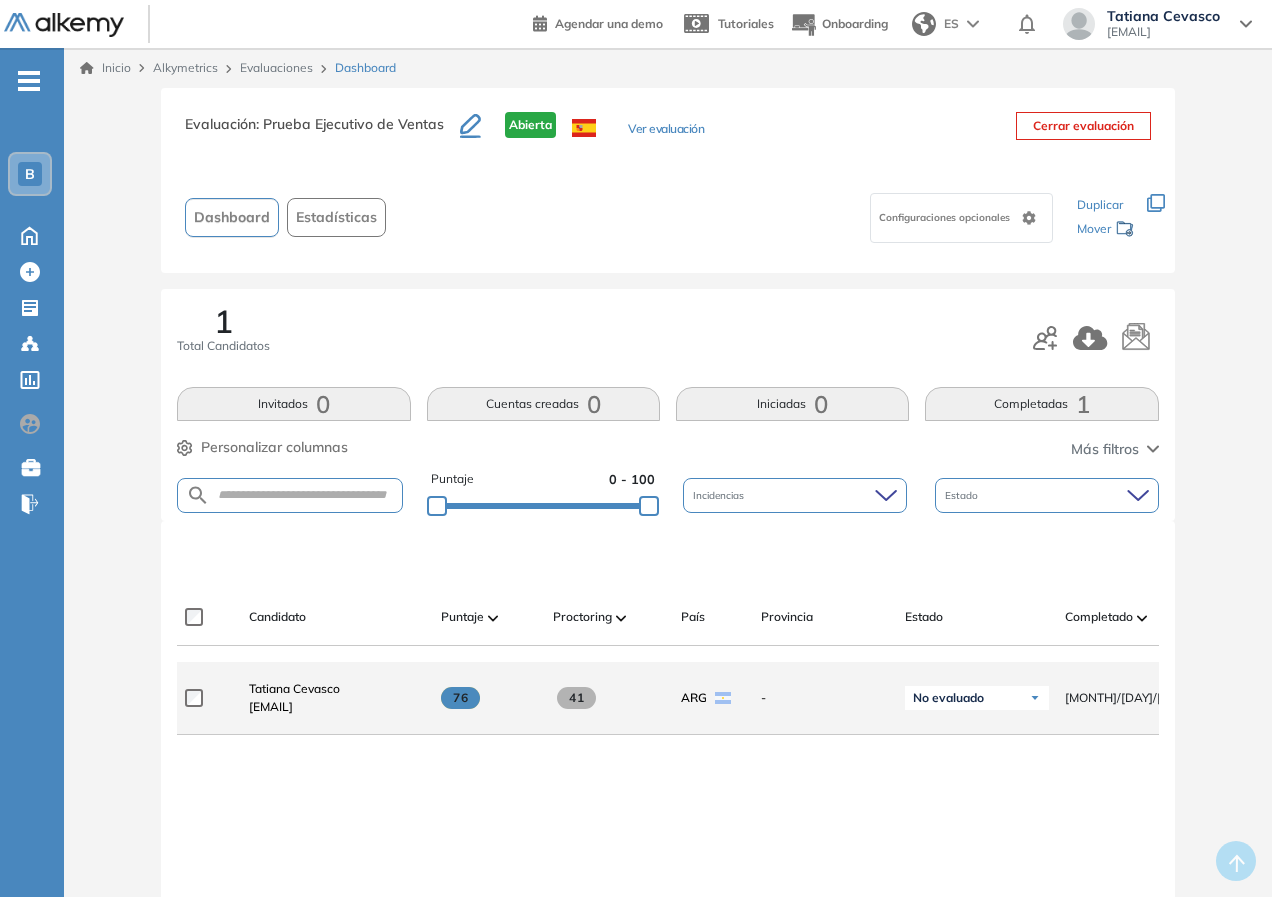 click at bounding box center (576, 698) 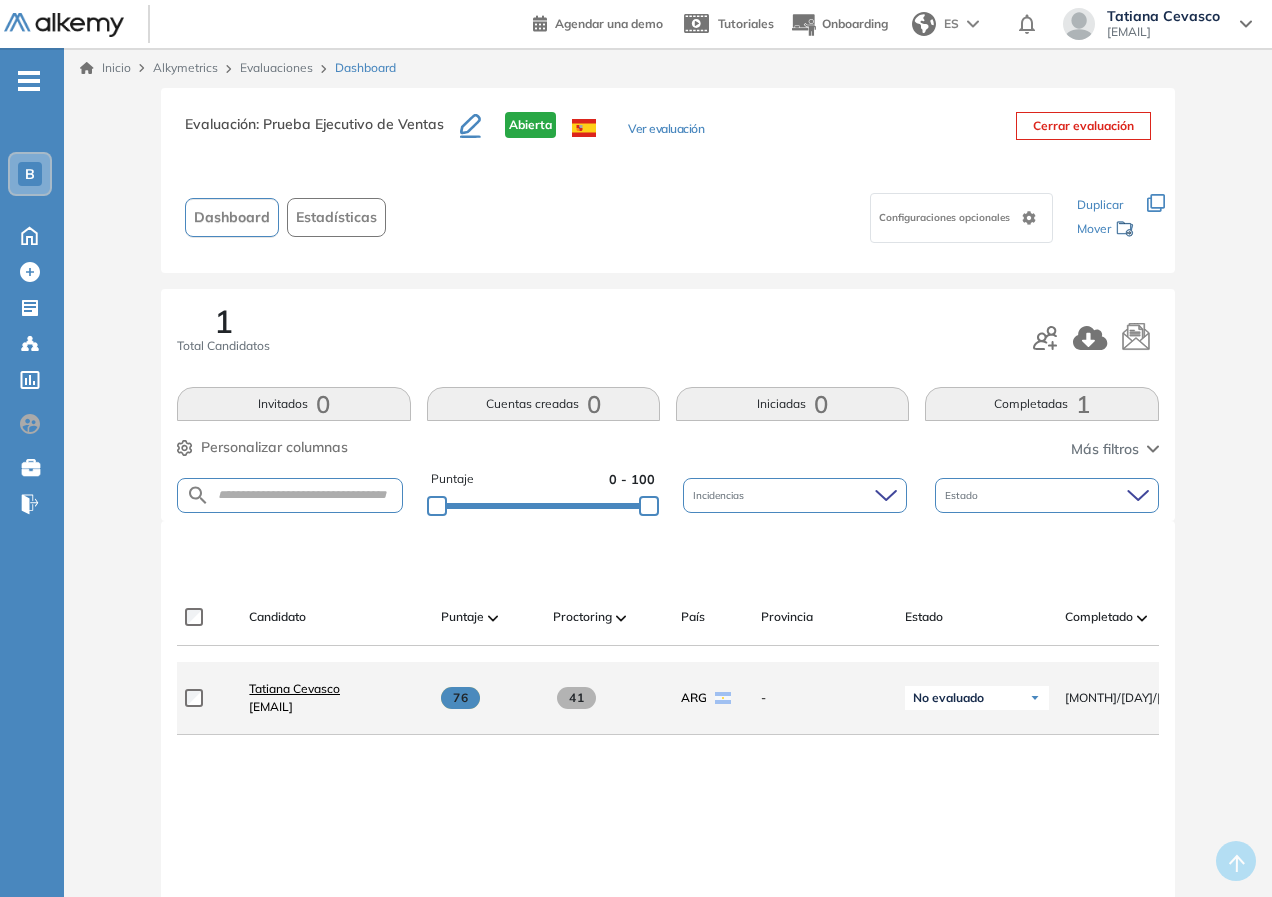 click on "Tatiana Cevasco" at bounding box center (294, 688) 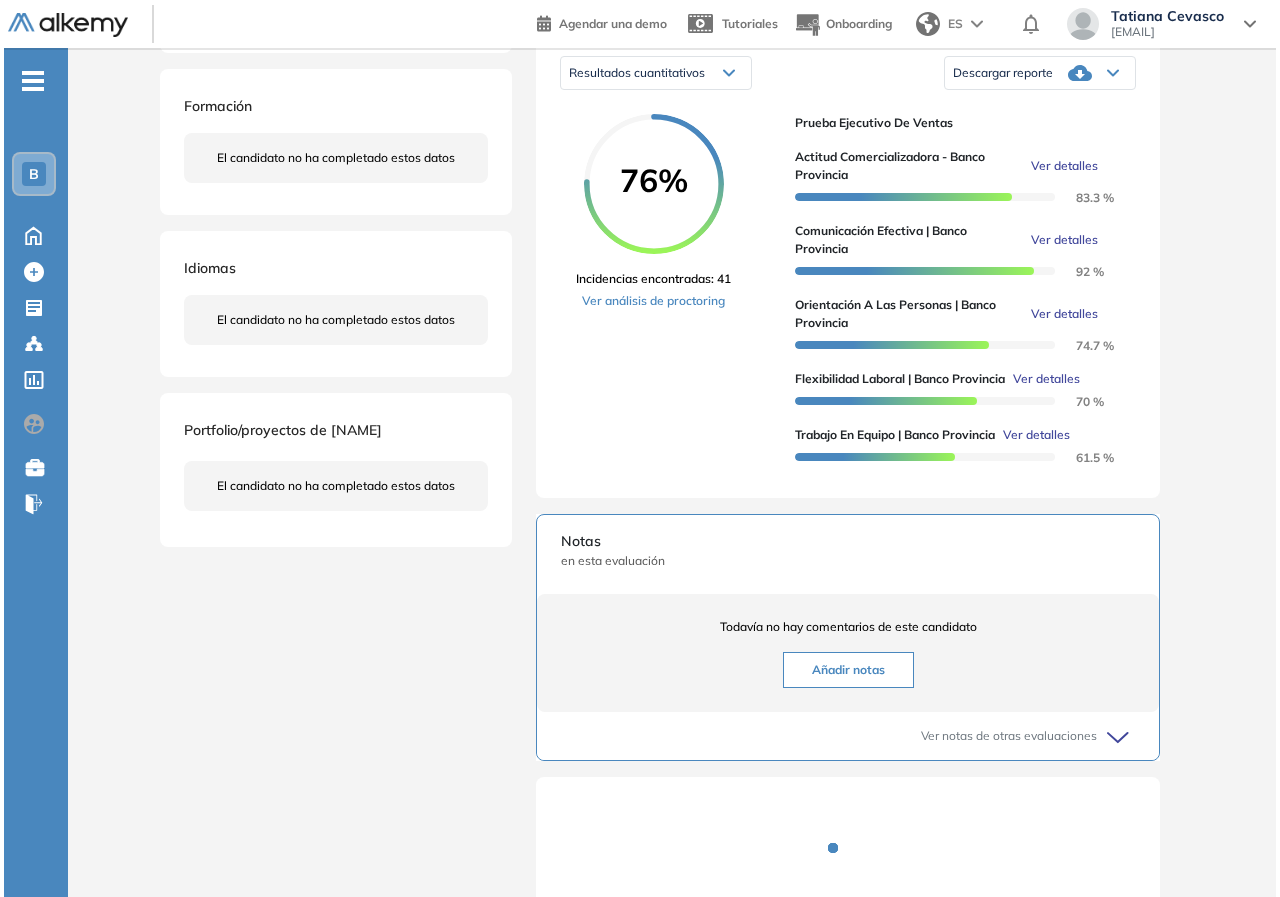 scroll, scrollTop: 234, scrollLeft: 0, axis: vertical 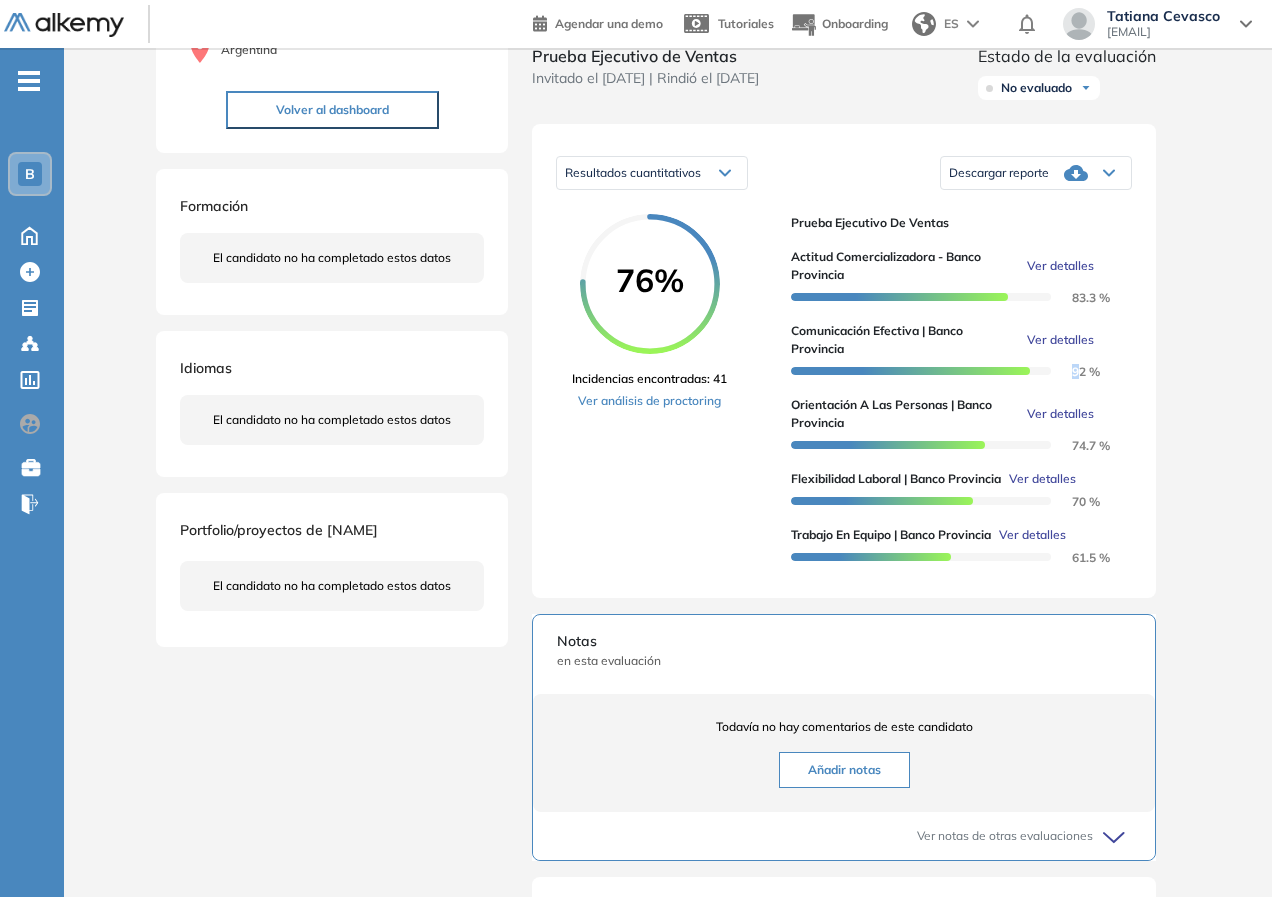 drag, startPoint x: 1080, startPoint y: 394, endPoint x: 1124, endPoint y: 398, distance: 44.181442 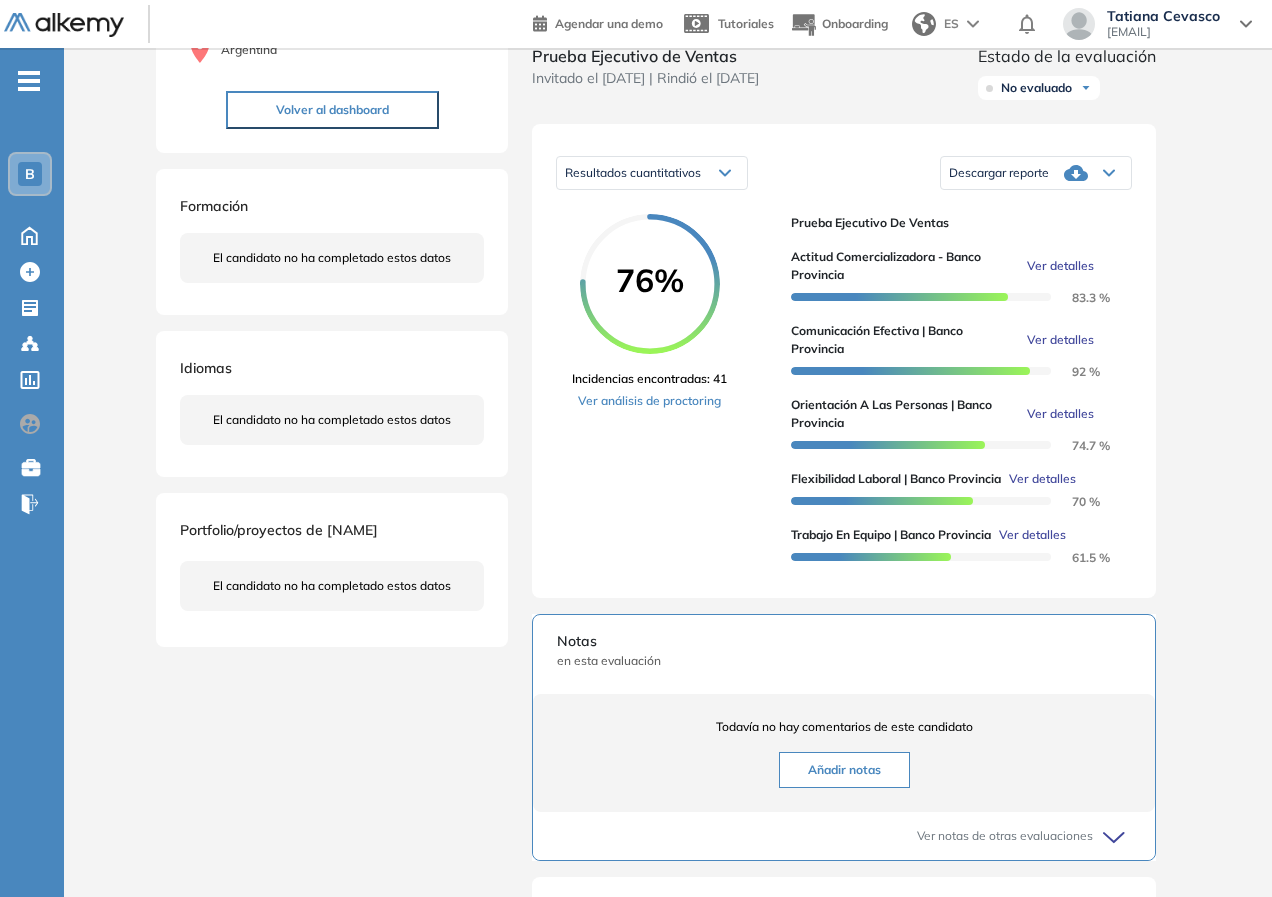 click on "Inicio Alkymetrics Evaluaciones Dashboard Candidato Duración : 00:00:00 Cantidad de preguntas: Correcta Parcialmente correcta Incorrecta Neutra Saltada Cerrar ¿Eliminar talento? Si lo haces, no podrás recuperar sus datos. Podrás volver a invitarlo por email, no por link. Entendido Tatiana Cevasco 0 . Prueba Ejecutivo de Ventas 1 . Actitud Comercializadora V2 2 . Servicio al Cliente 3 . Adaptabilidad al cambio/flexibilidad 4 . Ejecutivo de Cuentas 5 . Actitud Comercializadora 6 . Habilidad Analítica 7 . Trabajo en equipo 8 . Comunicación tcevasco@[EMAIL].com.ar [STATE] Volver al dashboard Formación El candidato no ha completado estos datos Idiomas El candidato no ha completado estos datos Portfolio/proyectos de Tatiana El candidato no ha completado estos datos Evaluaciones y challenges en los que participó el candidato 76% Prueba Ejecutivo de ... S/R Trabajo en equipo 62% Actitud Comercializa... 64% Adaptabilidad al cam... 82% Servicio al Cliente 50% Comunicación 50% Habilidad Analítica 76% : :" at bounding box center (668, 555) 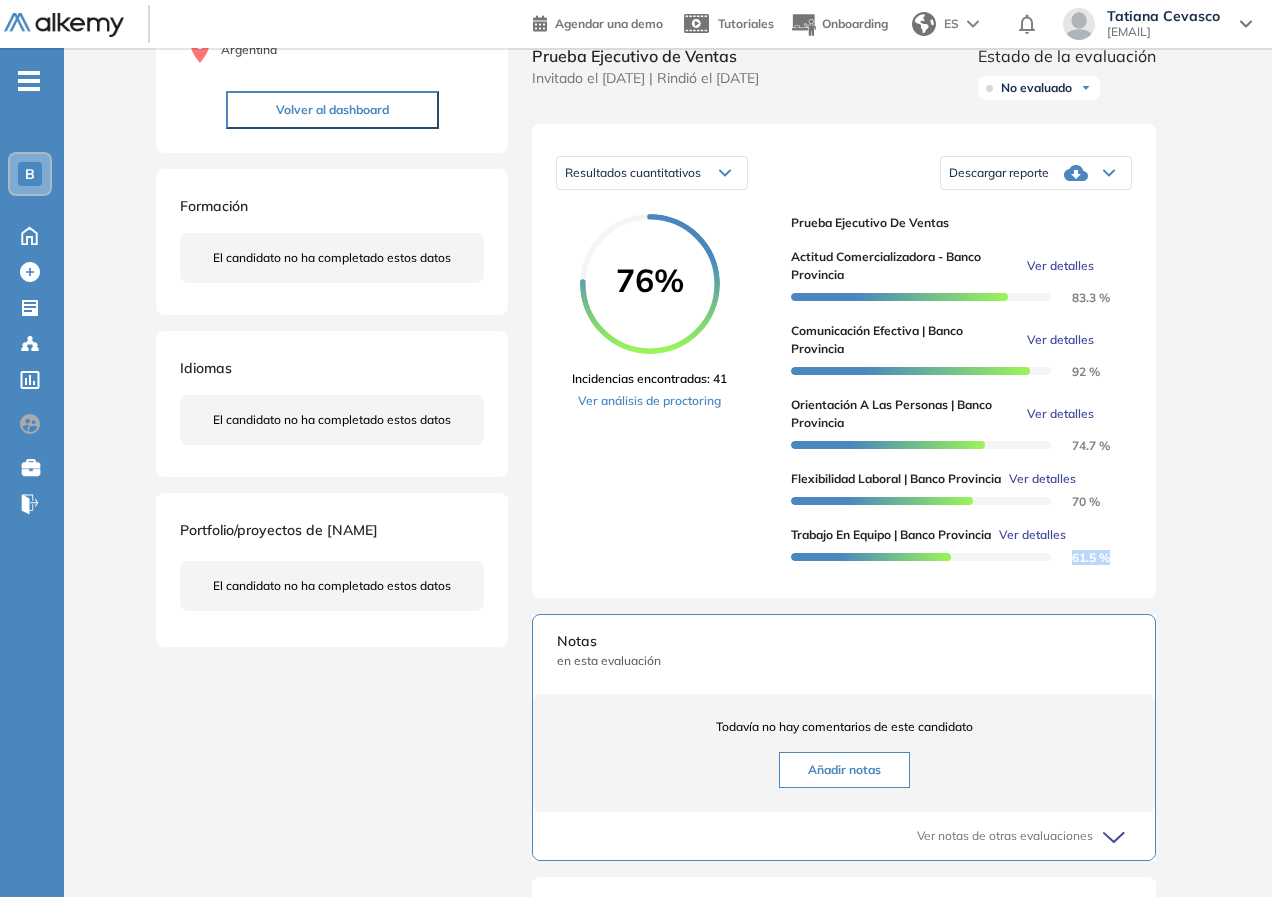 drag, startPoint x: 1078, startPoint y: 584, endPoint x: 1196, endPoint y: 510, distance: 139.28389 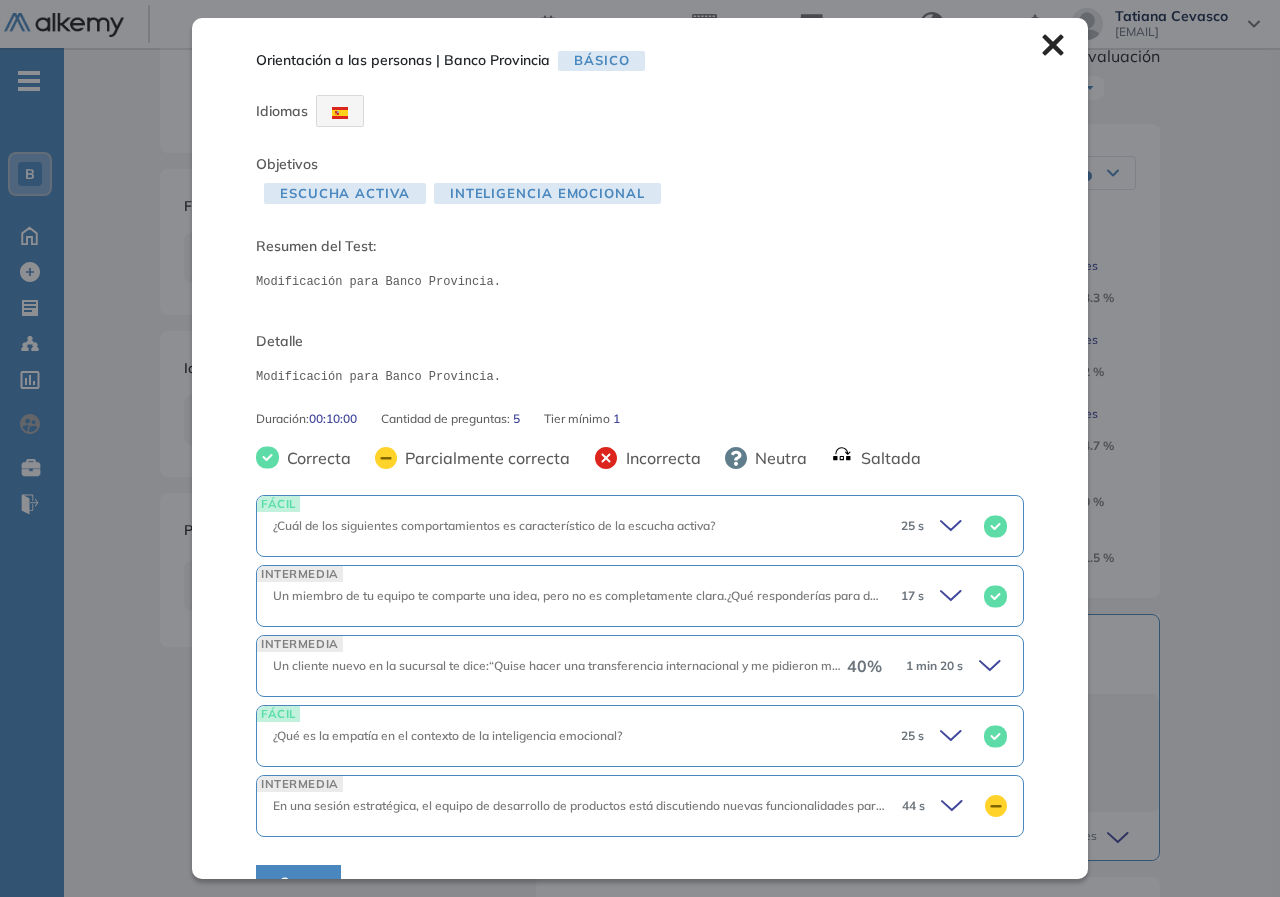 scroll, scrollTop: 40, scrollLeft: 0, axis: vertical 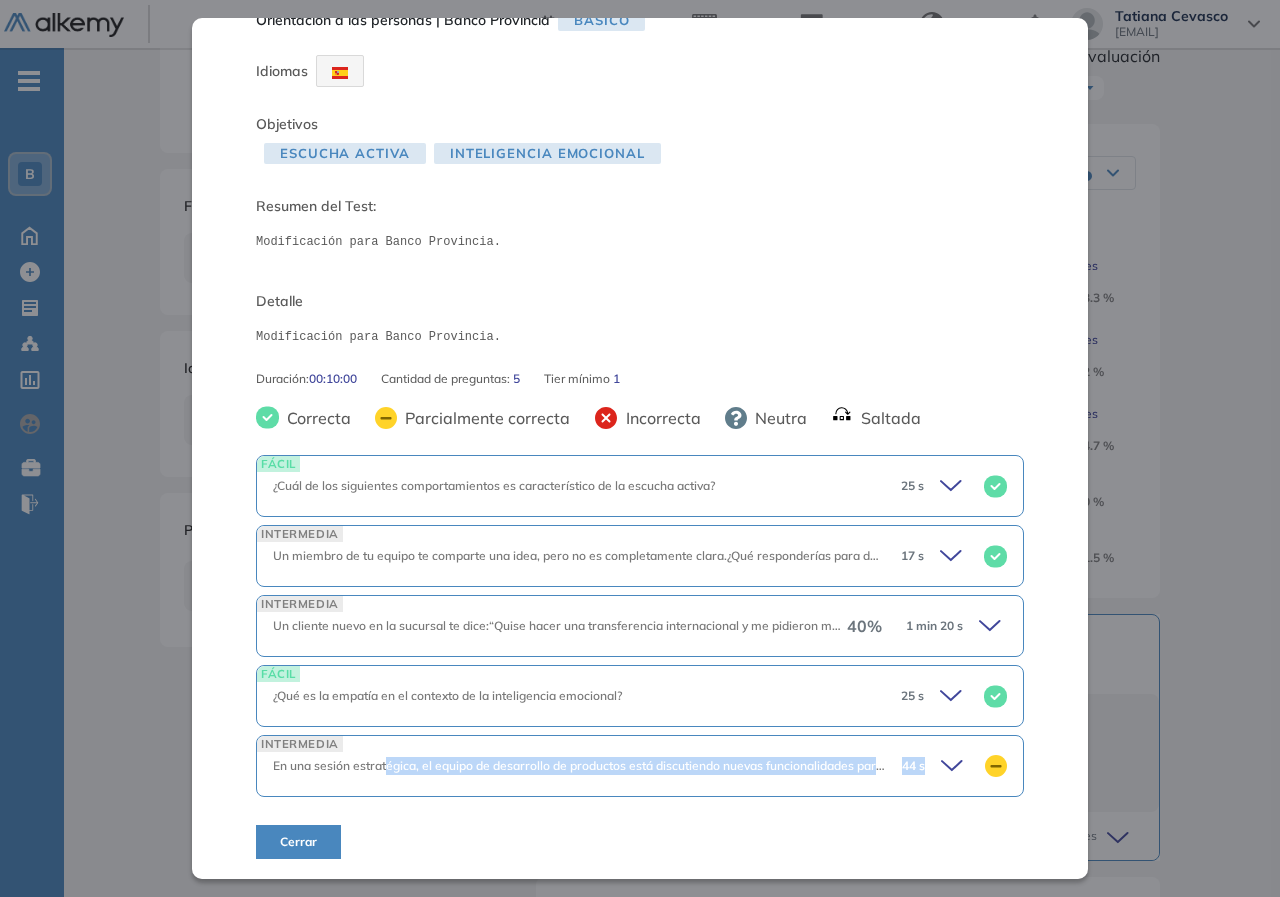 drag, startPoint x: 387, startPoint y: 762, endPoint x: 945, endPoint y: 808, distance: 559.8928 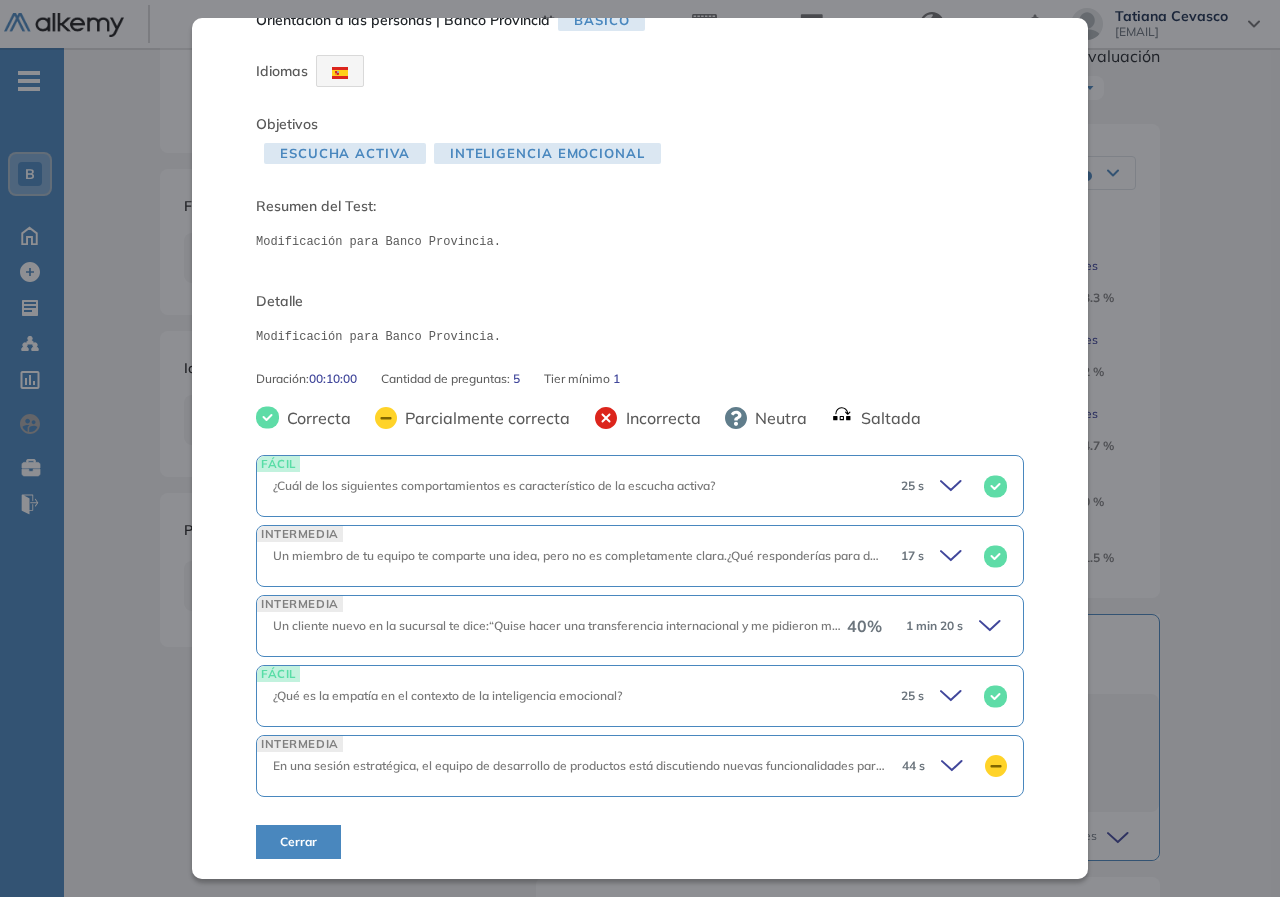 click on "FÁCIL ¿Cuál de los siguientes comportamientos es característico de la escucha activa? 25 s ¿Cuál de los siguientes comportamientos es característico de la escucha activa? Respuesta
(Correcta) Hacer contacto visual y asentir con la cabeza para demostrar interés. Corregir al hablante constantemente para mejorar su mensaje. Cambiar el tema cuando se detecta incomodidad en el hablante. Pensar en la respuesta mientras la otra persona está hablando. INTERMEDIA Un miembro de tu equipo te comparte una idea, pero no es completamente clara.¿Qué responderías para demostrar interés? 17 s Un miembro de tu equipo te comparte una idea, pero no es completamente clara. ¿Qué responderías para demostrar interés? Respuestas con puntuación. Entiendo que tienes una idea. ¿Podrías detallarla un poco más para que podamos analizarla juntos? 3 pts Si no tienes claro cómo explicarlo, mejor discutimos otro tema. -1 pts Es interesante, pero sigamos con lo que estamos haciendo. 0 pts -2 pts INTERMEDIA 40 % %" at bounding box center (640, 655) 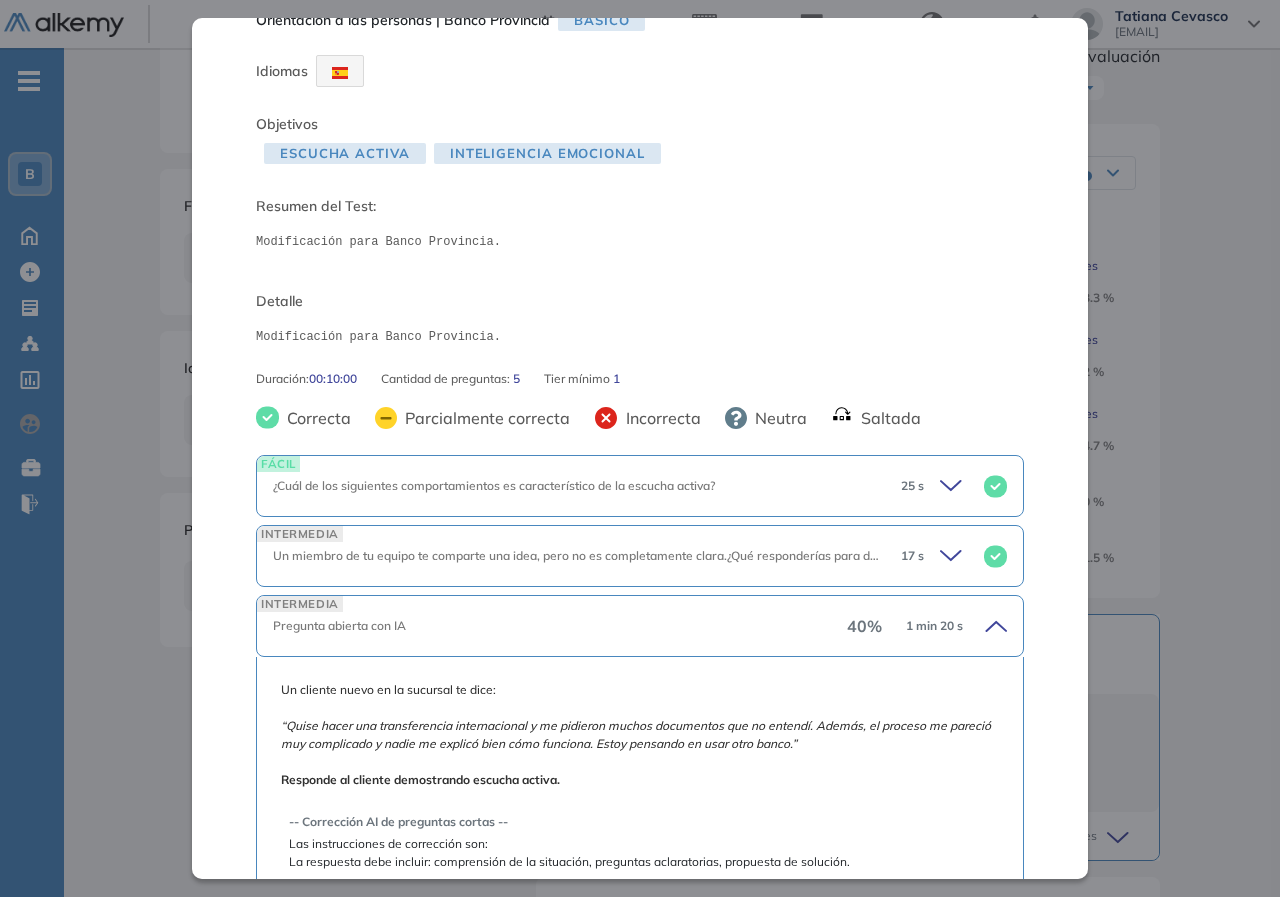 scroll, scrollTop: 340, scrollLeft: 0, axis: vertical 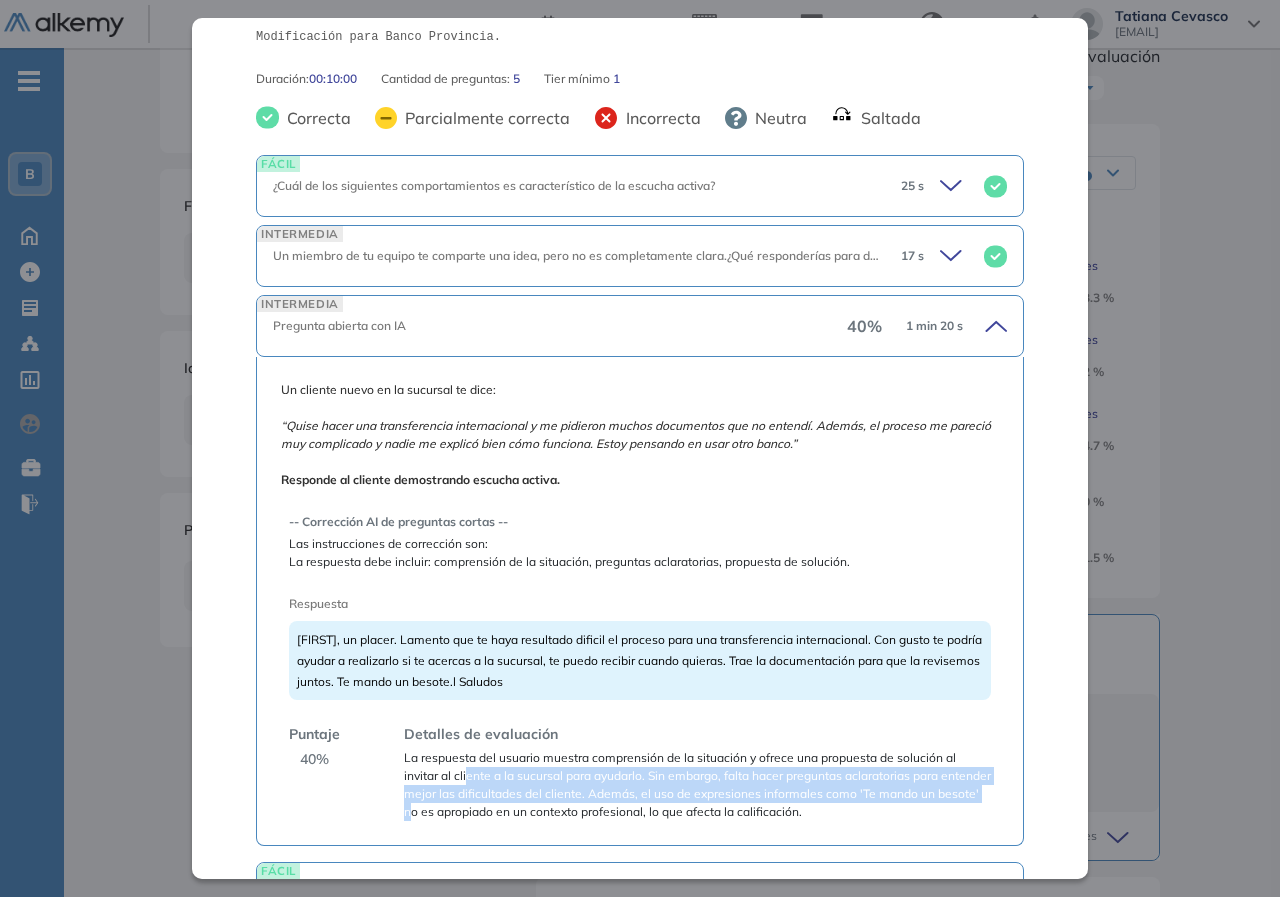 drag, startPoint x: 464, startPoint y: 777, endPoint x: 469, endPoint y: 821, distance: 44.28318 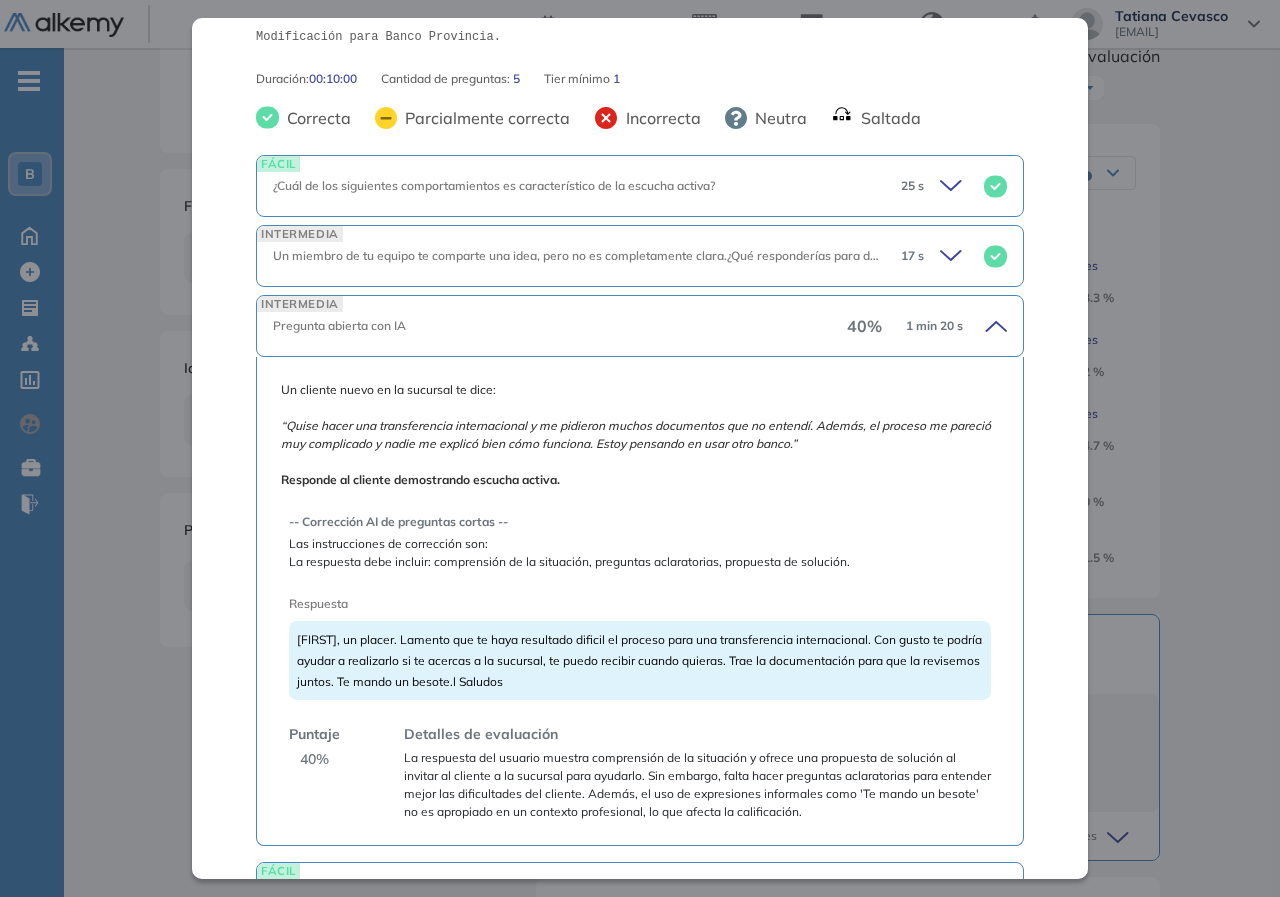click on "La respuesta del usuario muestra comprensión de la situación y ofrece una propuesta de solución al invitar al cliente a la sucursal para ayudarlo. Sin embargo, falta hacer preguntas aclaratorias para entender mejor las dificultades del cliente. Además, el uso de expresiones informales como 'Te mando un besote' no es apropiado en un contexto profesional, lo que afecta la calificación." at bounding box center [697, 785] 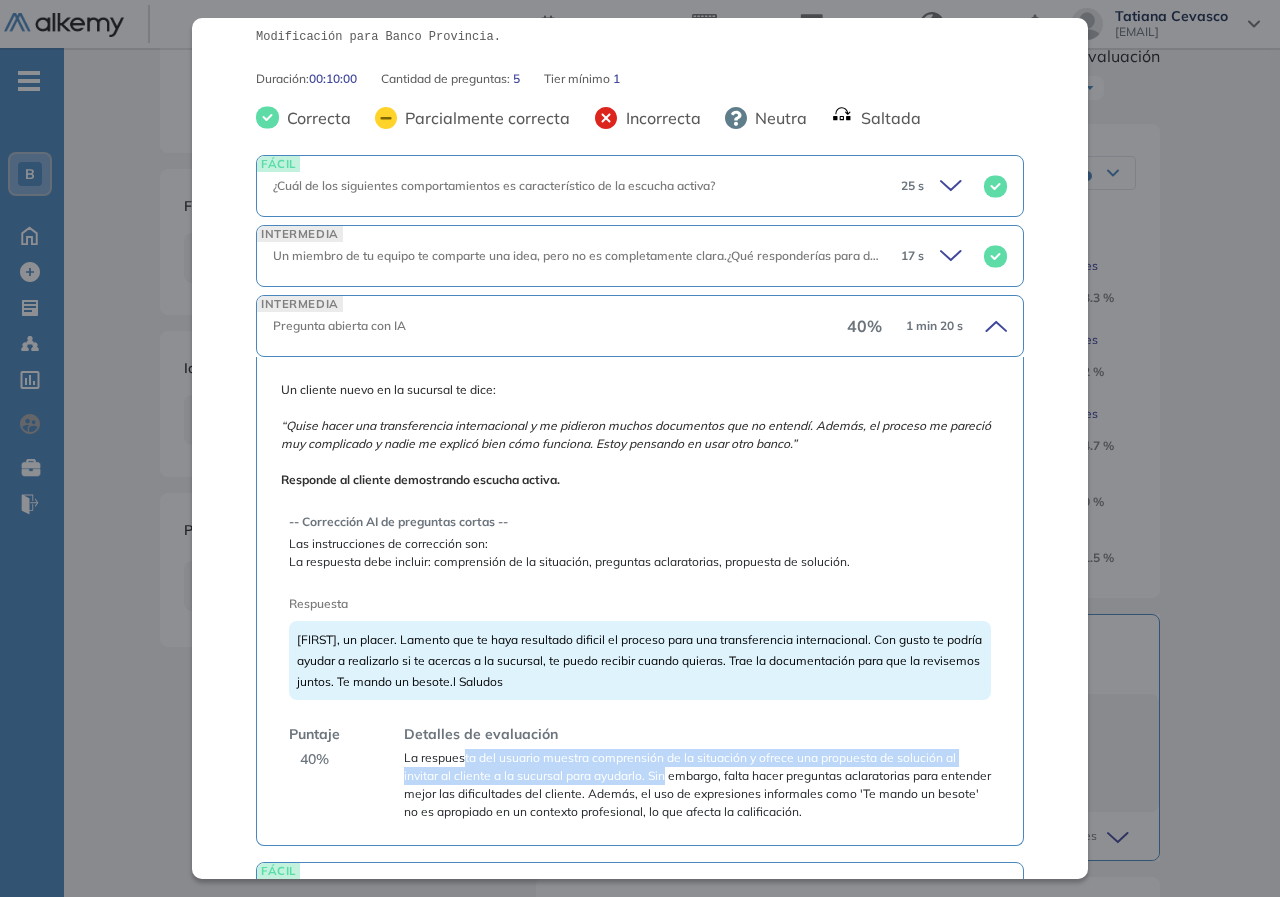 drag, startPoint x: 465, startPoint y: 758, endPoint x: 674, endPoint y: 808, distance: 214.89764 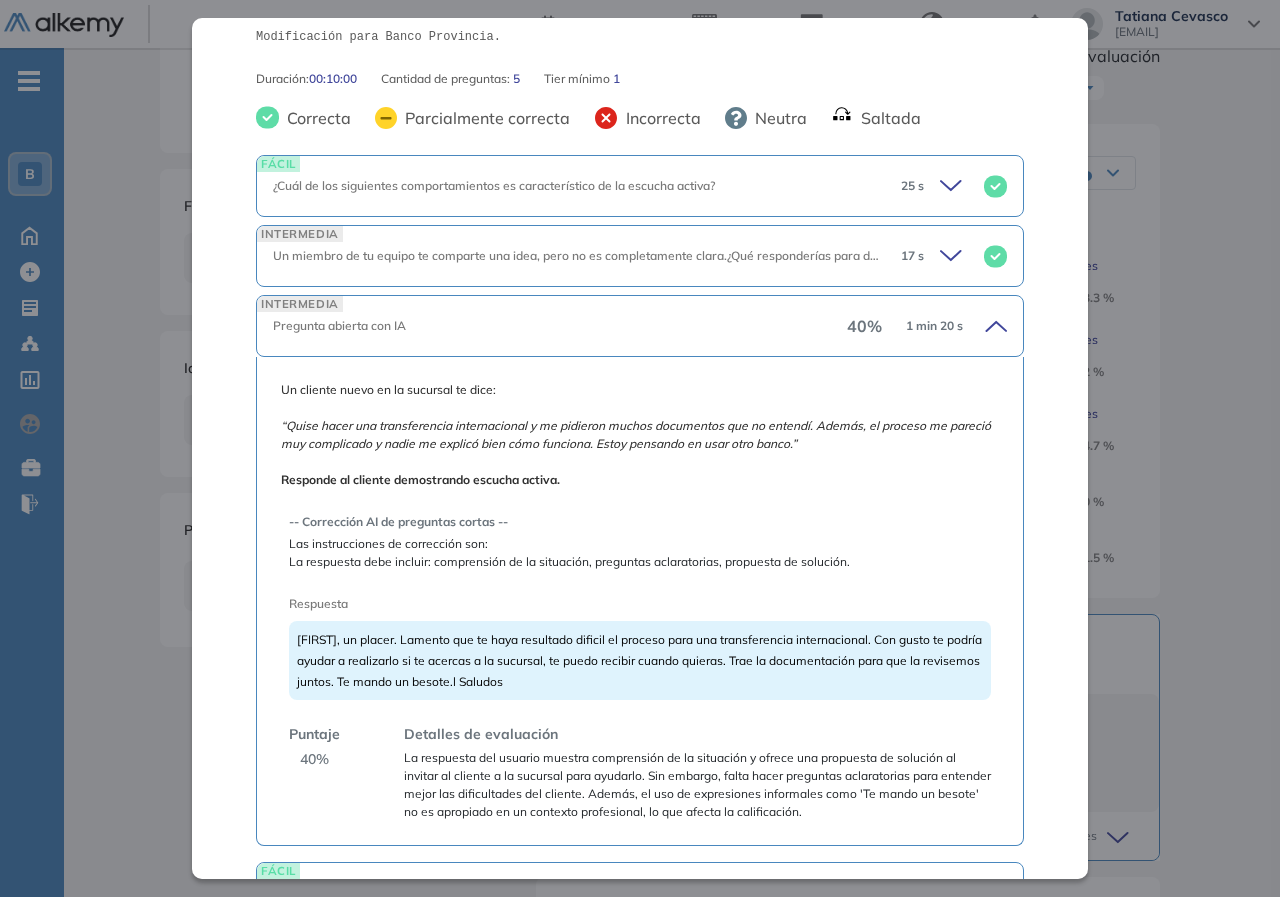 click on "La respuesta del usuario muestra comprensión de la situación y ofrece una propuesta de solución al invitar al cliente a la sucursal para ayudarlo. Sin embargo, falta hacer preguntas aclaratorias para entender mejor las dificultades del cliente. Además, el uso de expresiones informales como 'Te mando un besote' no es apropiado en un contexto profesional, lo que afecta la calificación." at bounding box center [697, 785] 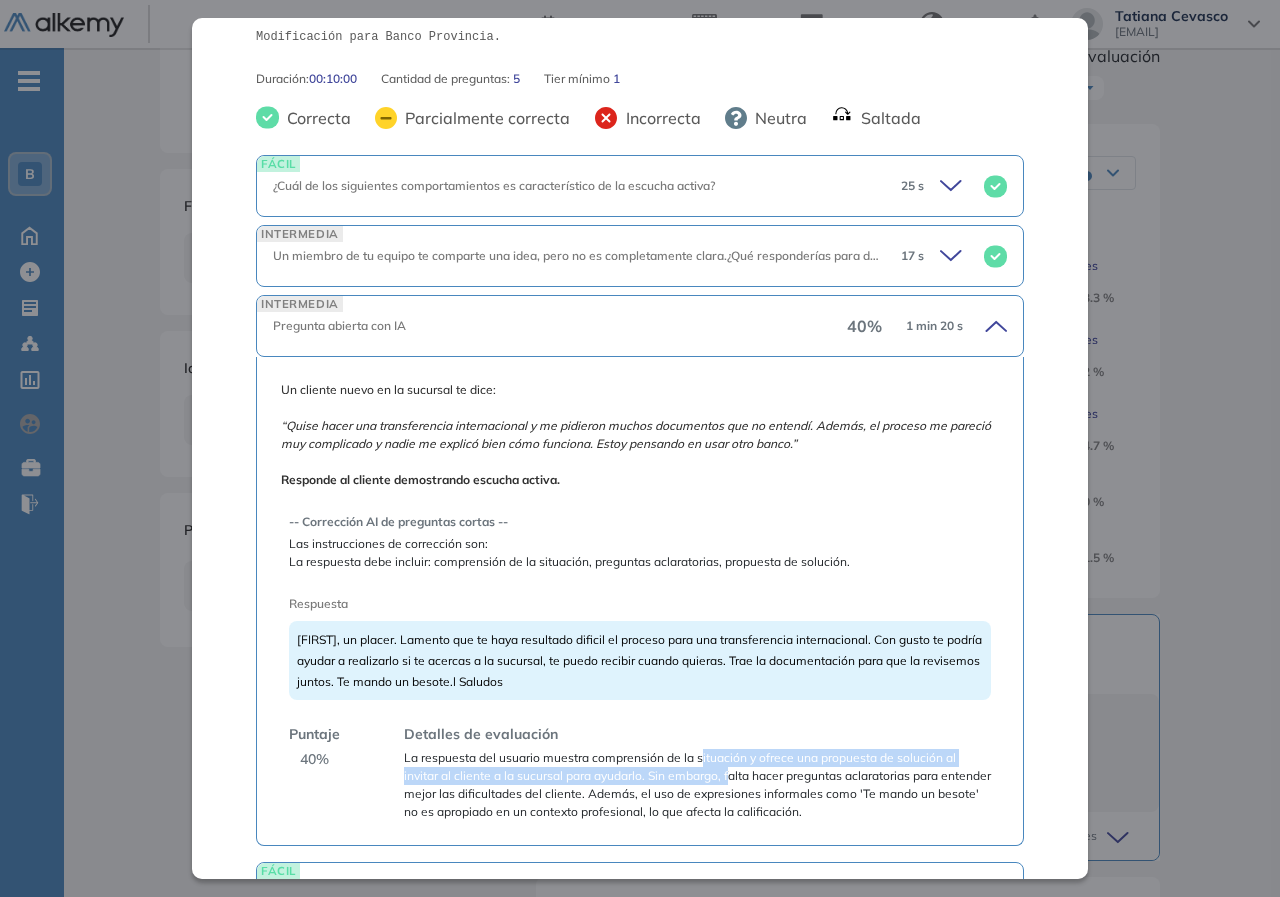 drag, startPoint x: 700, startPoint y: 763, endPoint x: 717, endPoint y: 769, distance: 18.027756 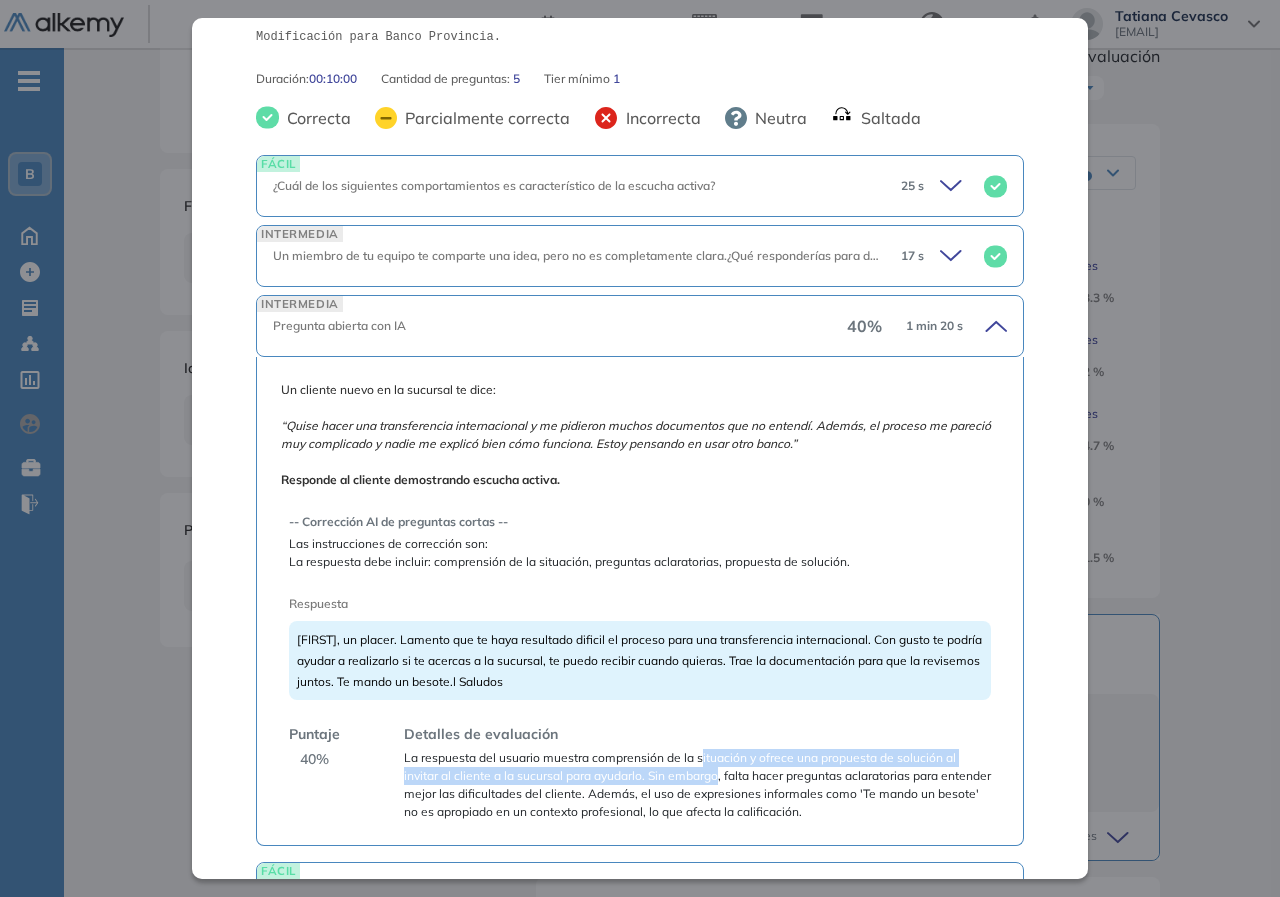 click on "La respuesta del usuario muestra comprensión de la situación y ofrece una propuesta de solución al invitar al cliente a la sucursal para ayudarlo. Sin embargo, falta hacer preguntas aclaratorias para entender mejor las dificultades del cliente. Además, el uso de expresiones informales como 'Te mando un besote' no es apropiado en un contexto profesional, lo que afecta la calificación." at bounding box center [697, 785] 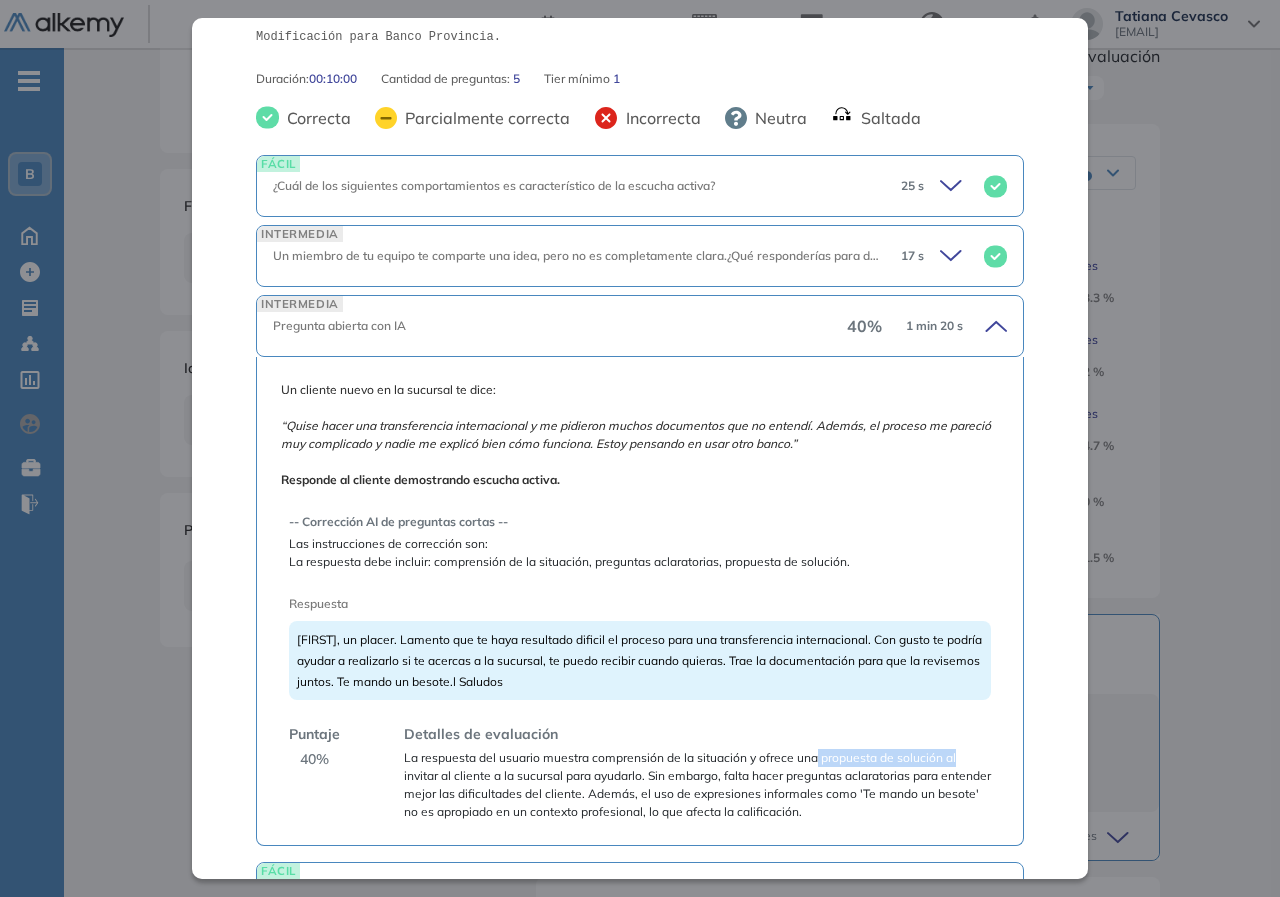 drag, startPoint x: 814, startPoint y: 740, endPoint x: 954, endPoint y: 764, distance: 142.04225 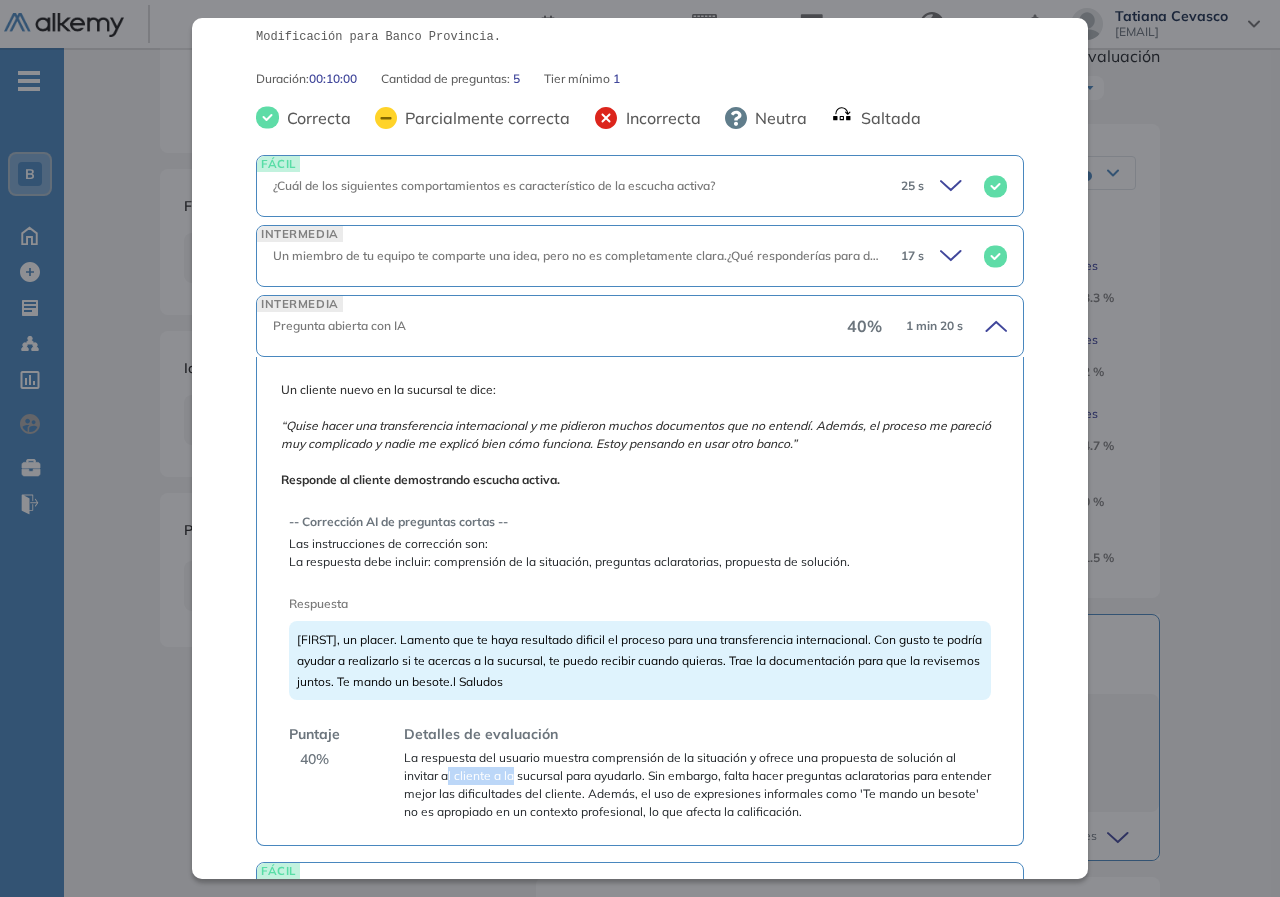 drag, startPoint x: 445, startPoint y: 779, endPoint x: 591, endPoint y: 735, distance: 152.48607 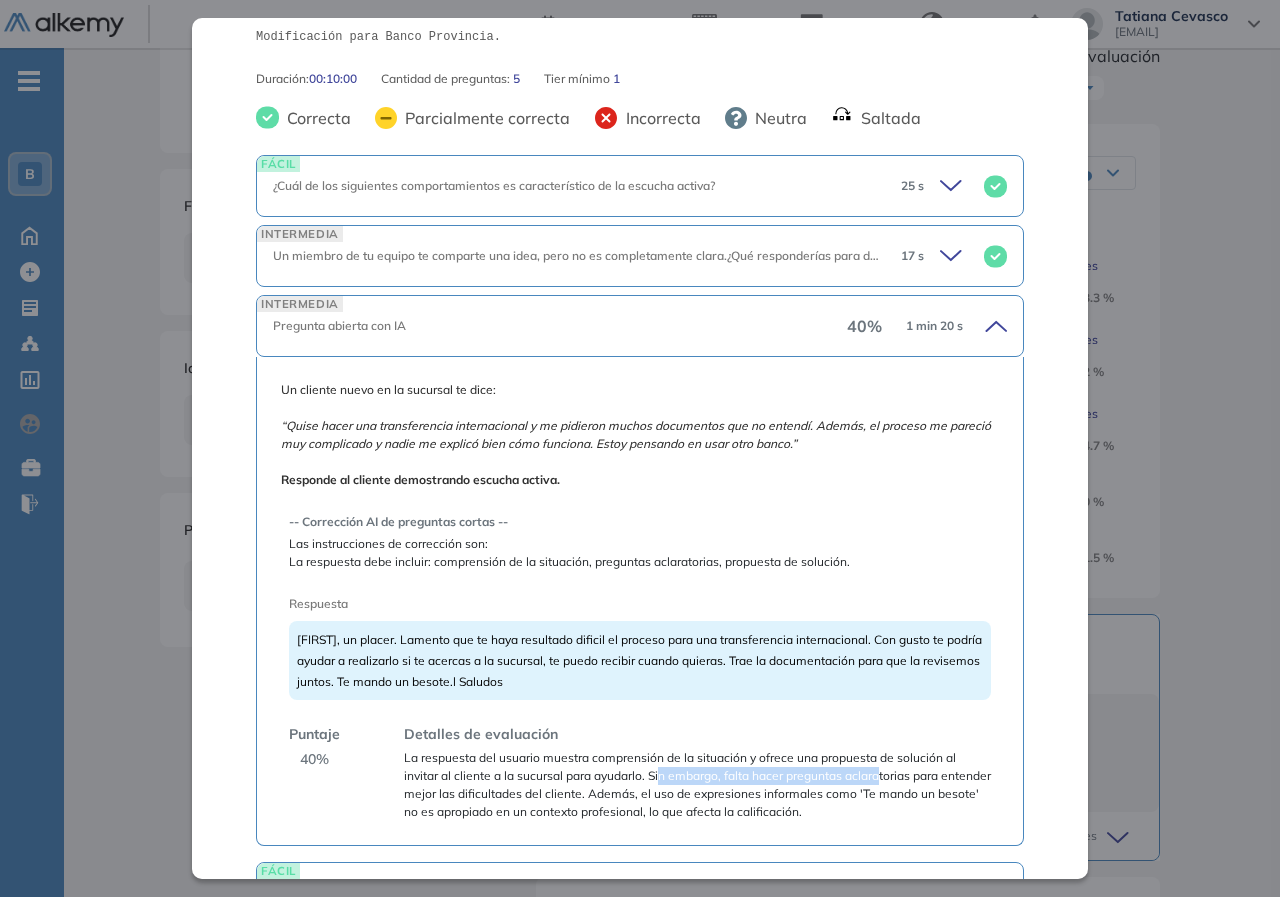 drag, startPoint x: 656, startPoint y: 779, endPoint x: 878, endPoint y: 779, distance: 222 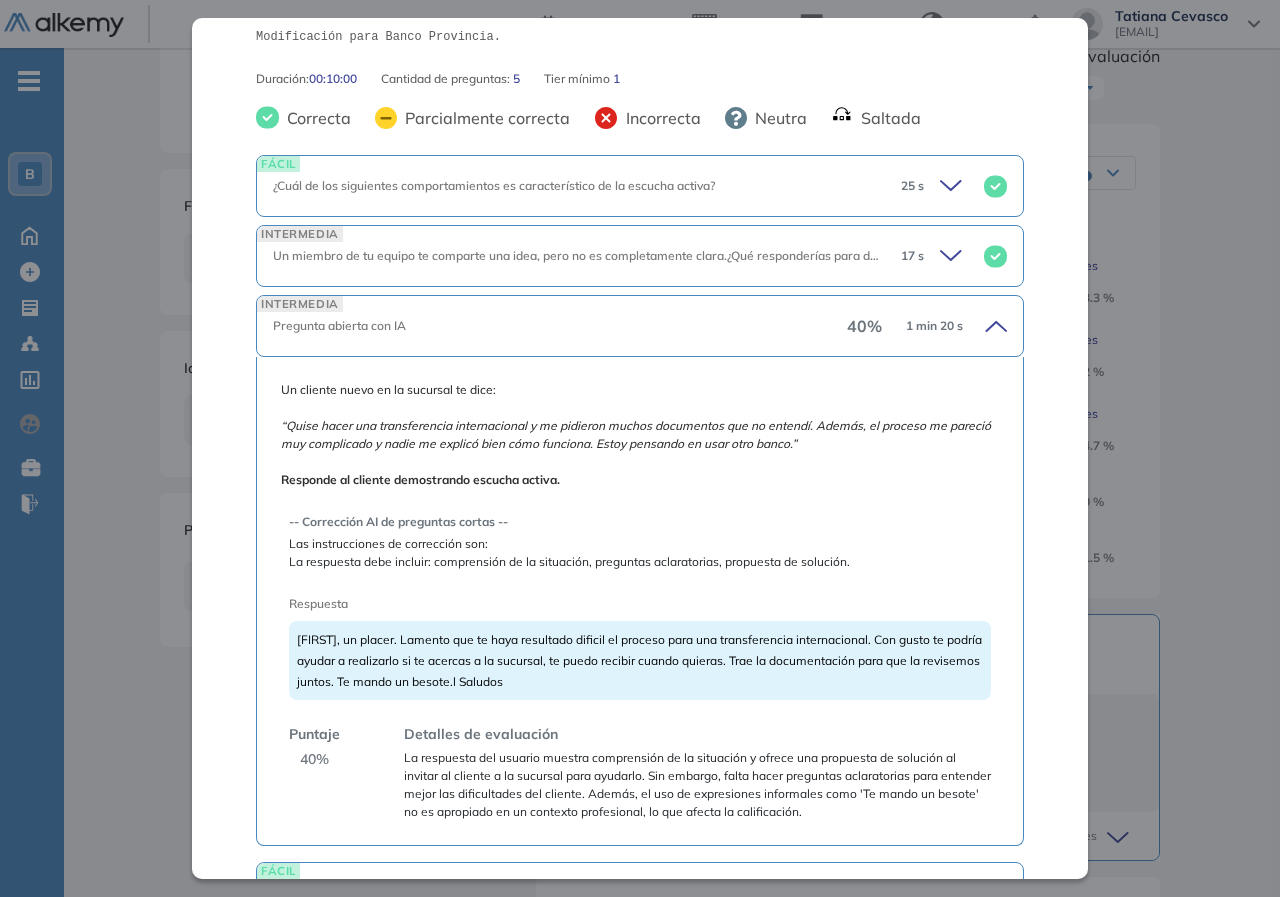 click on "La respuesta del usuario muestra comprensión de la situación y ofrece una propuesta de solución al invitar al cliente a la sucursal para ayudarlo. Sin embargo, falta hacer preguntas aclaratorias para entender mejor las dificultades del cliente. Además, el uso de expresiones informales como 'Te mando un besote' no es apropiado en un contexto profesional, lo que afecta la calificación." at bounding box center [697, 785] 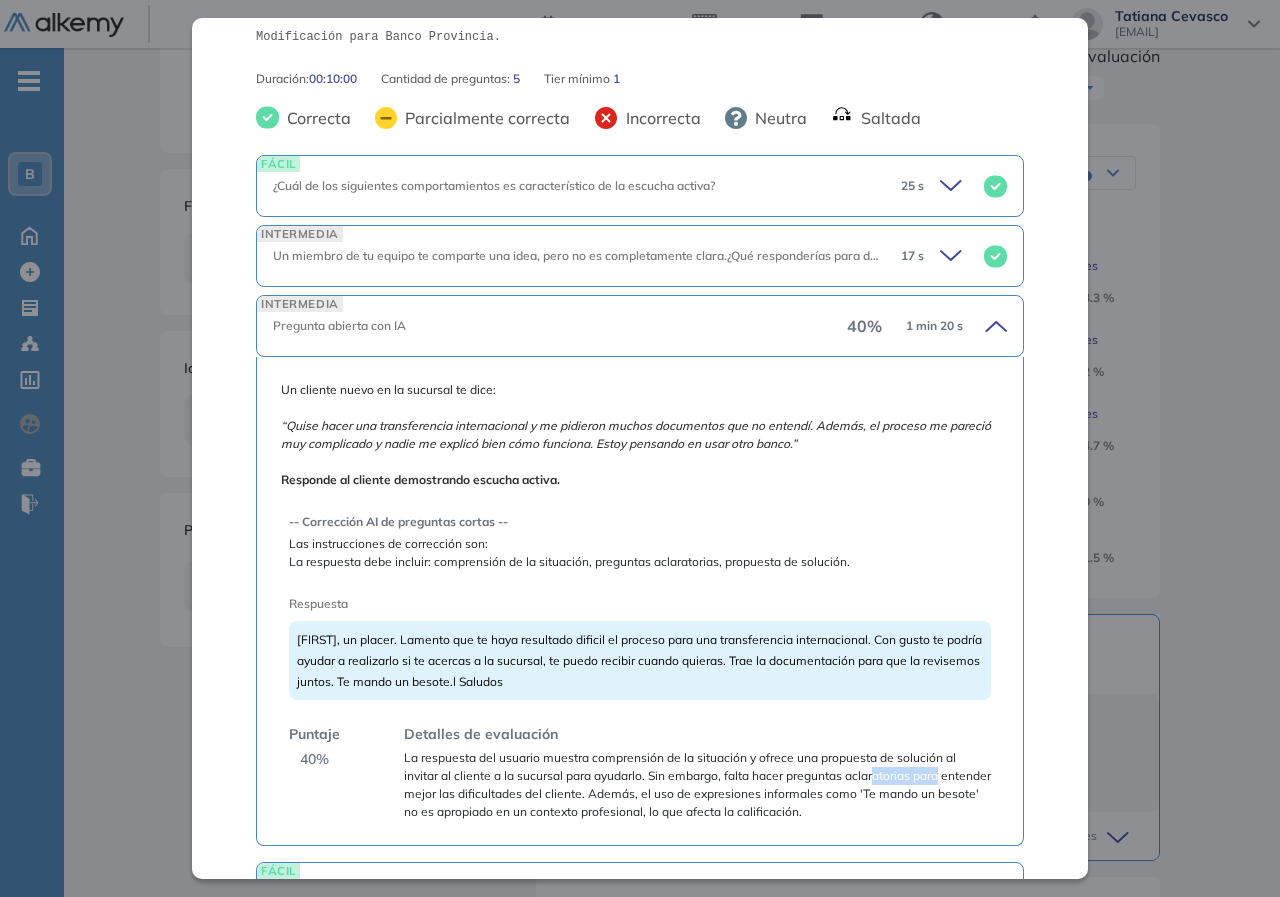 drag, startPoint x: 931, startPoint y: 772, endPoint x: 946, endPoint y: 775, distance: 15.297058 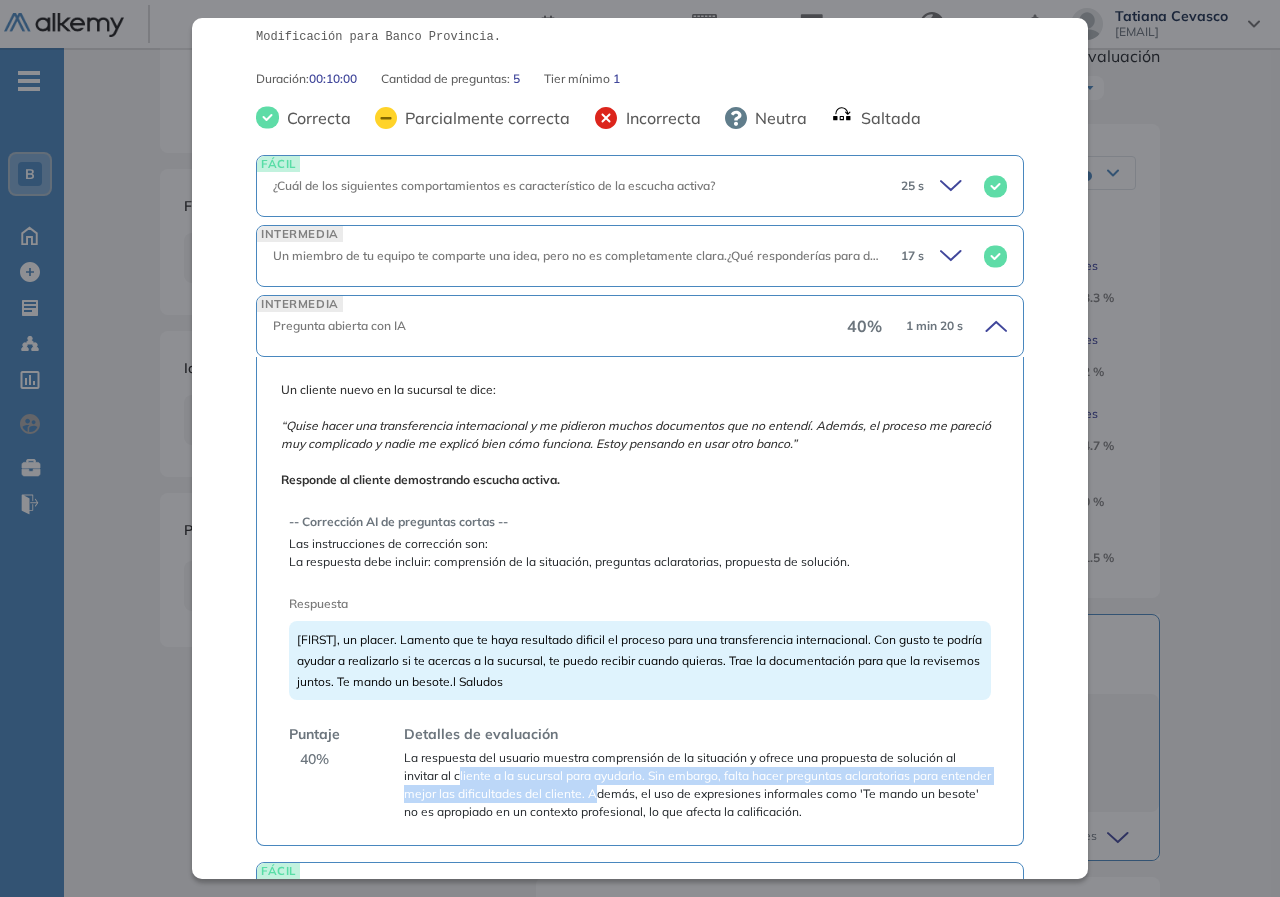 drag, startPoint x: 483, startPoint y: 786, endPoint x: 647, endPoint y: 803, distance: 164.87874 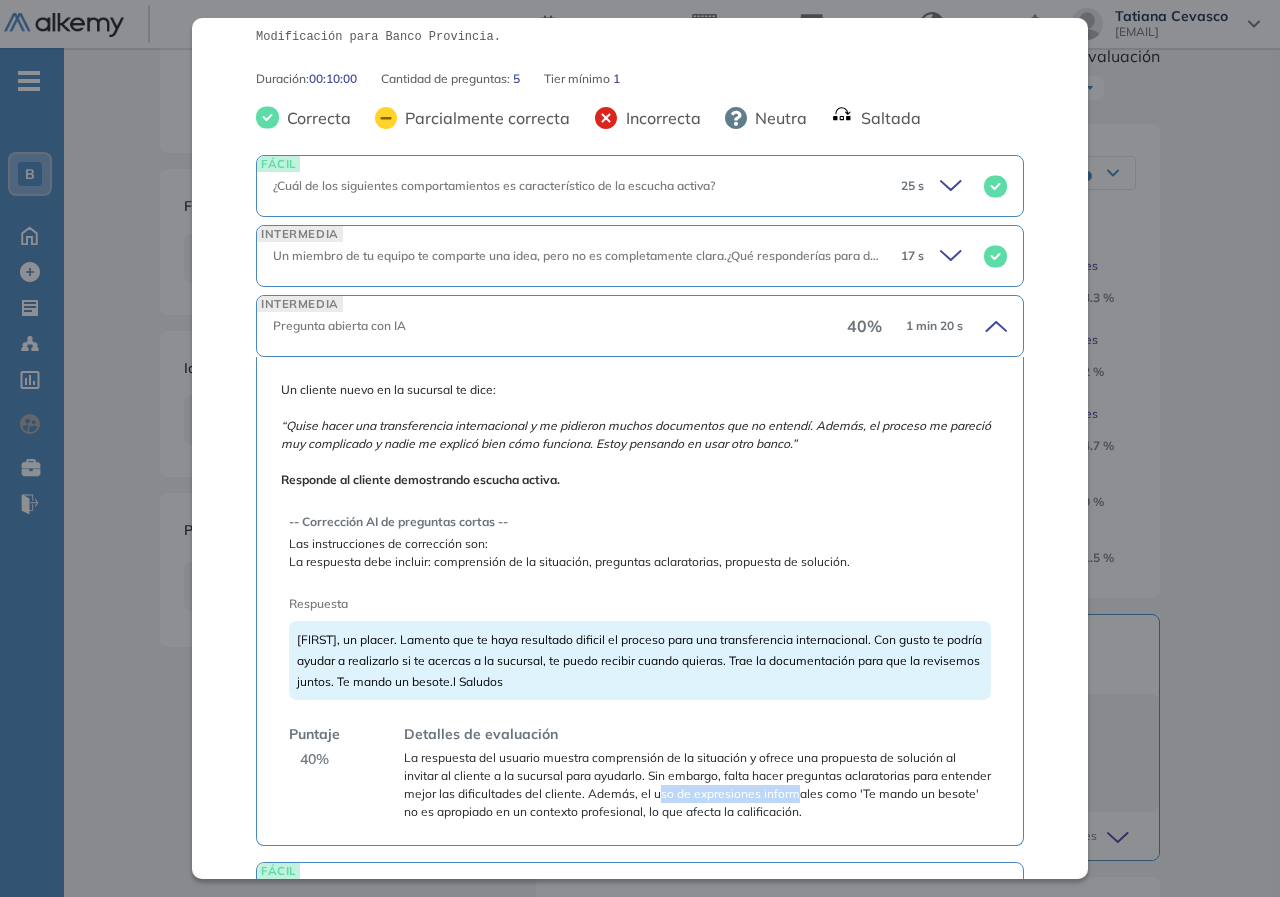drag, startPoint x: 714, startPoint y: 794, endPoint x: 848, endPoint y: 800, distance: 134.13426 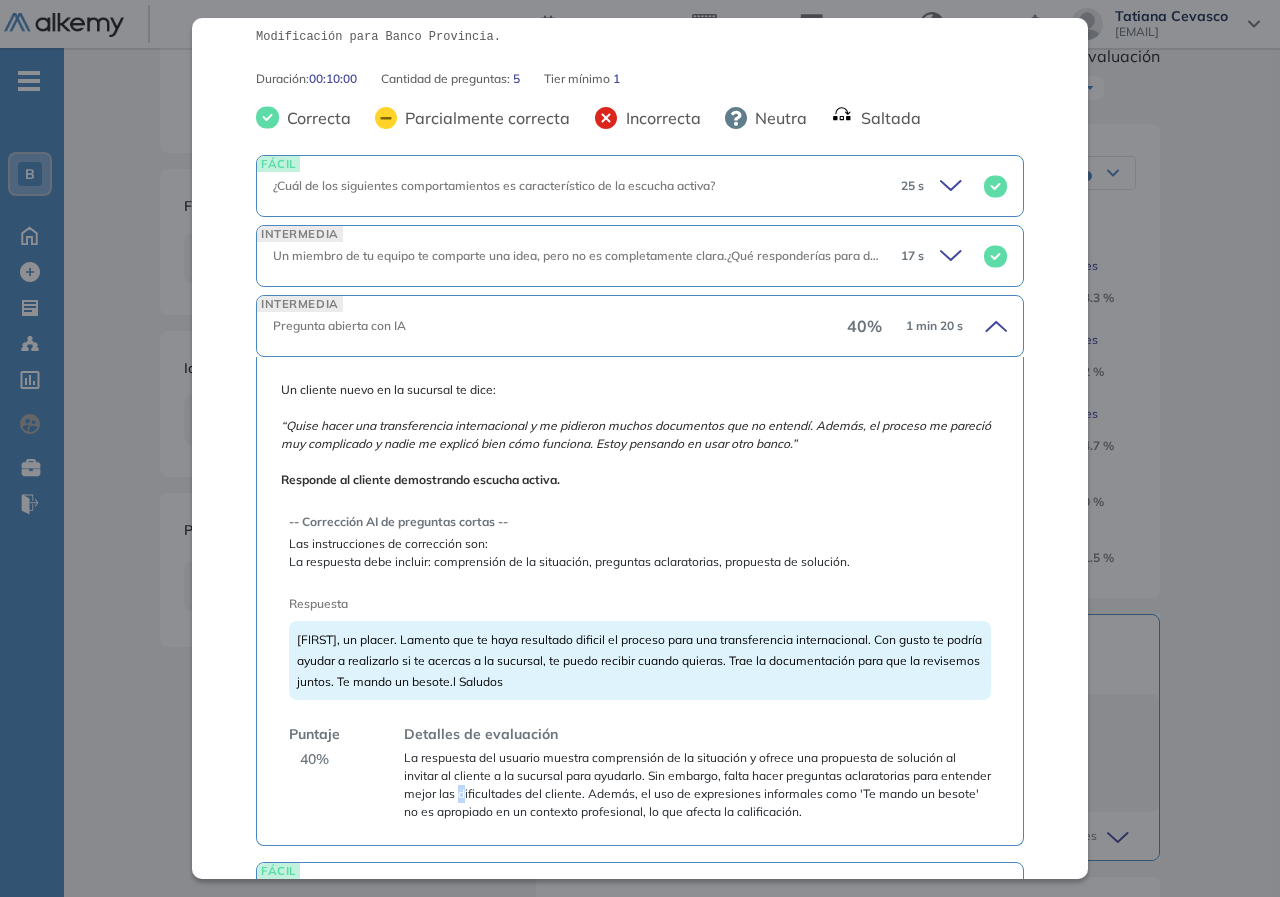 click on "La respuesta del usuario muestra comprensión de la situación y ofrece una propuesta de solución al invitar al cliente a la sucursal para ayudarlo. Sin embargo, falta hacer preguntas aclaratorias para entender mejor las dificultades del cliente. Además, el uso de expresiones informales como 'Te mando un besote' no es apropiado en un contexto profesional, lo que afecta la calificación." at bounding box center [697, 785] 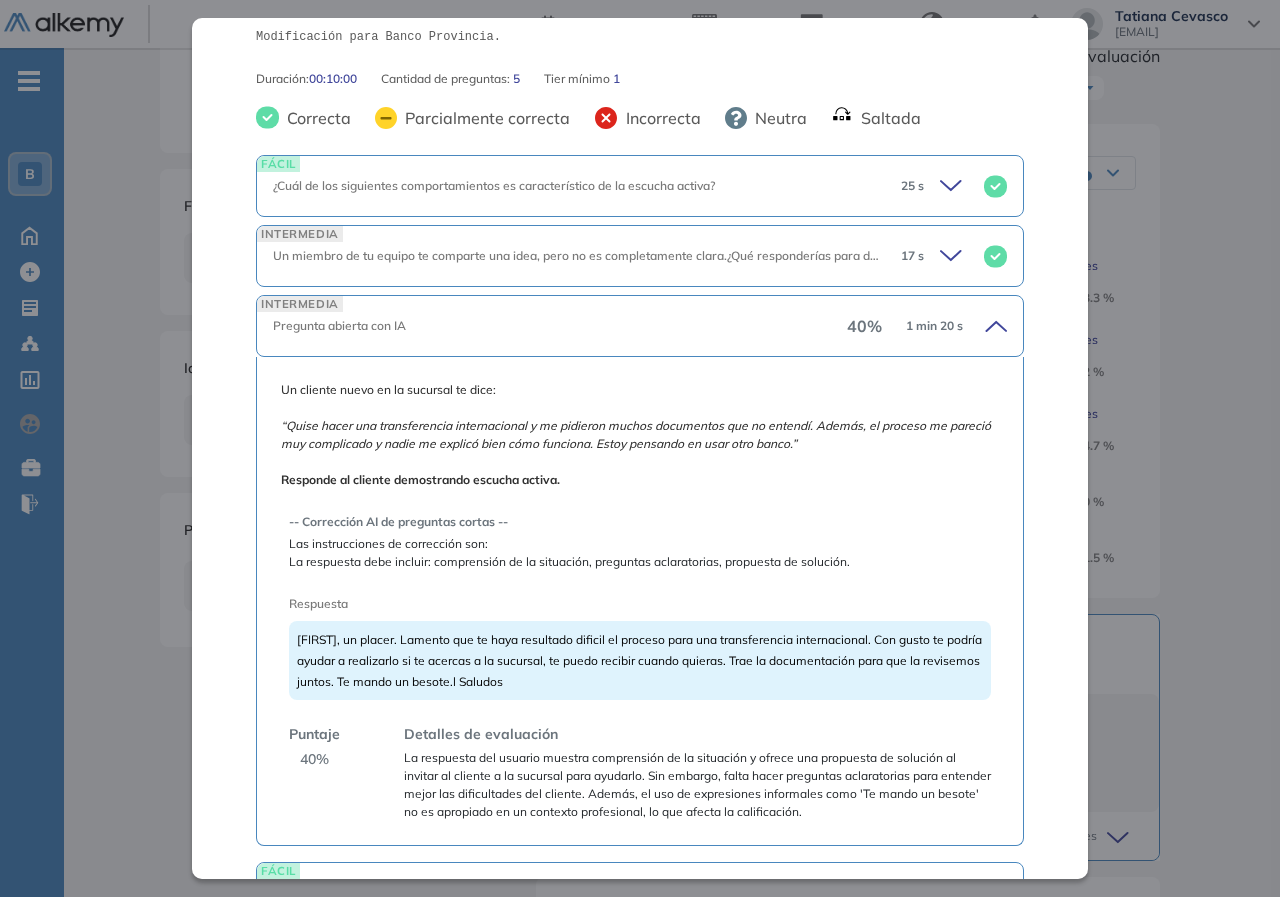 click on "La respuesta del usuario muestra comprensión de la situación y ofrece una propuesta de solución al invitar al cliente a la sucursal para ayudarlo. Sin embargo, falta hacer preguntas aclaratorias para entender mejor las dificultades del cliente. Además, el uso de expresiones informales como 'Te mando un besote' no es apropiado en un contexto profesional, lo que afecta la calificación." at bounding box center [697, 785] 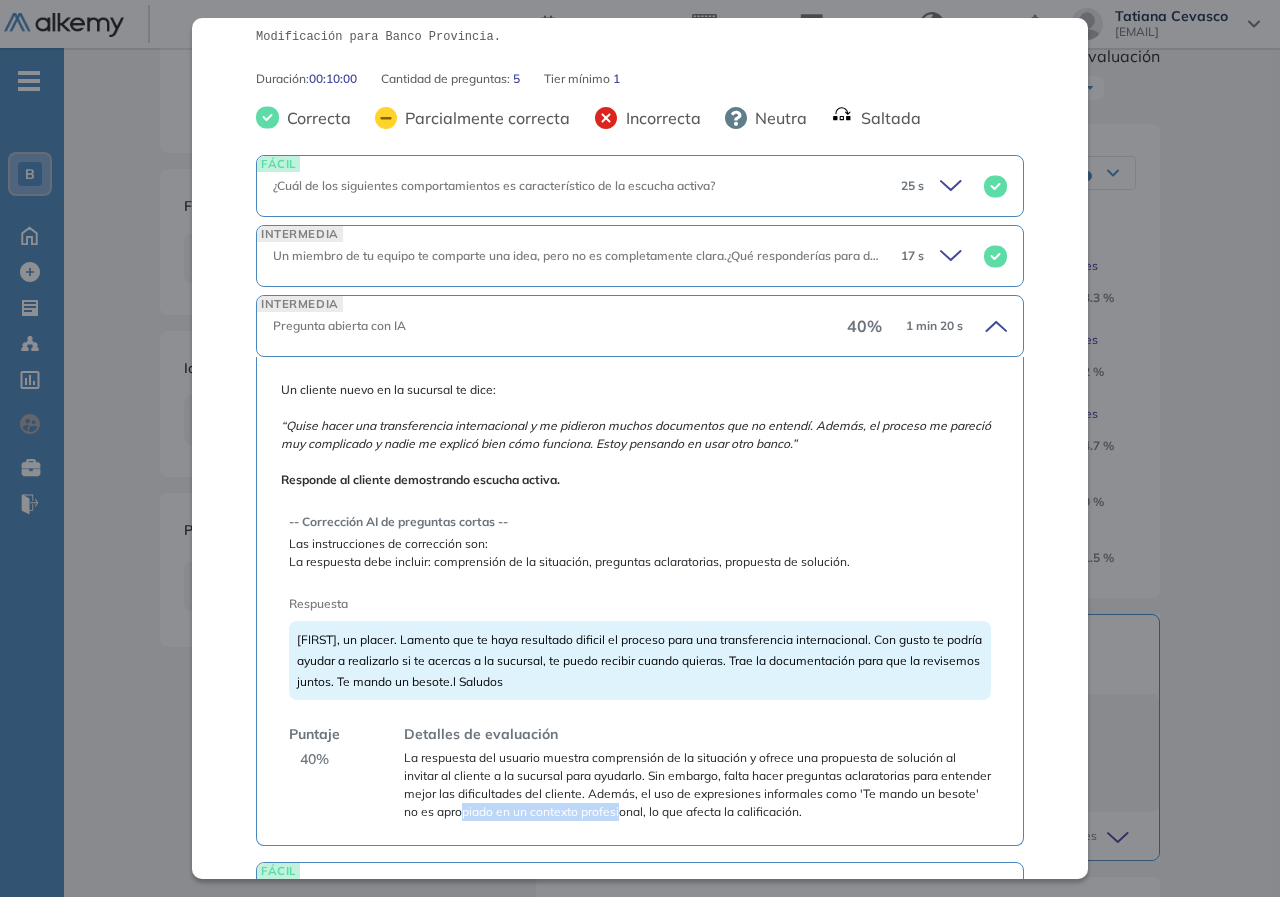 drag, startPoint x: 521, startPoint y: 817, endPoint x: 716, endPoint y: 818, distance: 195.00256 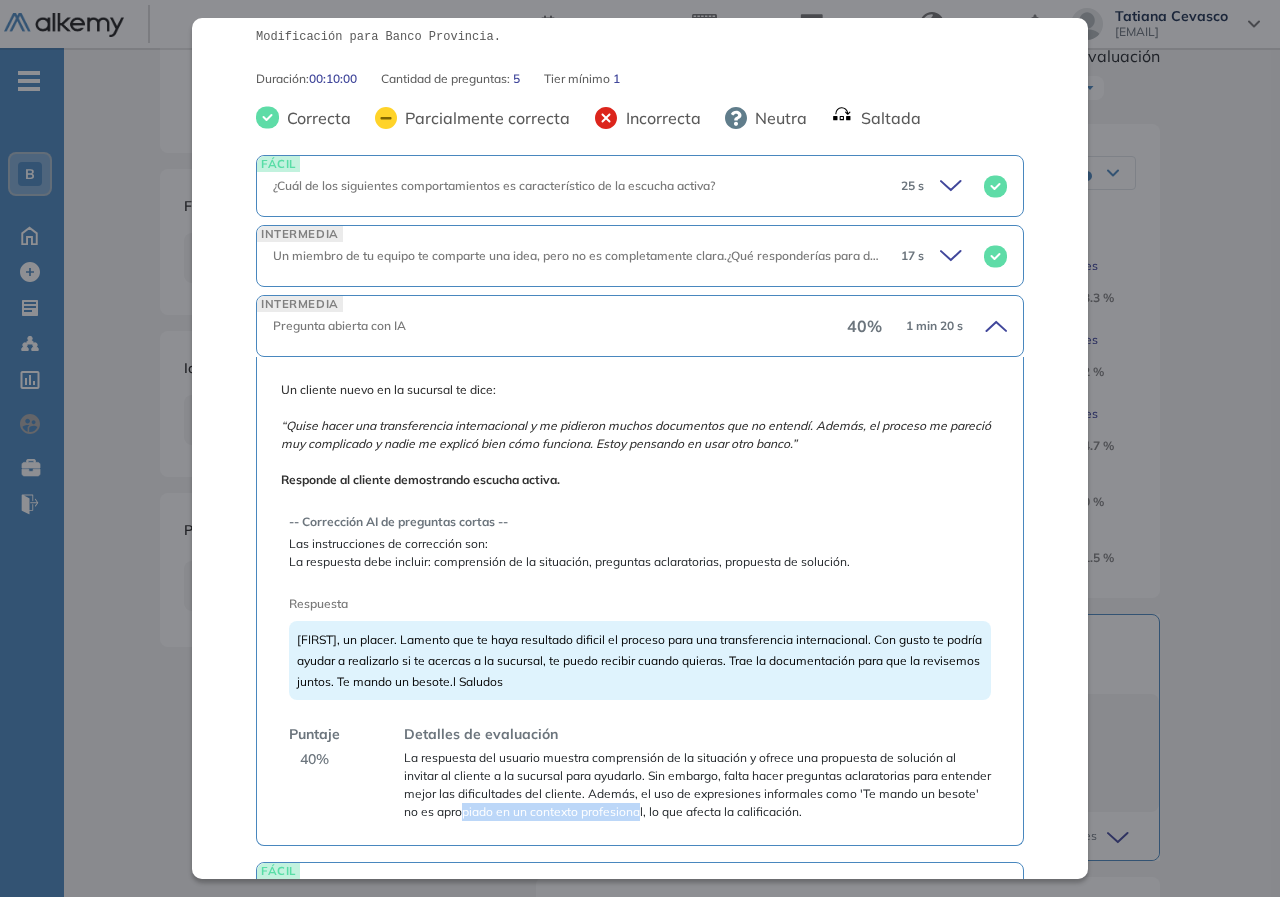 scroll, scrollTop: 537, scrollLeft: 0, axis: vertical 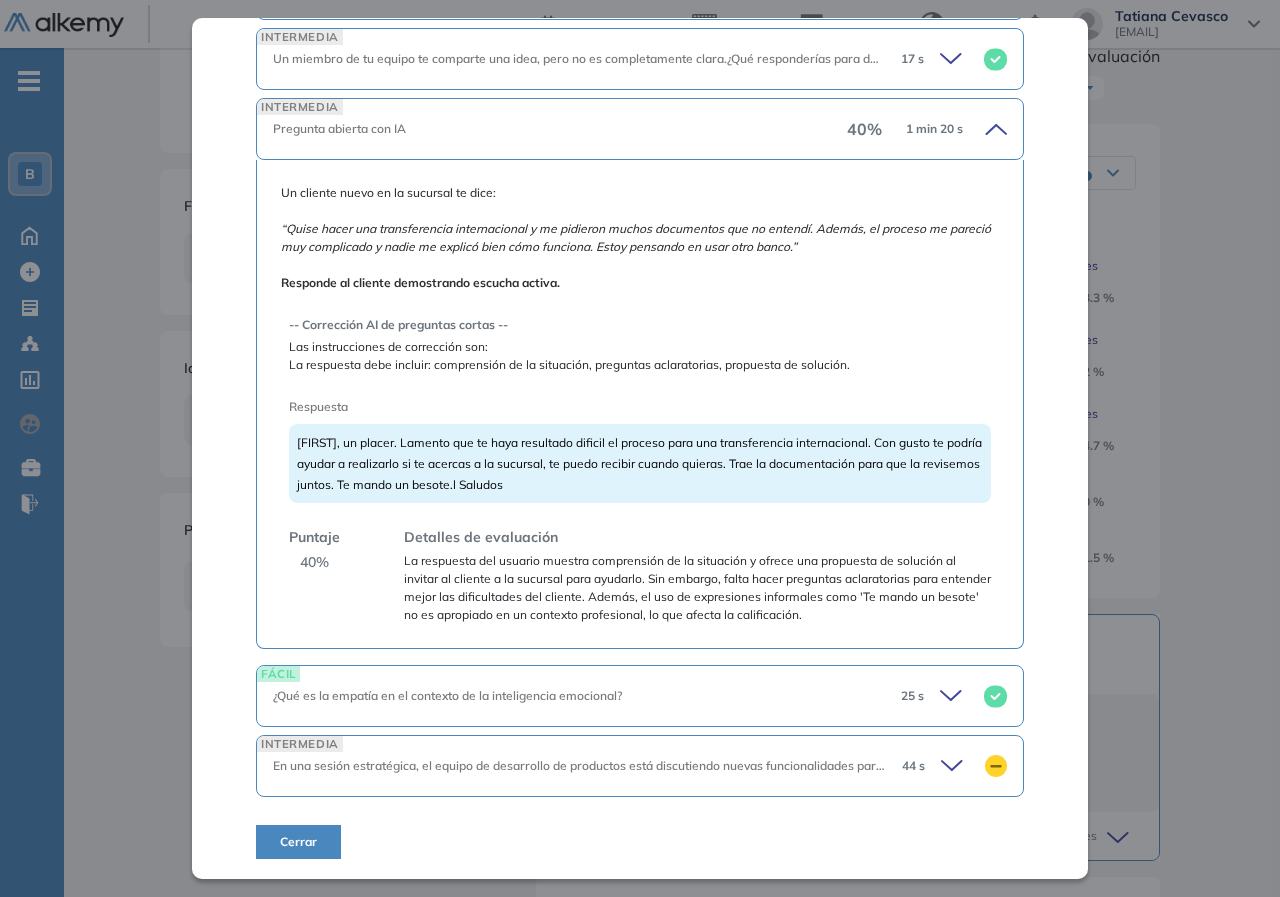 click 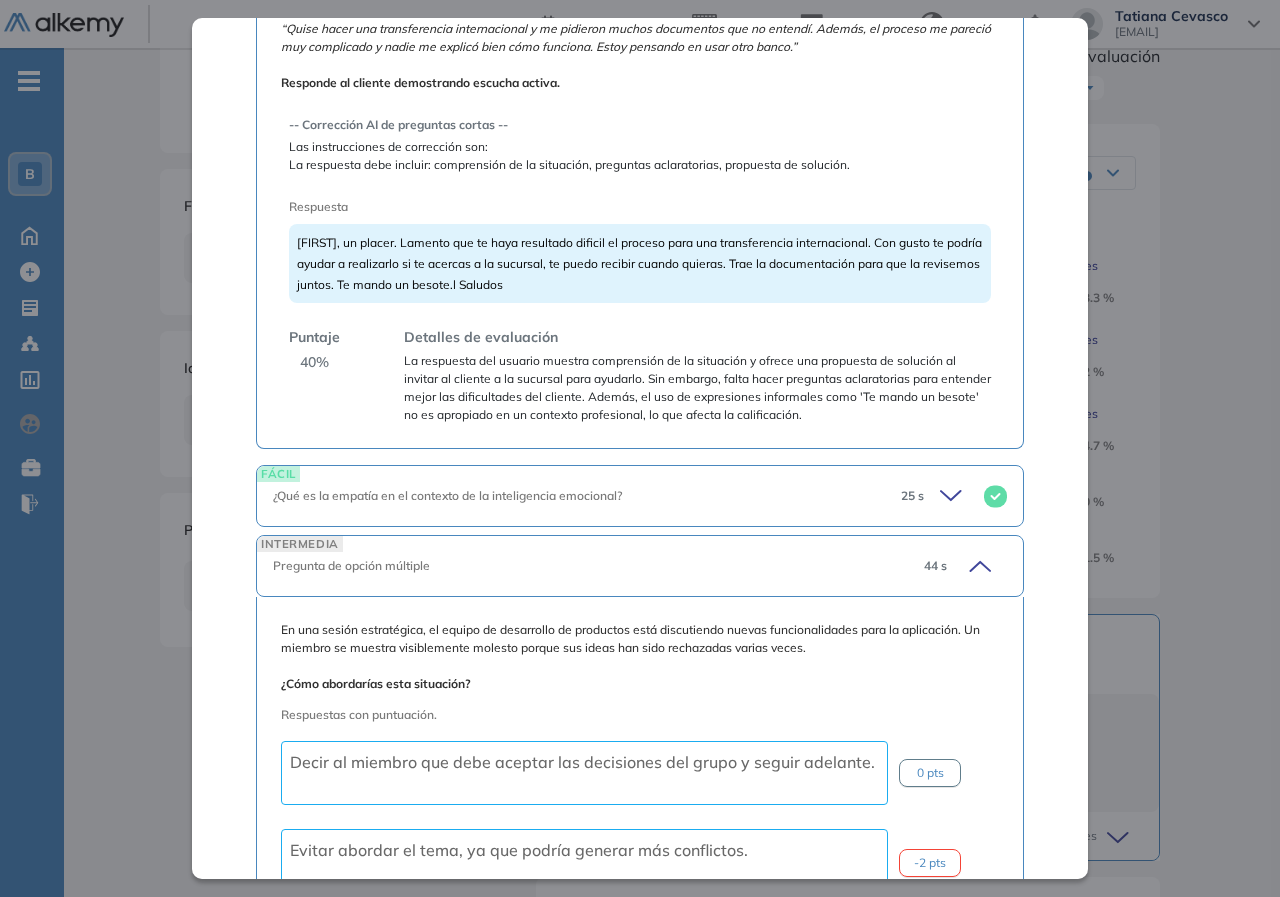 scroll, scrollTop: 1048, scrollLeft: 0, axis: vertical 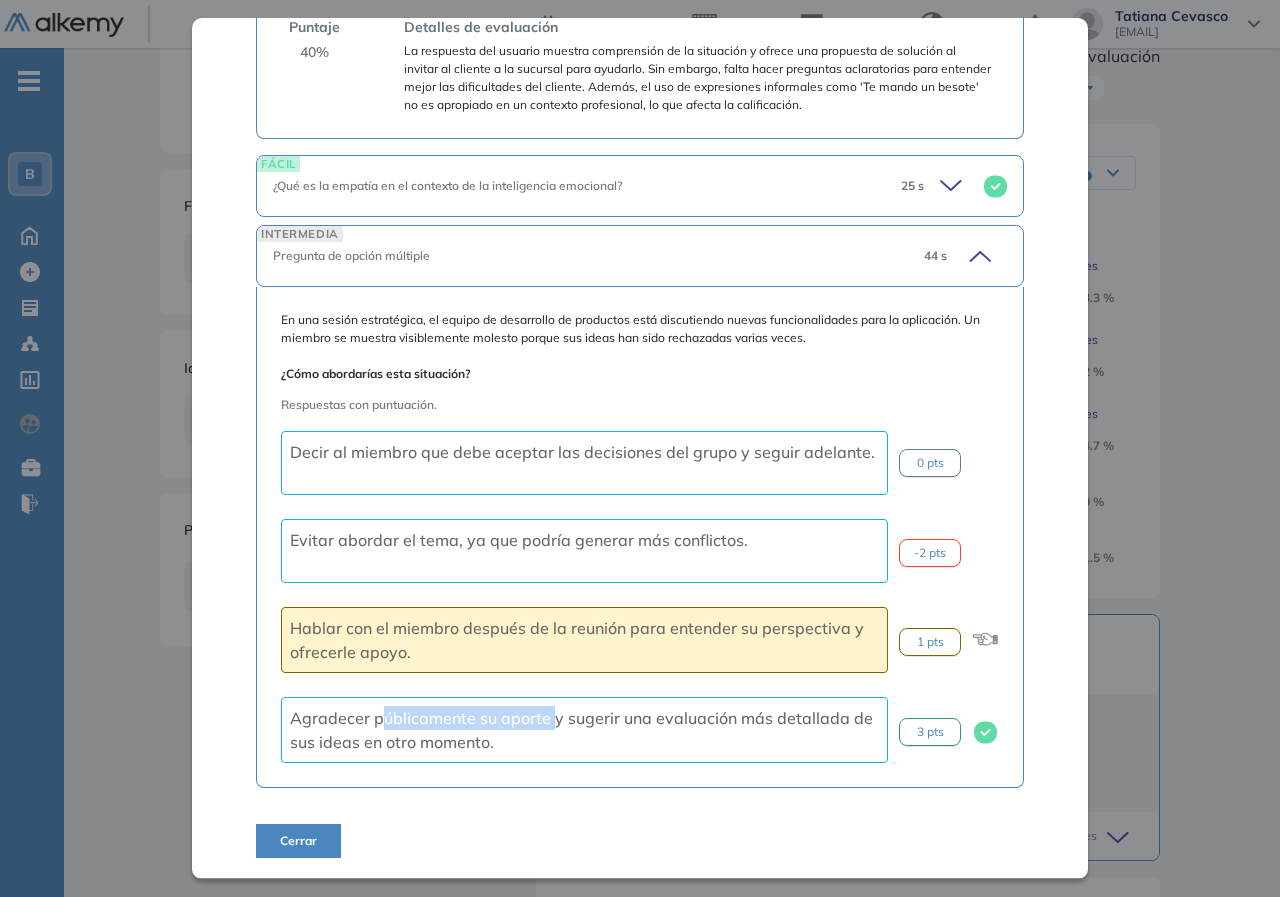 drag, startPoint x: 400, startPoint y: 712, endPoint x: 557, endPoint y: 729, distance: 157.9177 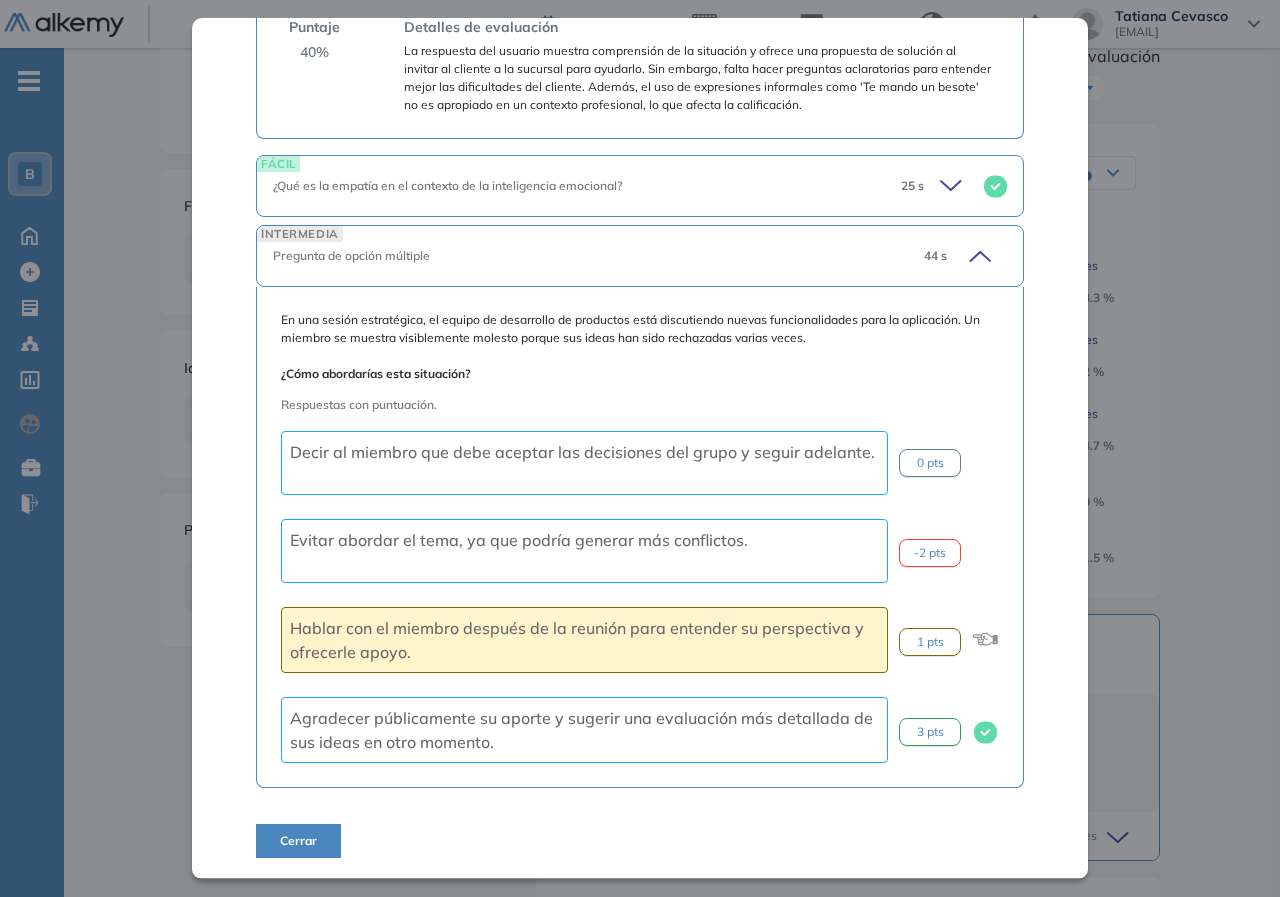 click on "44 s" at bounding box center [957, 256] 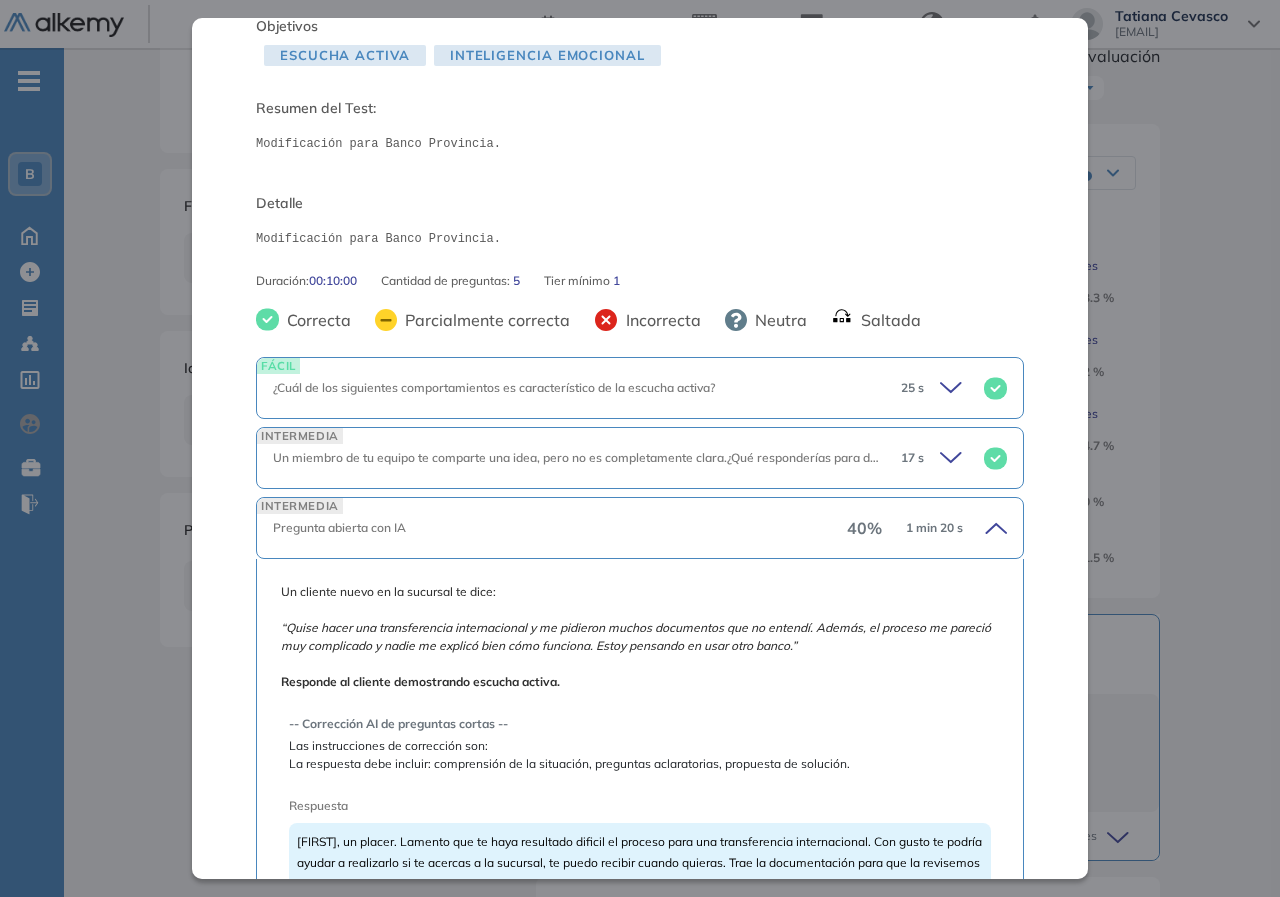 scroll, scrollTop: 38, scrollLeft: 0, axis: vertical 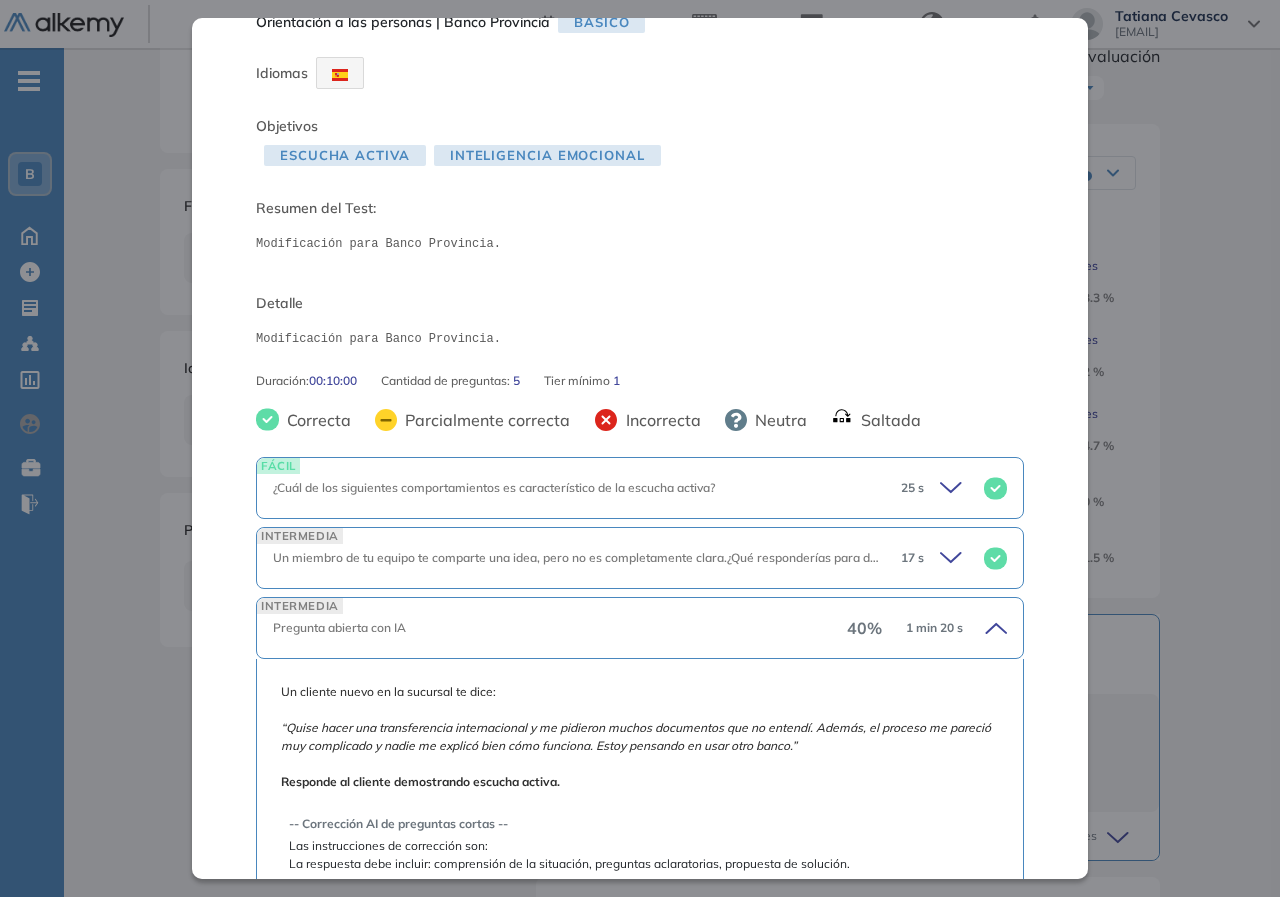 click on "17 s" at bounding box center (946, 558) 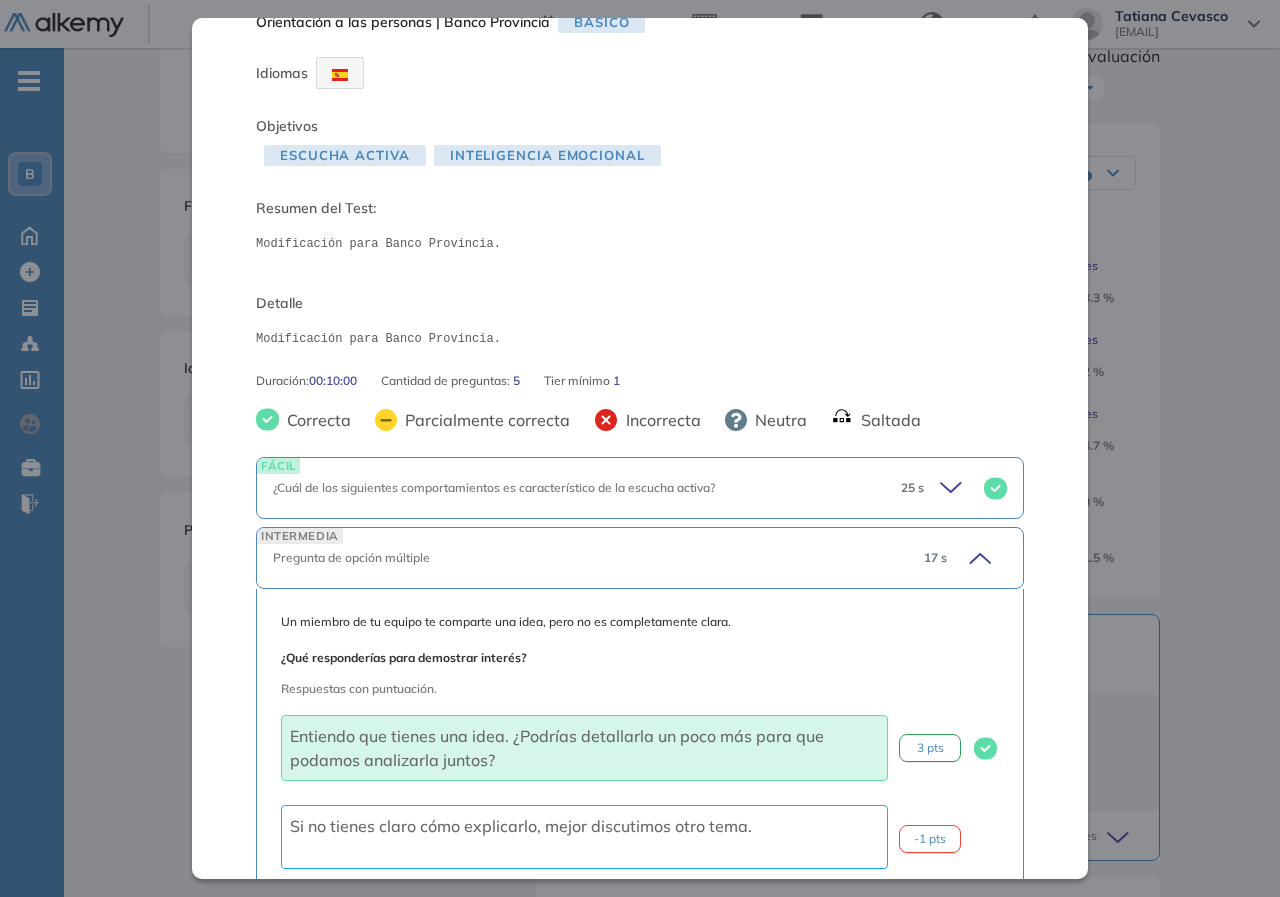 click on "Orientación a las personas | Banco Provincia Básico Idiomas Objetivos Escucha activa Inteligencia Emocional Resumen del Test: Modificación para Banco Provincia. Detalle Modificación para Banco Provincia. Duración : 00:10:00 Cantidad de preguntas: 5 Tier mínimo 1 Correcta Parcialmente correcta Incorrecta Neutra Saltada FÁCIL ¿Cuál de los siguientes comportamientos es característico de la escucha activa? 25 s ¿Cuál de los siguientes comportamientos es característico de la escucha activa? Respuesta
(Correcta) Hacer contacto visual y asentir con la cabeza para demostrar interés. Corregir al hablante constantemente para mejorar su mensaje. Cambiar el tema cuando se detecta incomodidad en el hablante. Pensar en la respuesta mientras la otra persona está hablando. INTERMEDIA Pregunta de opción múltiple 17 s Un miembro de tu equipo te comparte una idea, pero no es completamente clara. ¿Qué responderías para demostrar interés? Respuestas con puntuación. 3 pts -1 pts 0 pts -2 pts" at bounding box center (672, 551) 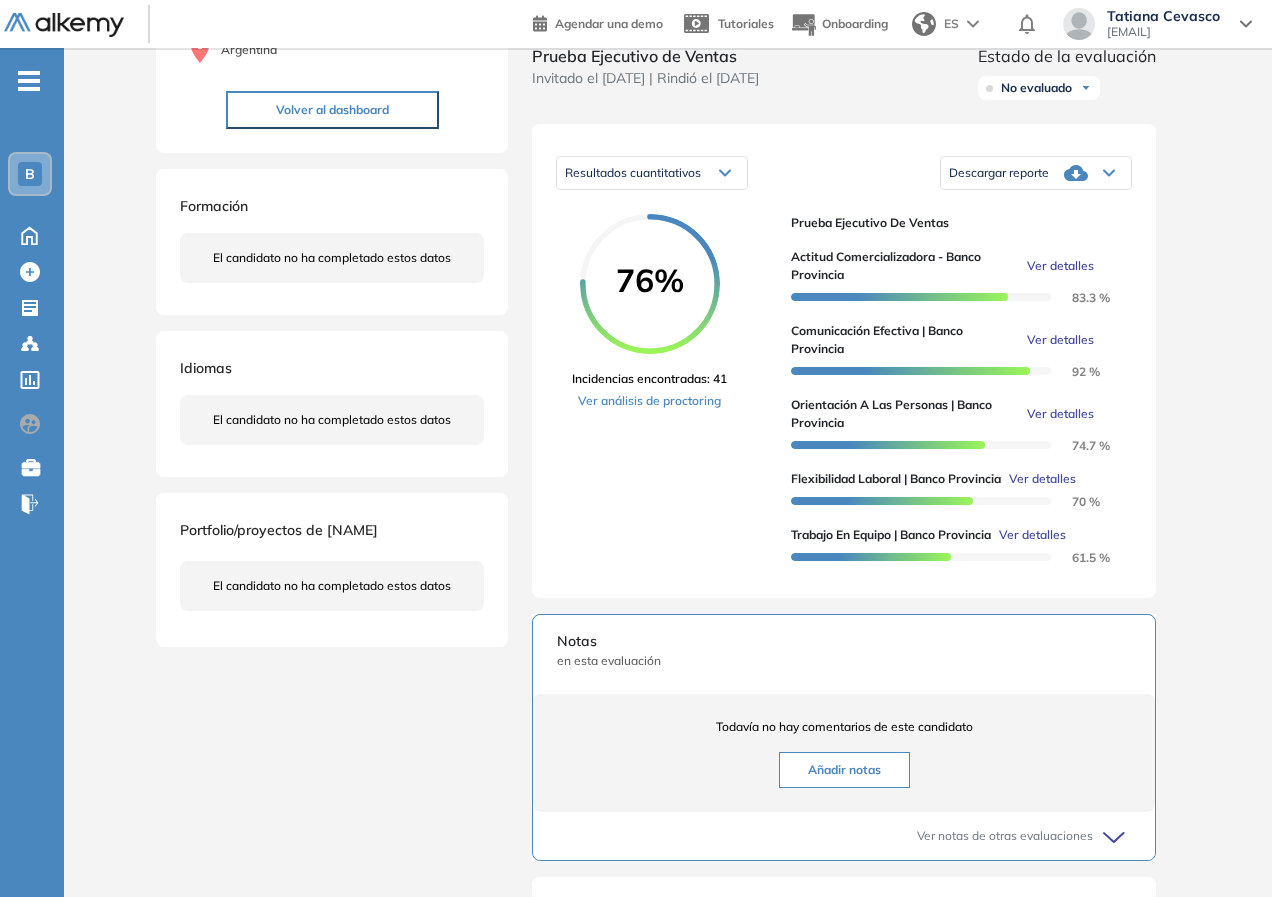 click on "Ver detalles" at bounding box center (1060, 266) 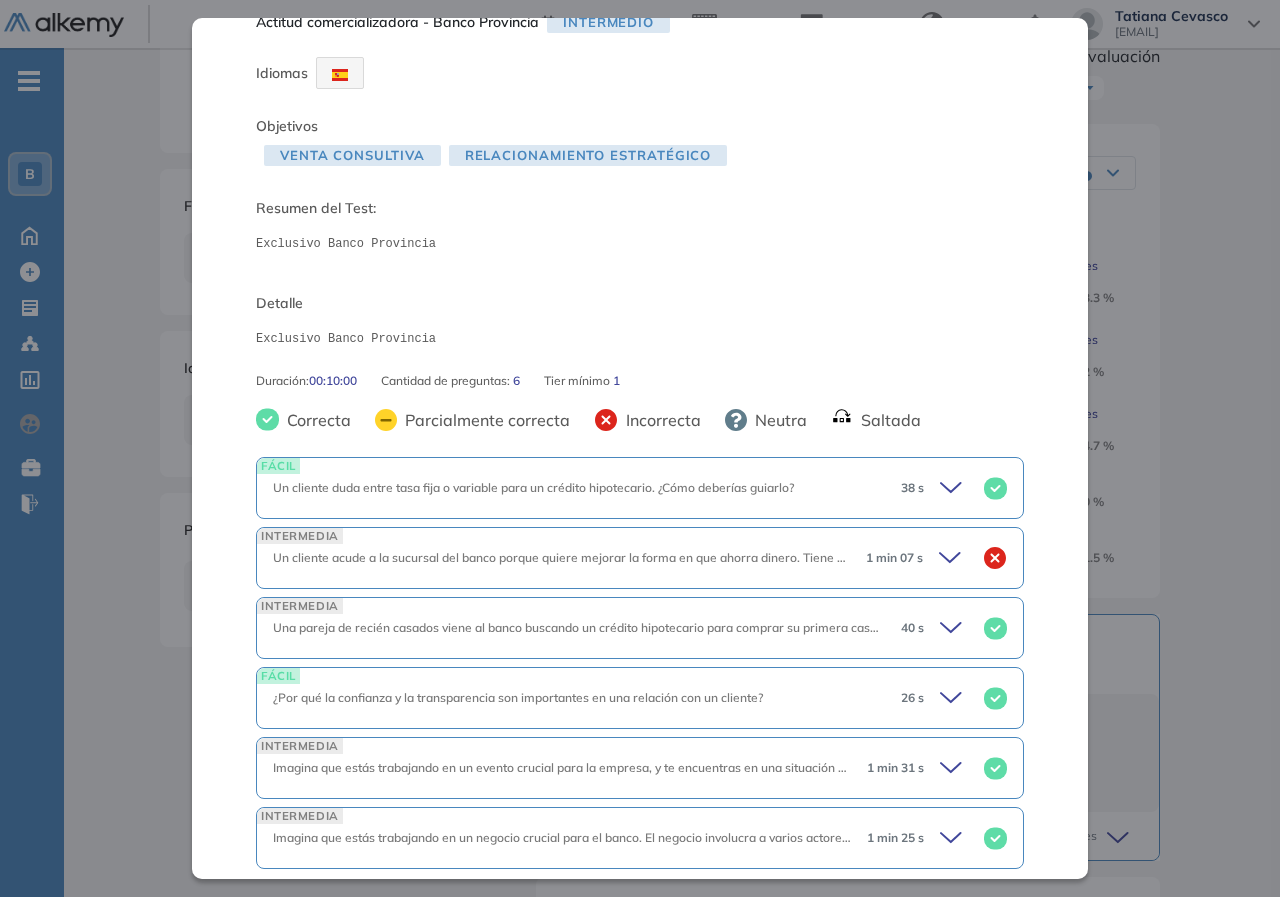 scroll, scrollTop: 110, scrollLeft: 0, axis: vertical 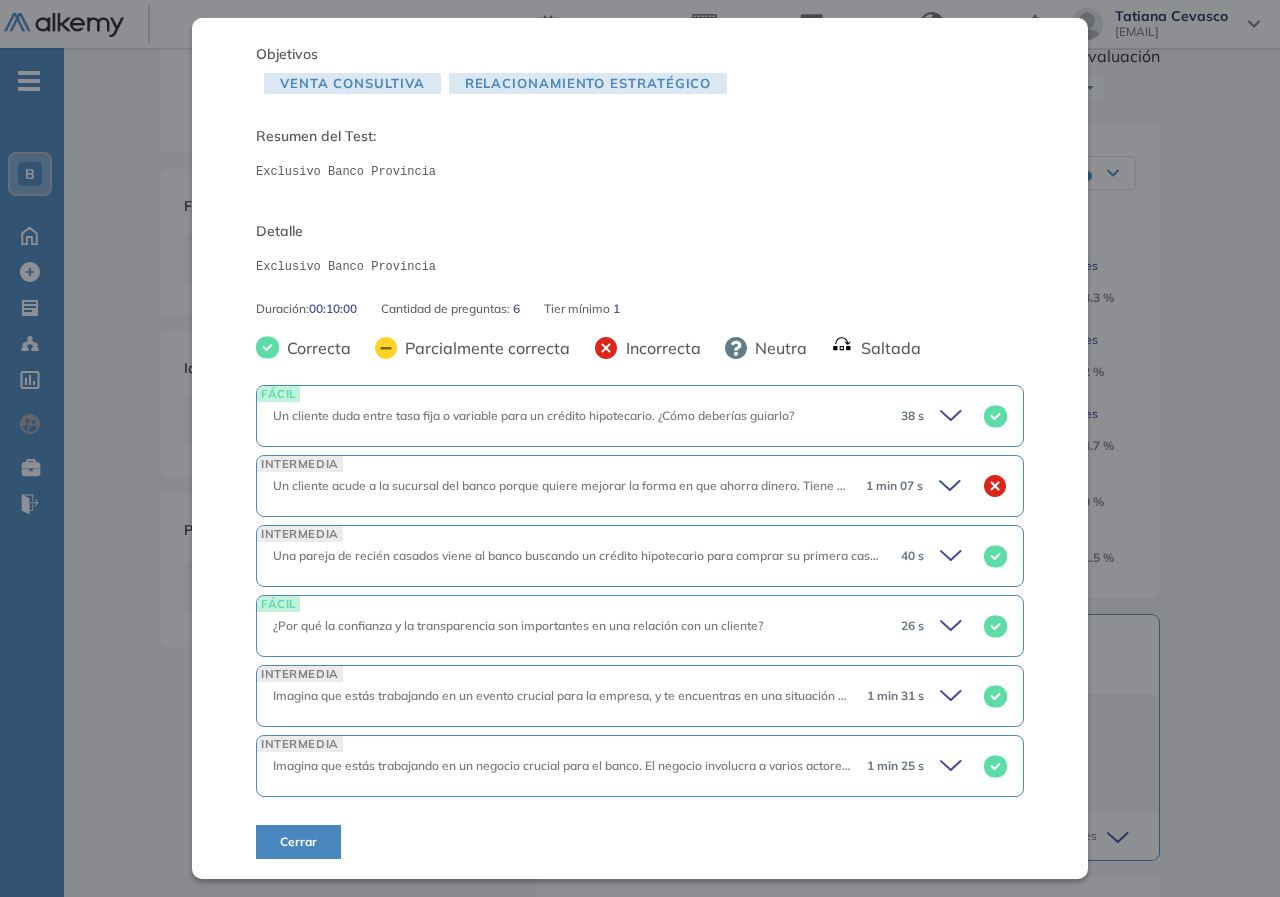 click on "INTERMEDIA Un cliente acude a la sucursal del banco porque quiere mejorar la forma en que ahorra dinero. Tiene un trabajo estable y algo de dinero guardado en una cuenta de ahorros, pero está interesado en hacer crecer sus ahorros a largo plazo y no está seguro de qué producto elegir.¿Cuál de las siguientes preguntas es más recomendada para identificar mejor sus necesidades? 1 min 07 s" at bounding box center (640, 486) 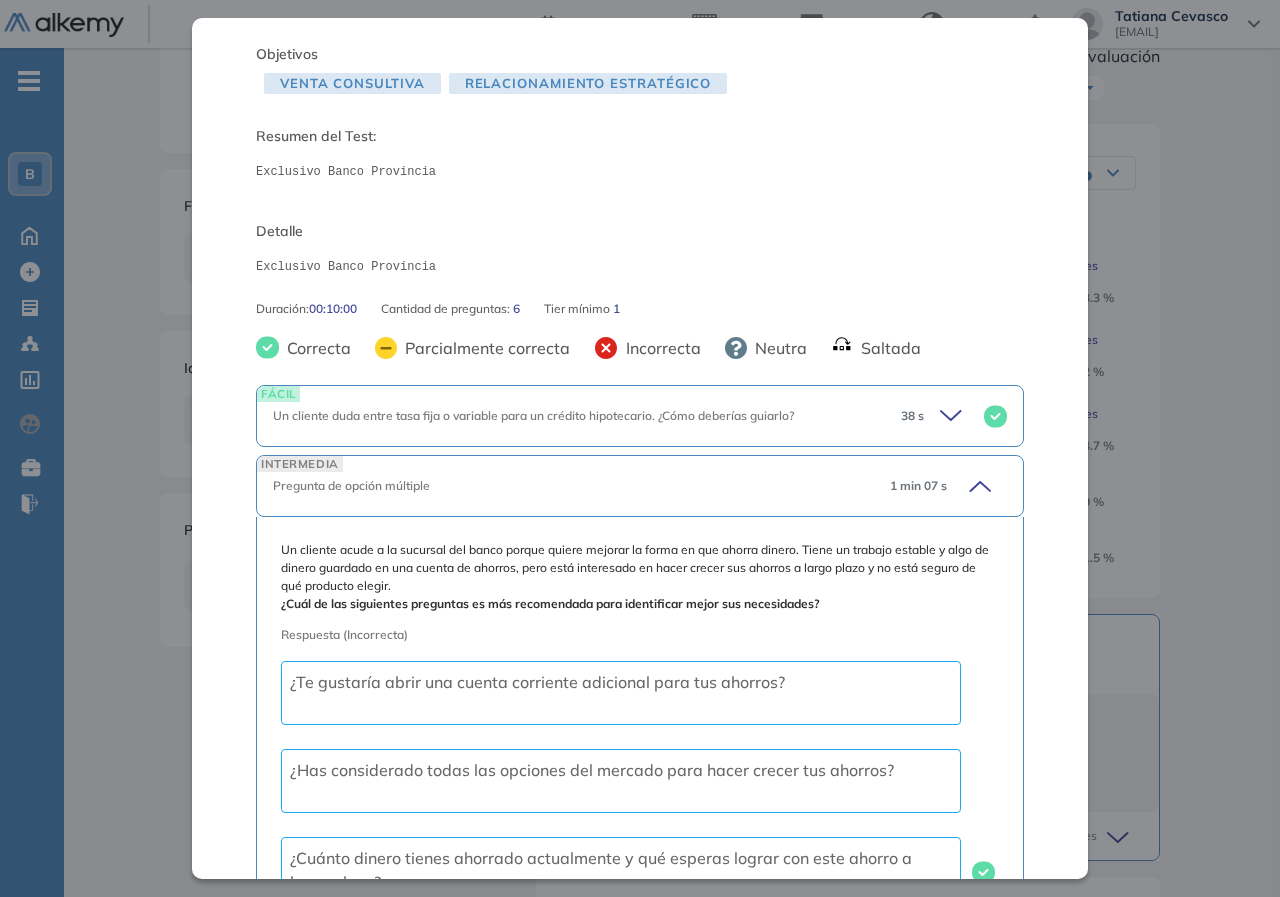 scroll, scrollTop: 310, scrollLeft: 0, axis: vertical 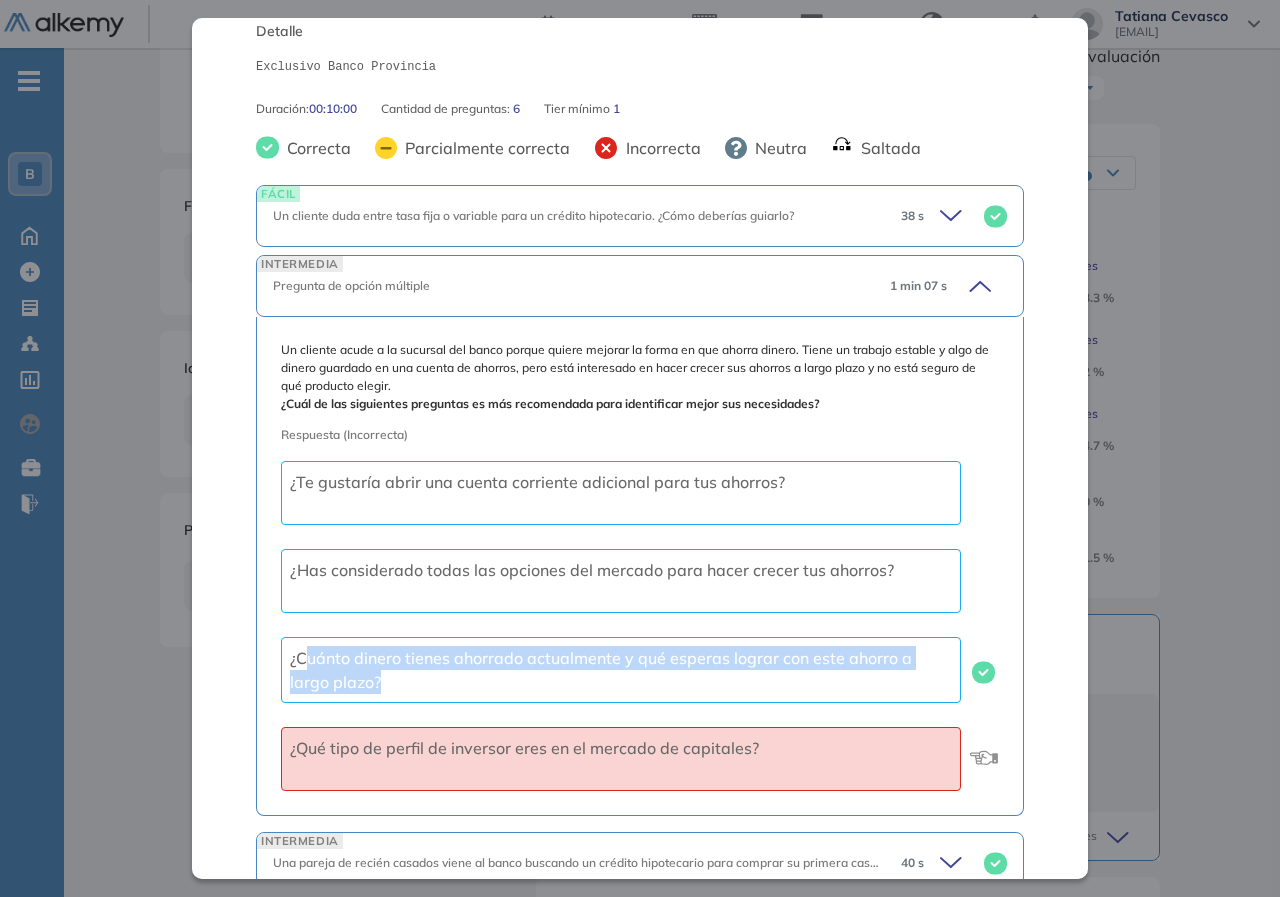drag, startPoint x: 303, startPoint y: 650, endPoint x: 954, endPoint y: 665, distance: 651.1728 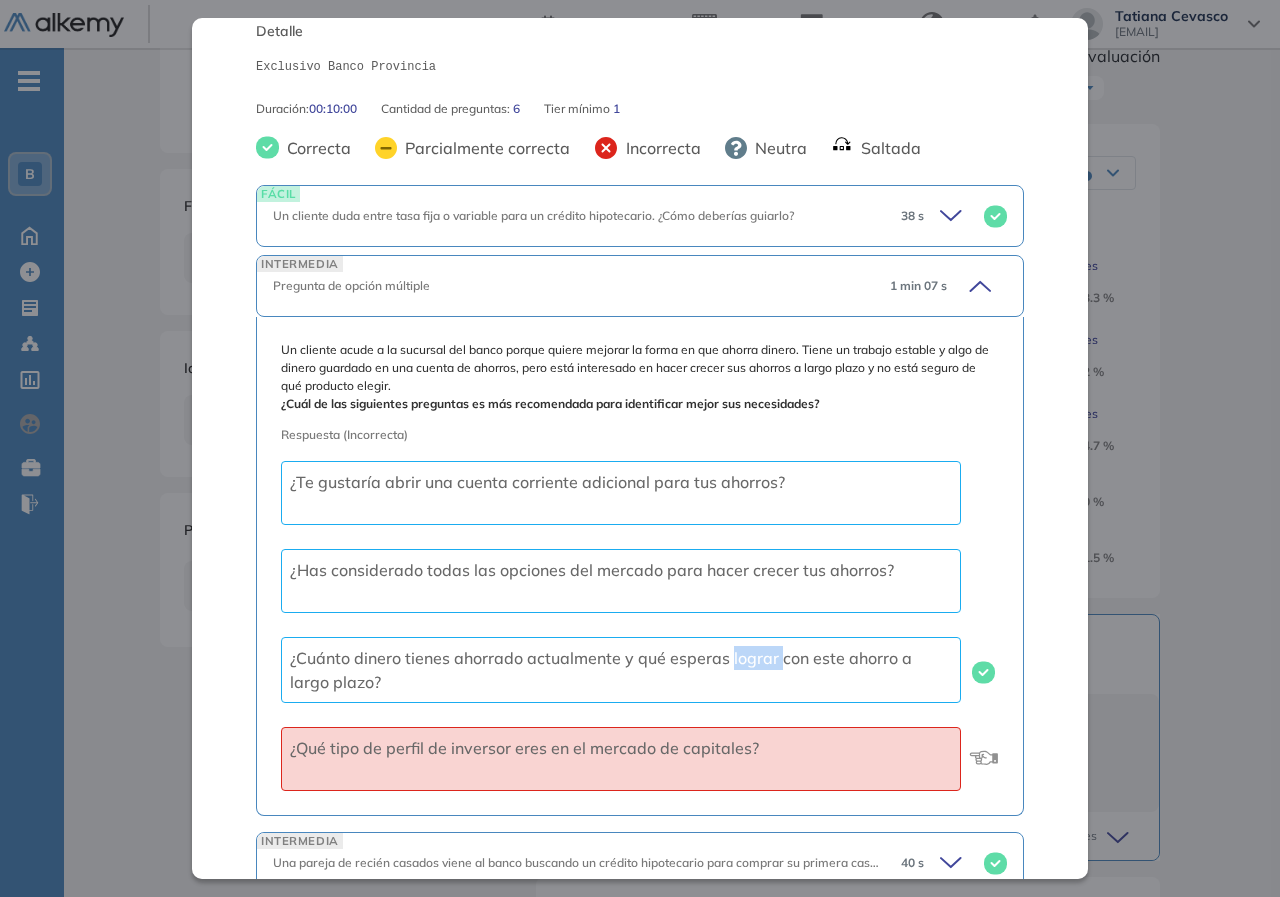 click on "¿Cuánto dinero tienes ahorrado actualmente y qué esperas lograr con este ahorro a largo plazo?" at bounding box center (601, 670) 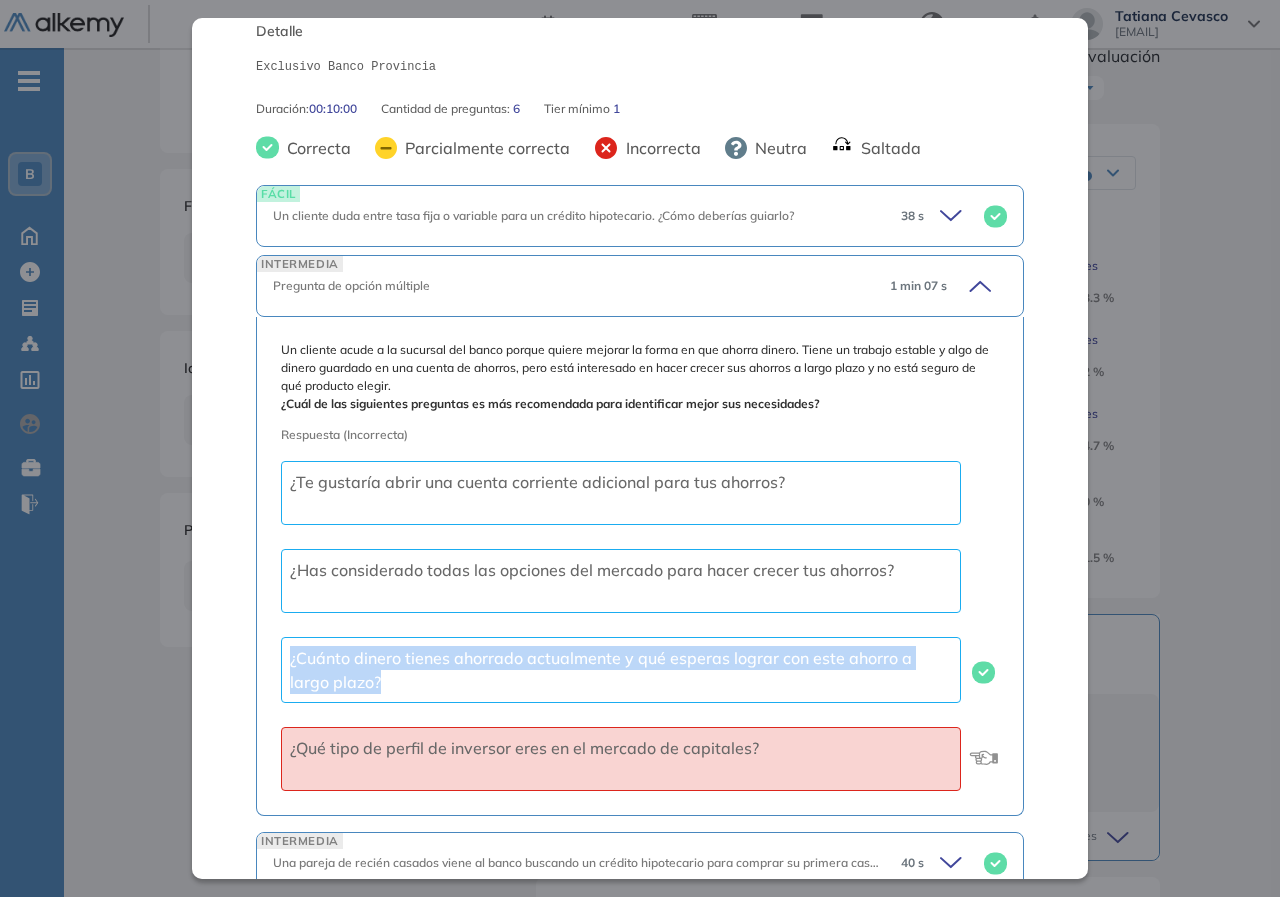 click on "¿Cuánto dinero tienes ahorrado actualmente y qué esperas lograr con este ahorro a largo plazo?" at bounding box center [601, 670] 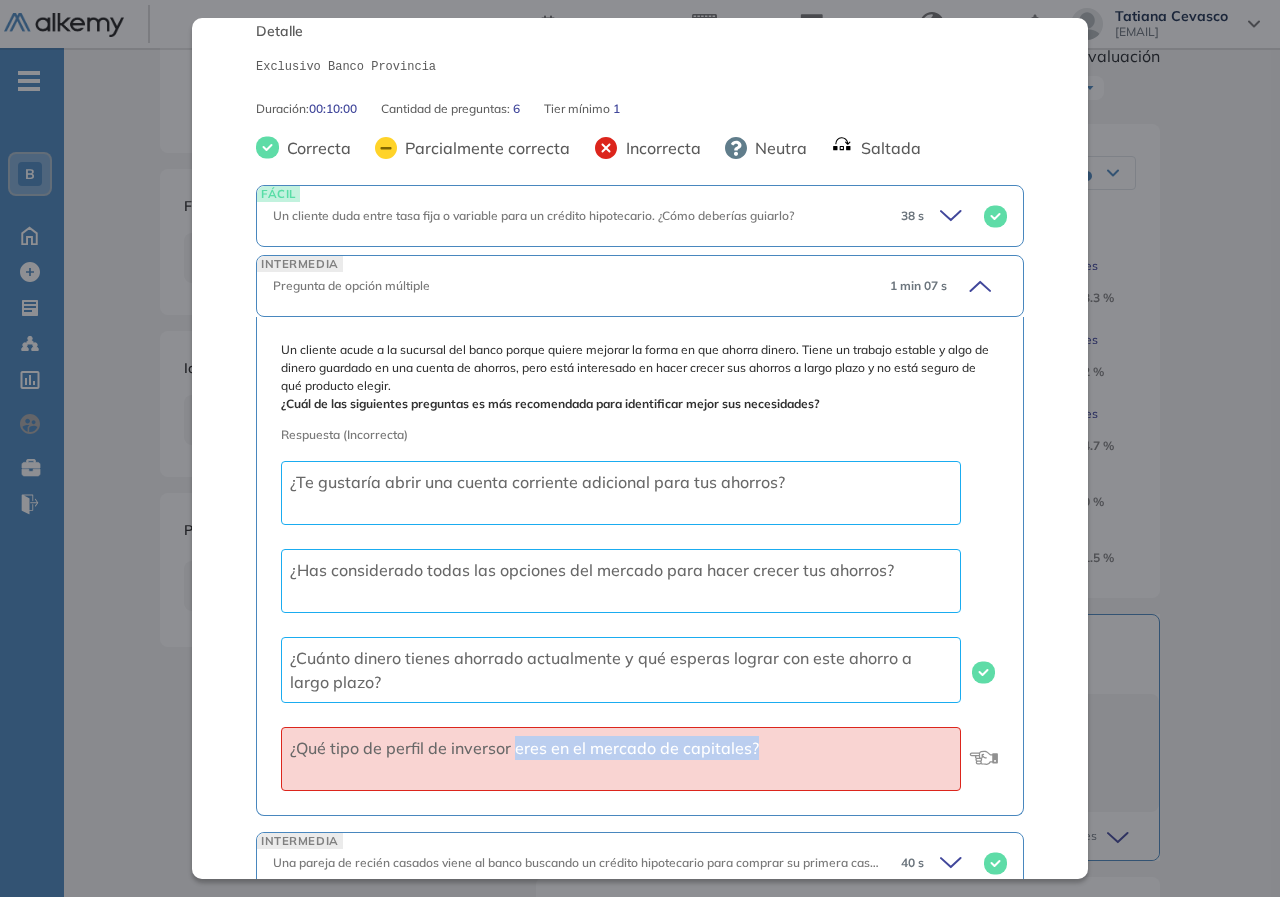 drag, startPoint x: 543, startPoint y: 738, endPoint x: 780, endPoint y: 738, distance: 237 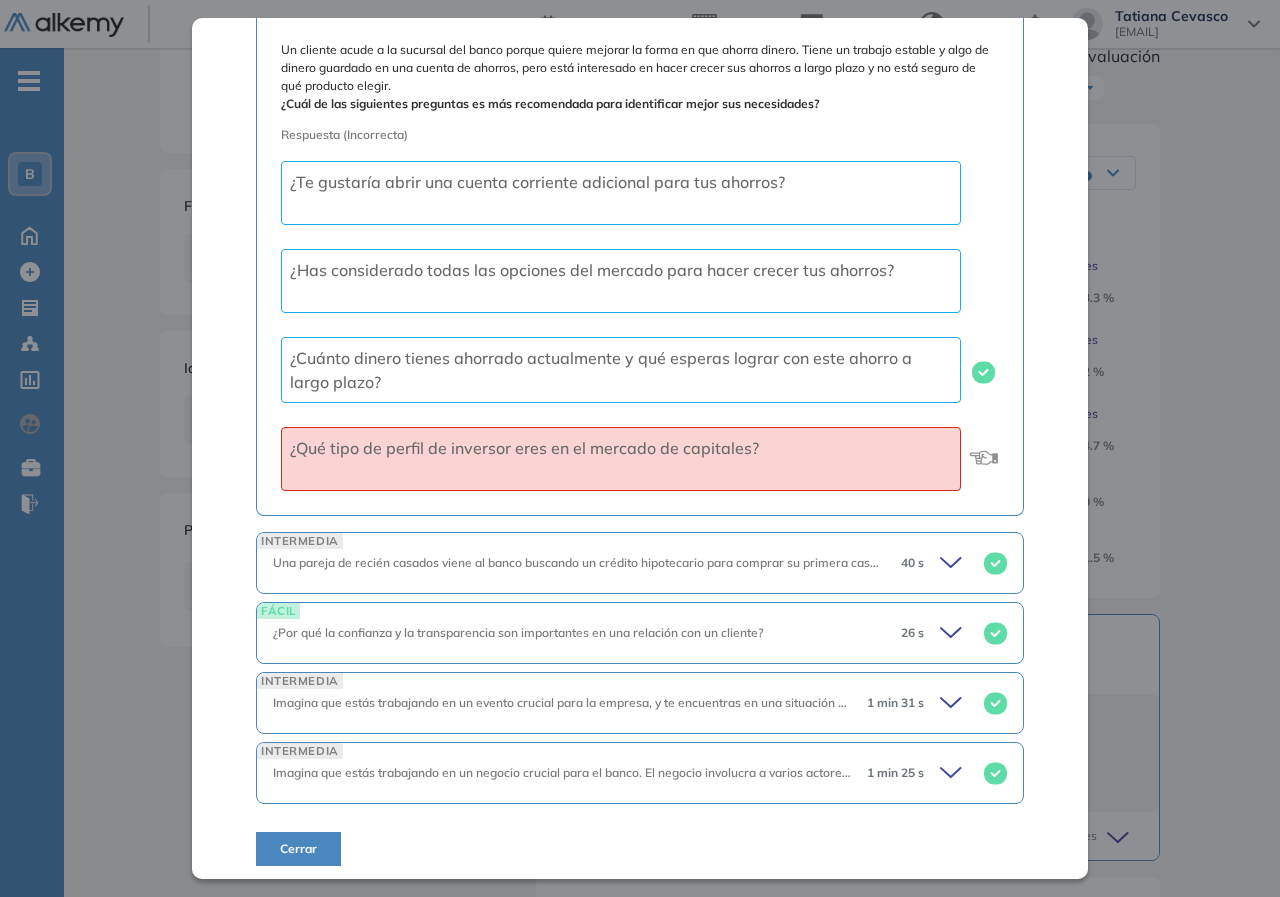 scroll, scrollTop: 617, scrollLeft: 0, axis: vertical 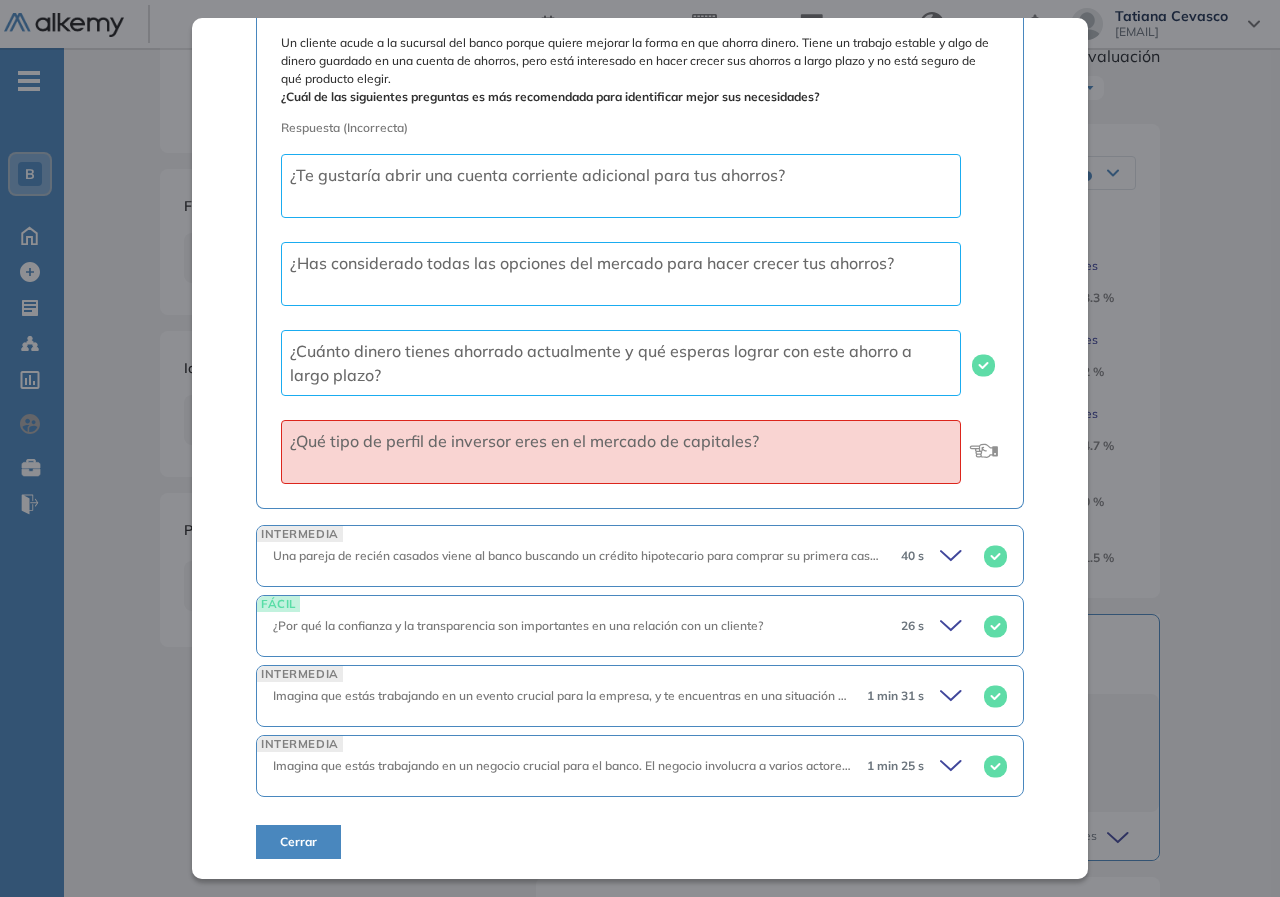 click on "¿Qué tipo de perfil de inversor eres en el mercado de capitales?" at bounding box center (621, 452) 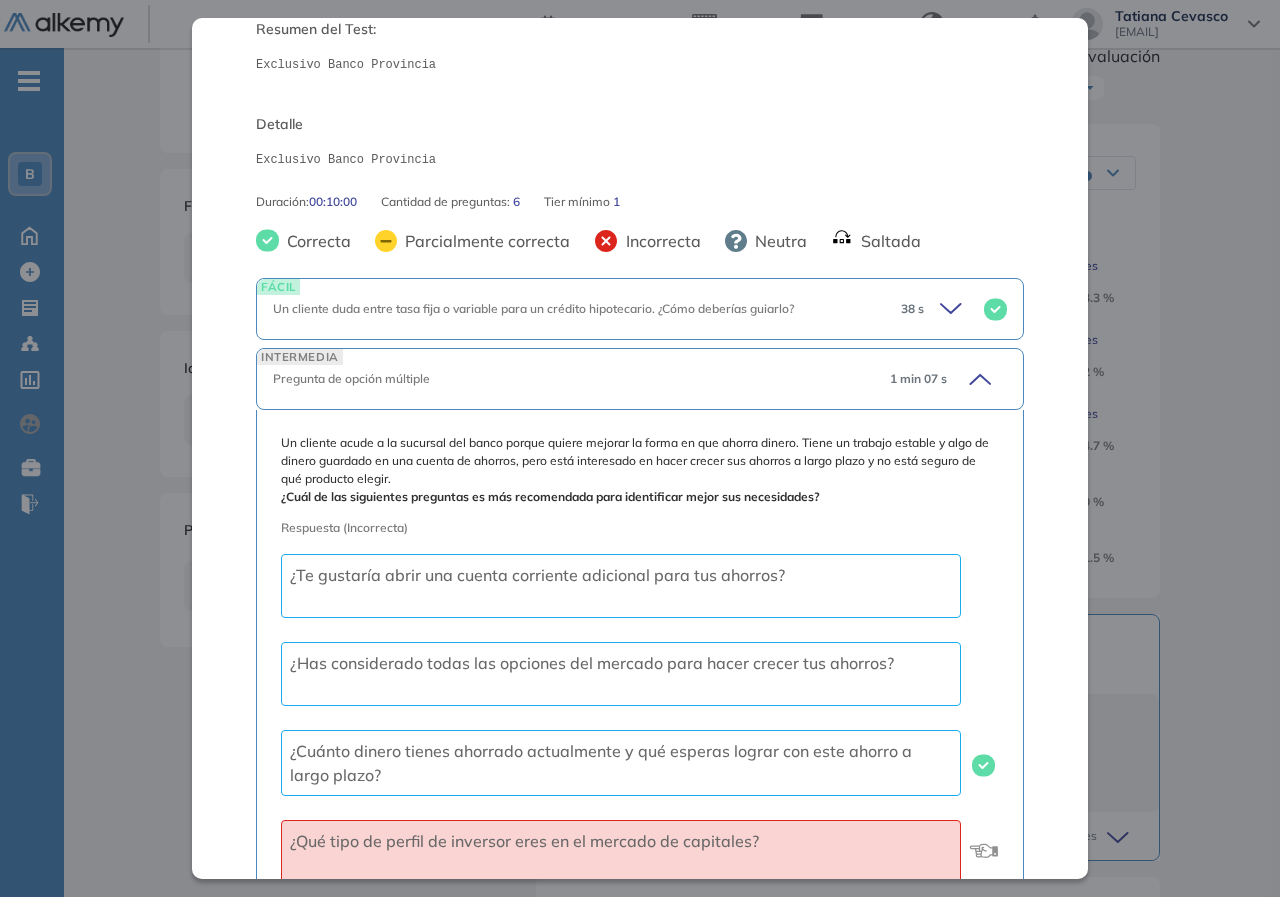 scroll, scrollTop: 517, scrollLeft: 0, axis: vertical 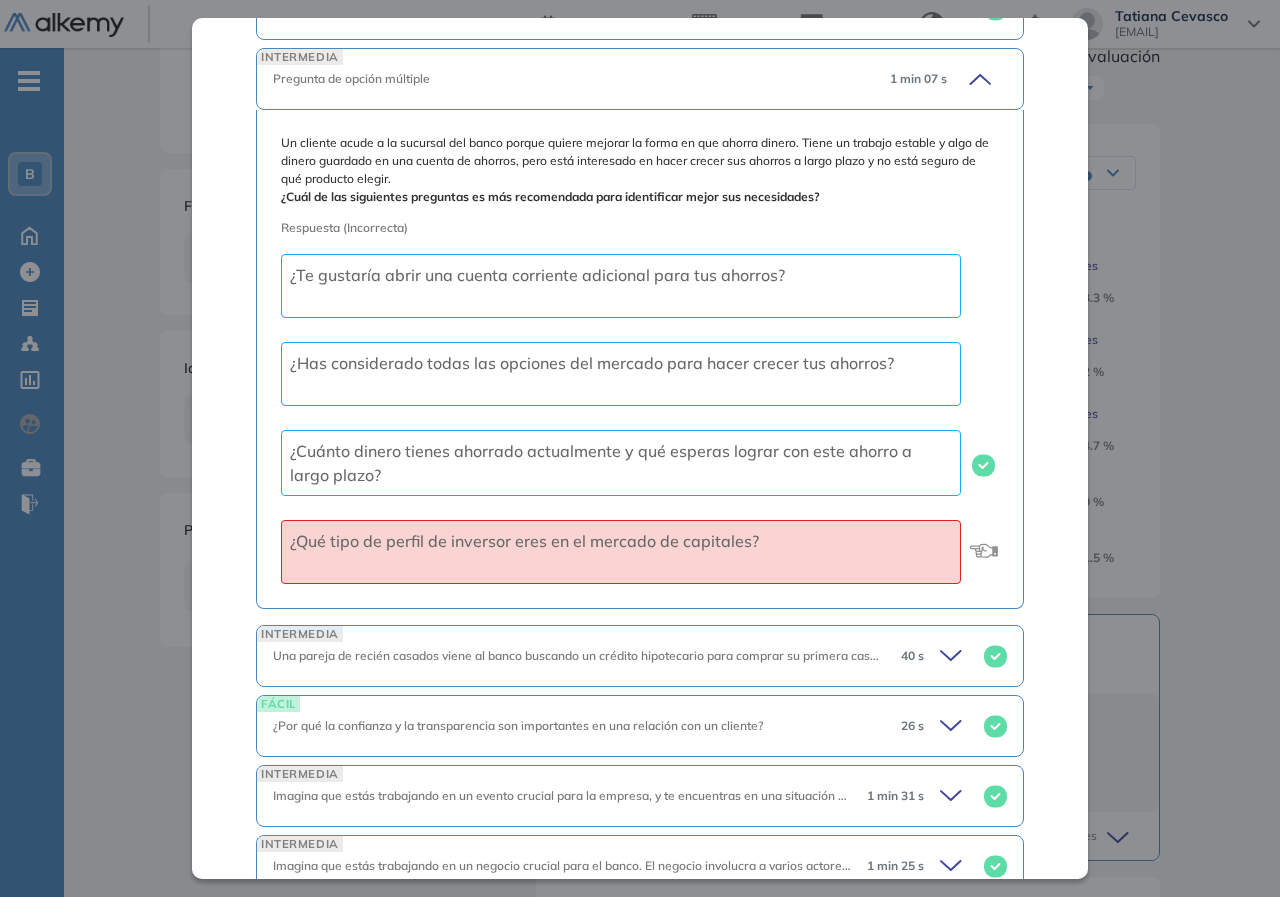 click on "1 min  07 s" at bounding box center [940, 79] 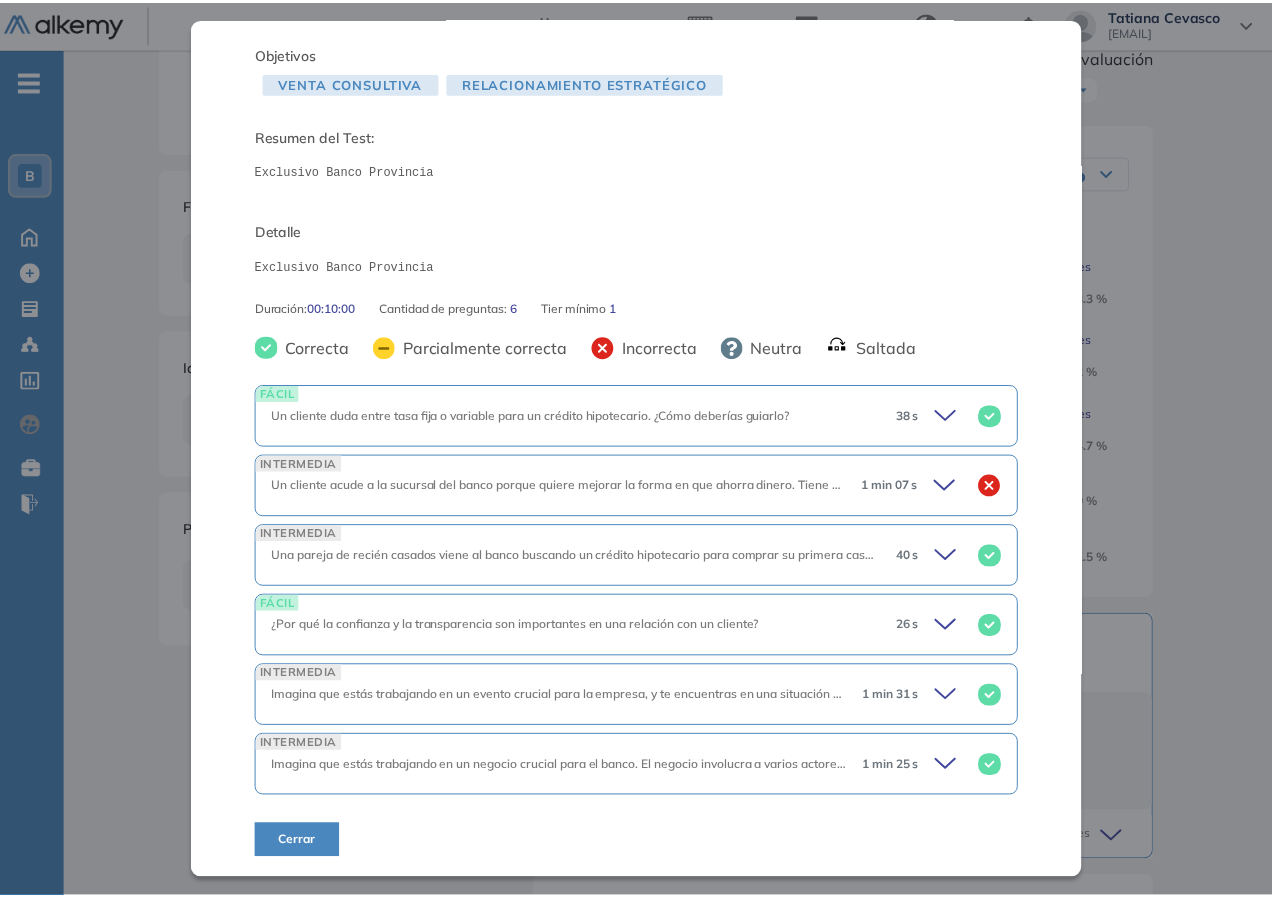 scroll, scrollTop: 110, scrollLeft: 0, axis: vertical 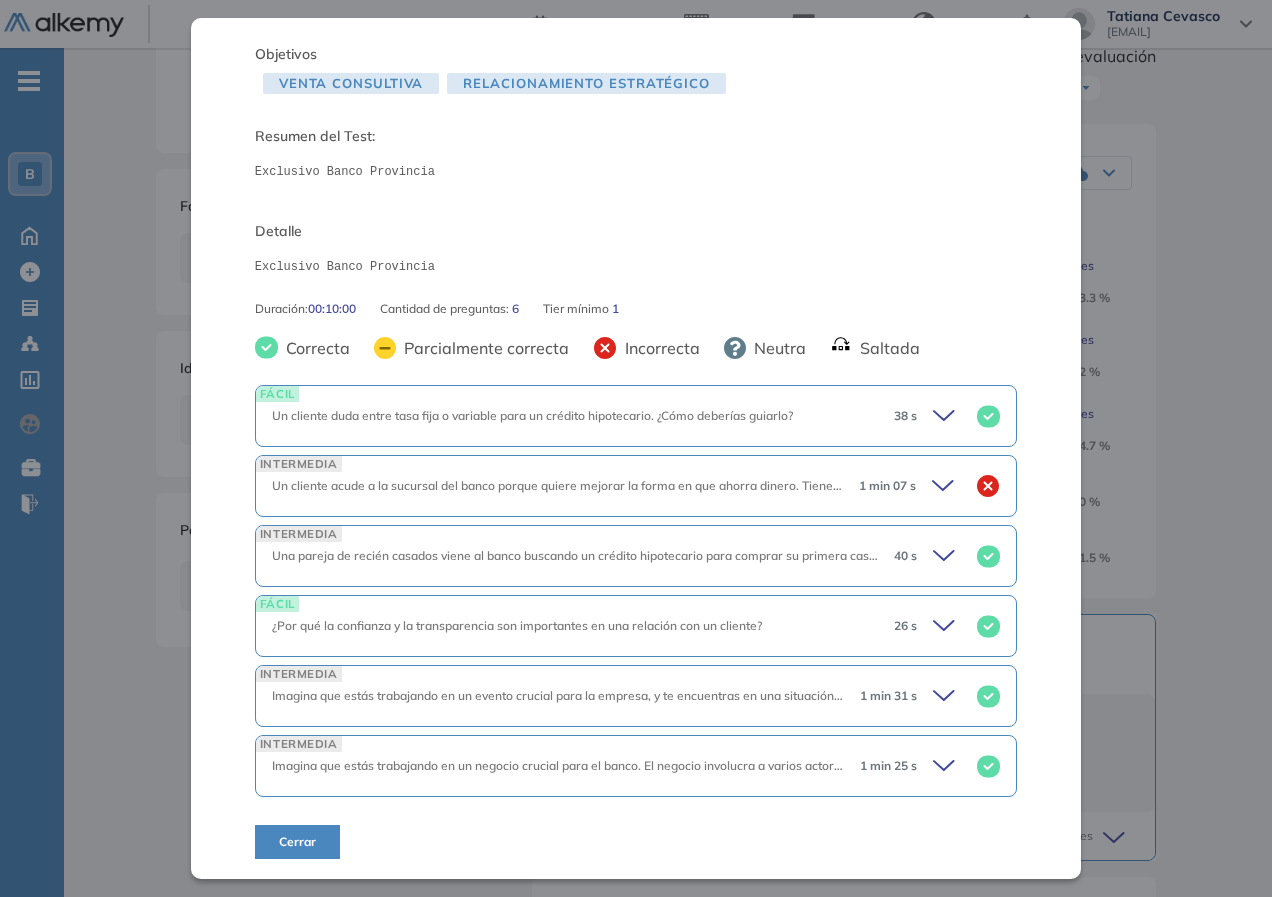 click on "Actitud comercializadora - [COMPANY] Intermedio Idiomas Objetivos Venta consultiva Relacionamiento estratégico Resumen del Test: Exclusivo [COMPANY] Detalle Exclusivo [COMPANY] Duración : 00:10:00 Cantidad de preguntas: 6 Tier mínimo 1 Correcta Parcialmente correcta Incorrecta Neutra Saltada FÁCIL Un cliente duda entre tasa fija o variable para un crédito hipotecario. ¿Cómo deberías guiarlo? 38 s Un cliente duda entre tasa fija o variable para un crédito hipotecario. ¿Cómo deberías guiarlo? Respuesta (Correcta) Sugerir que espere a que bajen más las tasas. Decidir por él según lo que otros clientes eligen. Recomendar la tasa variable porque suele ser más baja al inicio. Explicarle las diferencias y ayudarle a evaluar cuál se ajusta mejor a su situación y tolerancia al riesgo. INTERMEDIA 1 min 07 s ¿Cuál de las siguientes preguntas es más recomendada para identificar mejor sus necesidades? Respuesta (Incorrecta) INTERMEDIA 40 s FÁCIL 26 s 0" at bounding box center [668, 551] 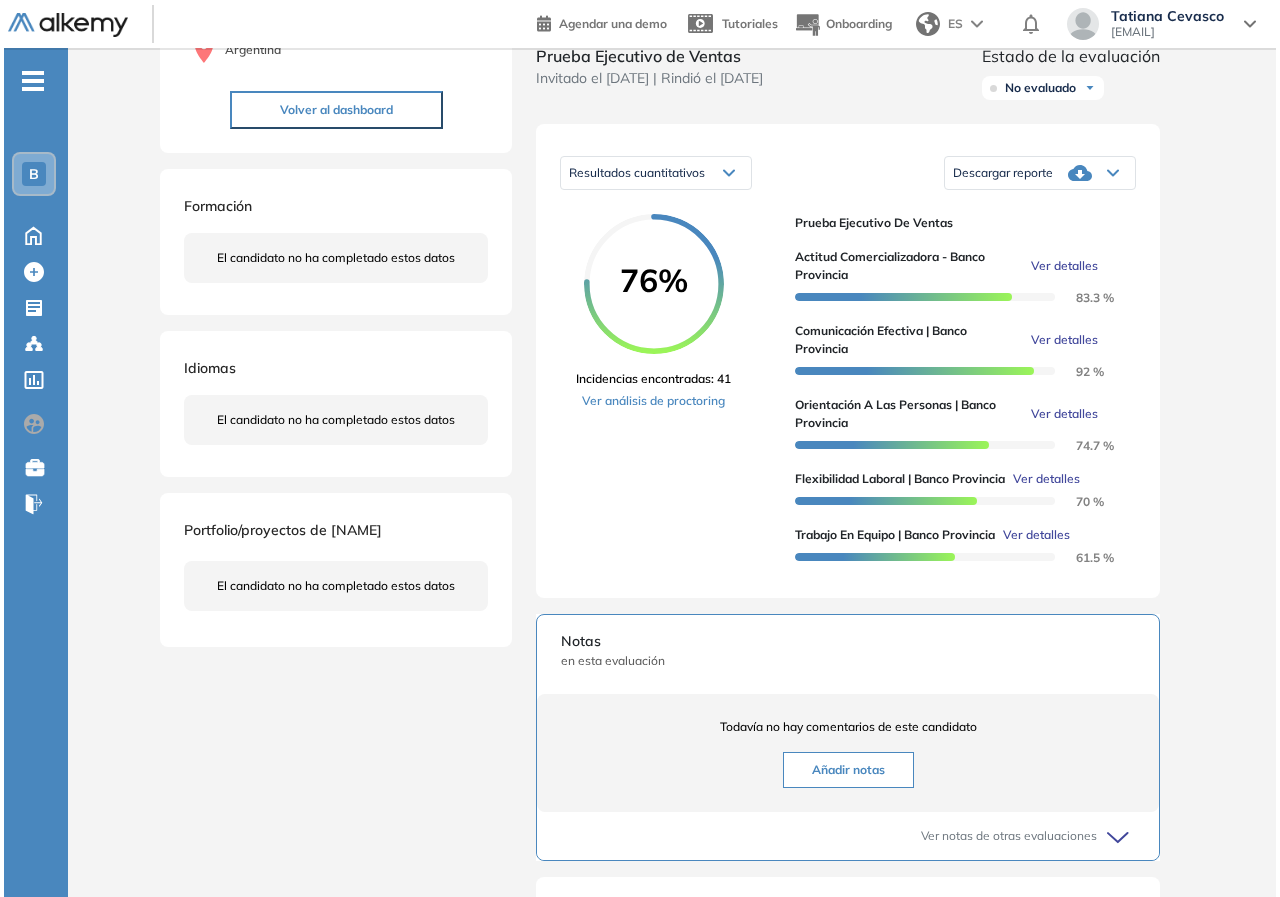scroll, scrollTop: 0, scrollLeft: 0, axis: both 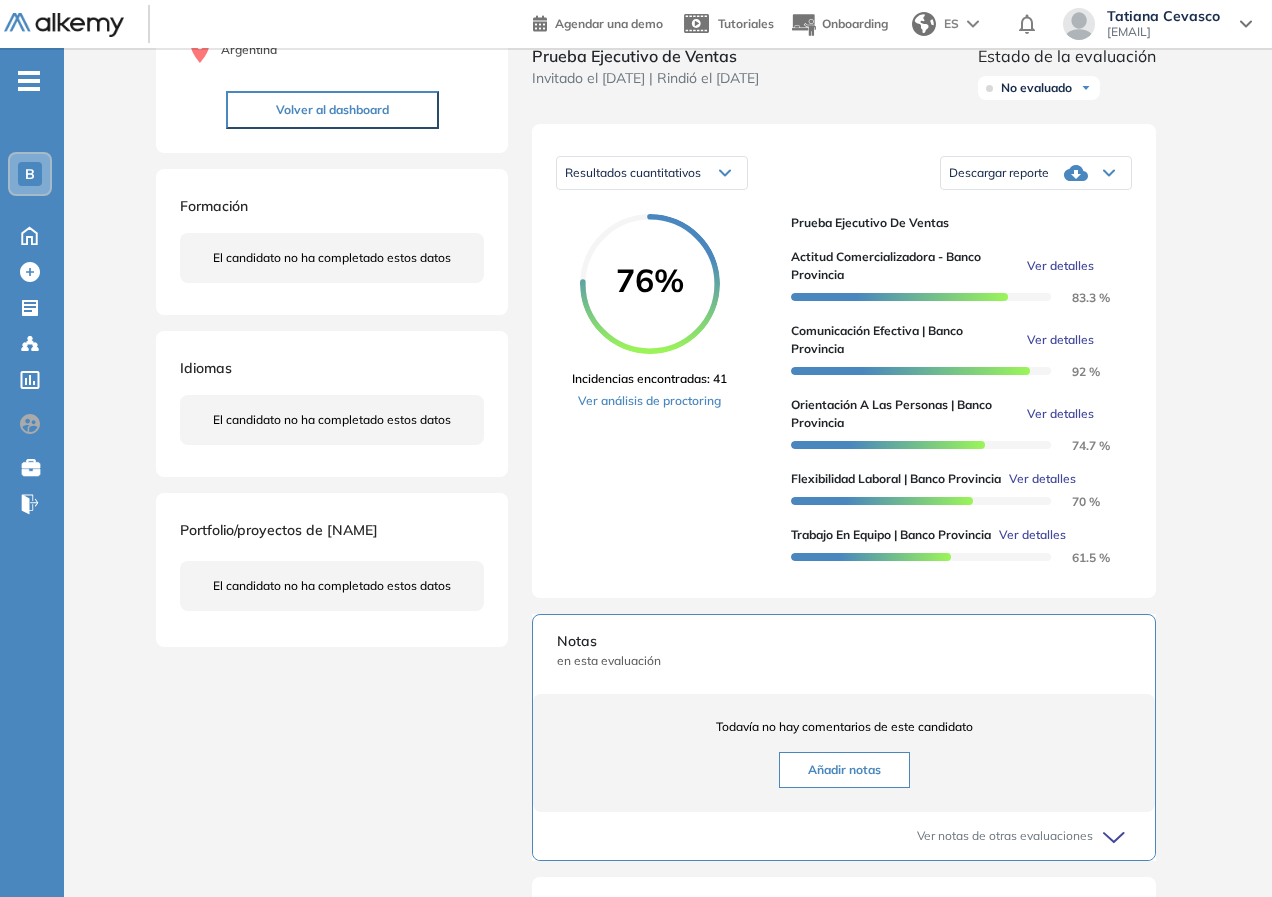click on "Ver detalles" at bounding box center (1042, 479) 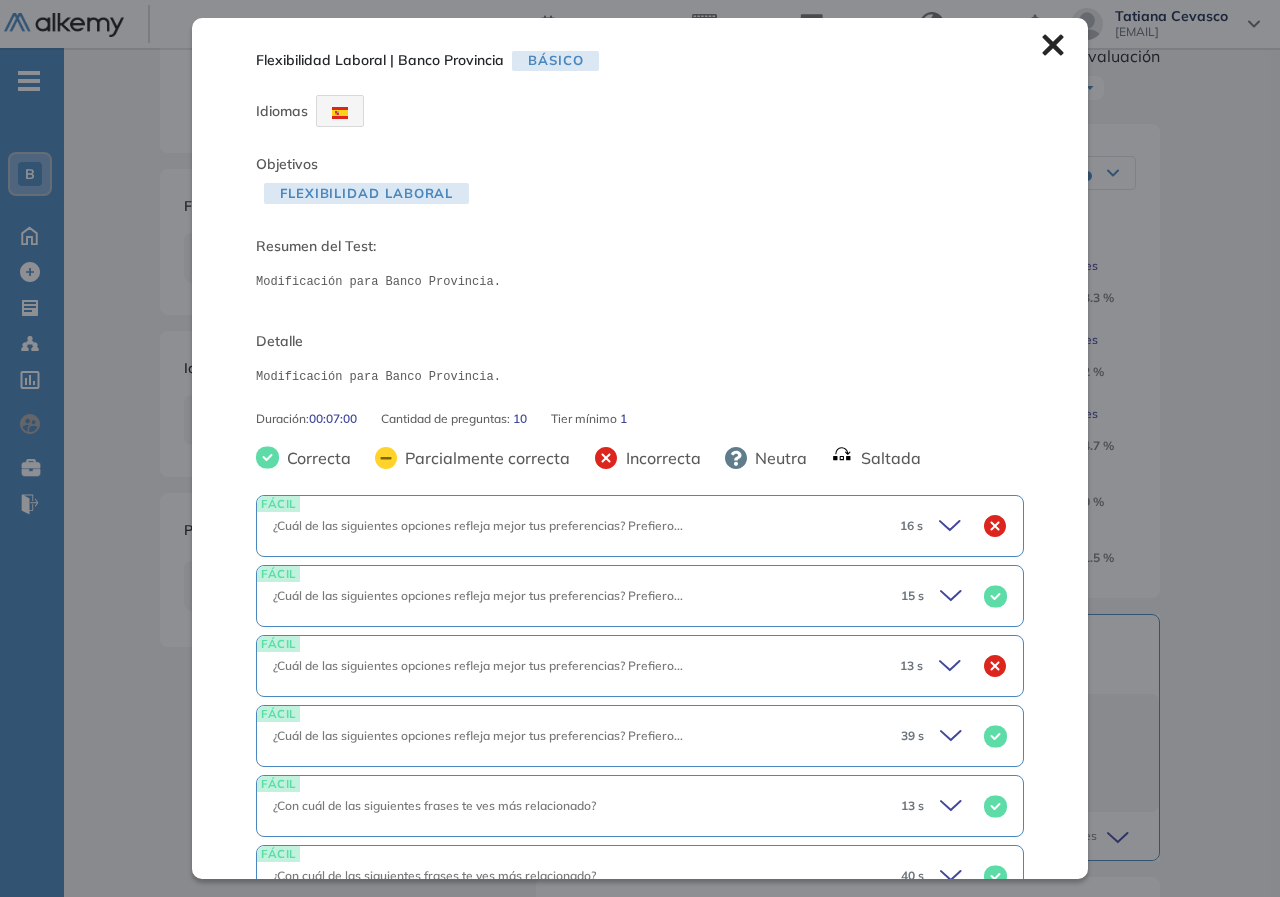 scroll, scrollTop: 390, scrollLeft: 0, axis: vertical 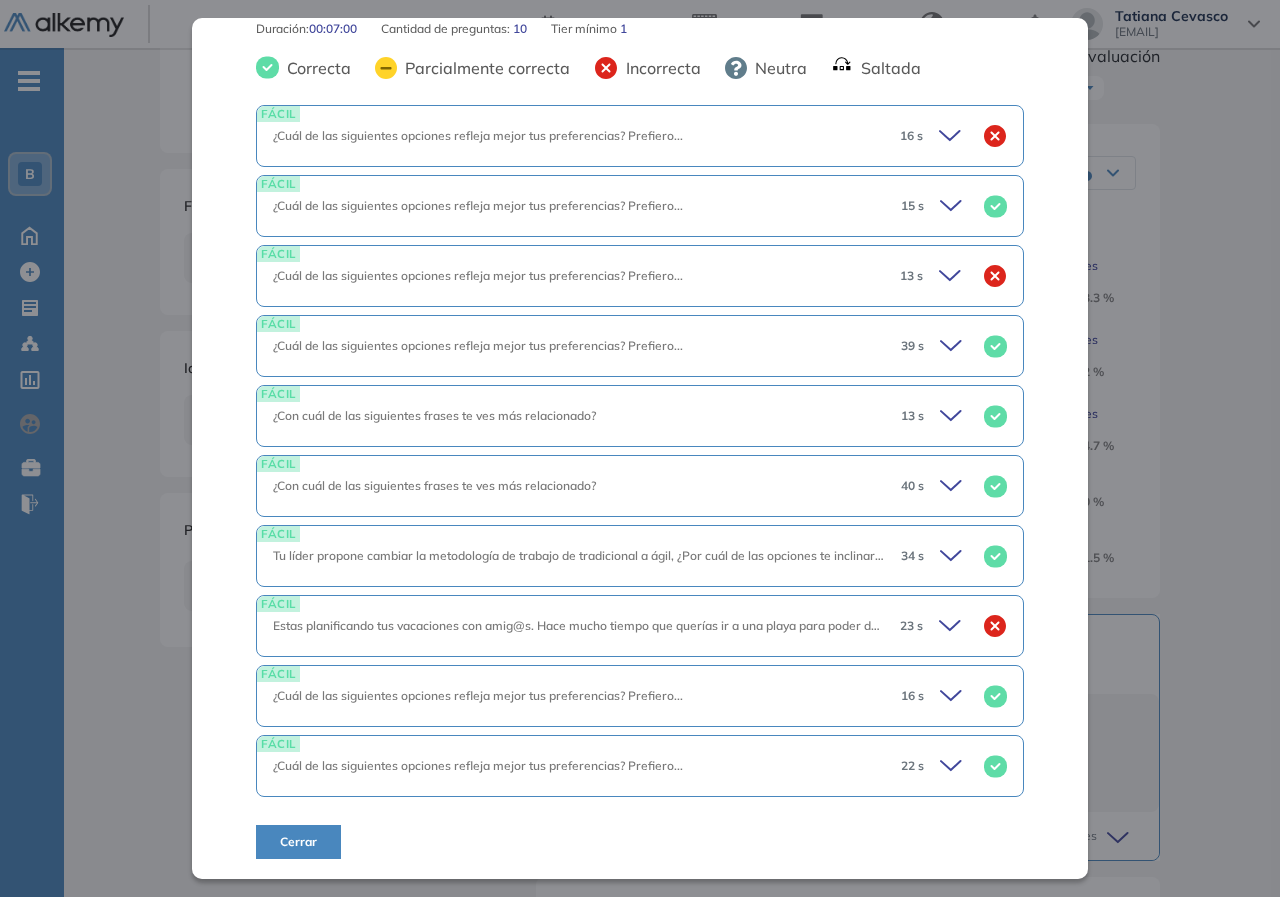 click on "23 s" at bounding box center (945, 626) 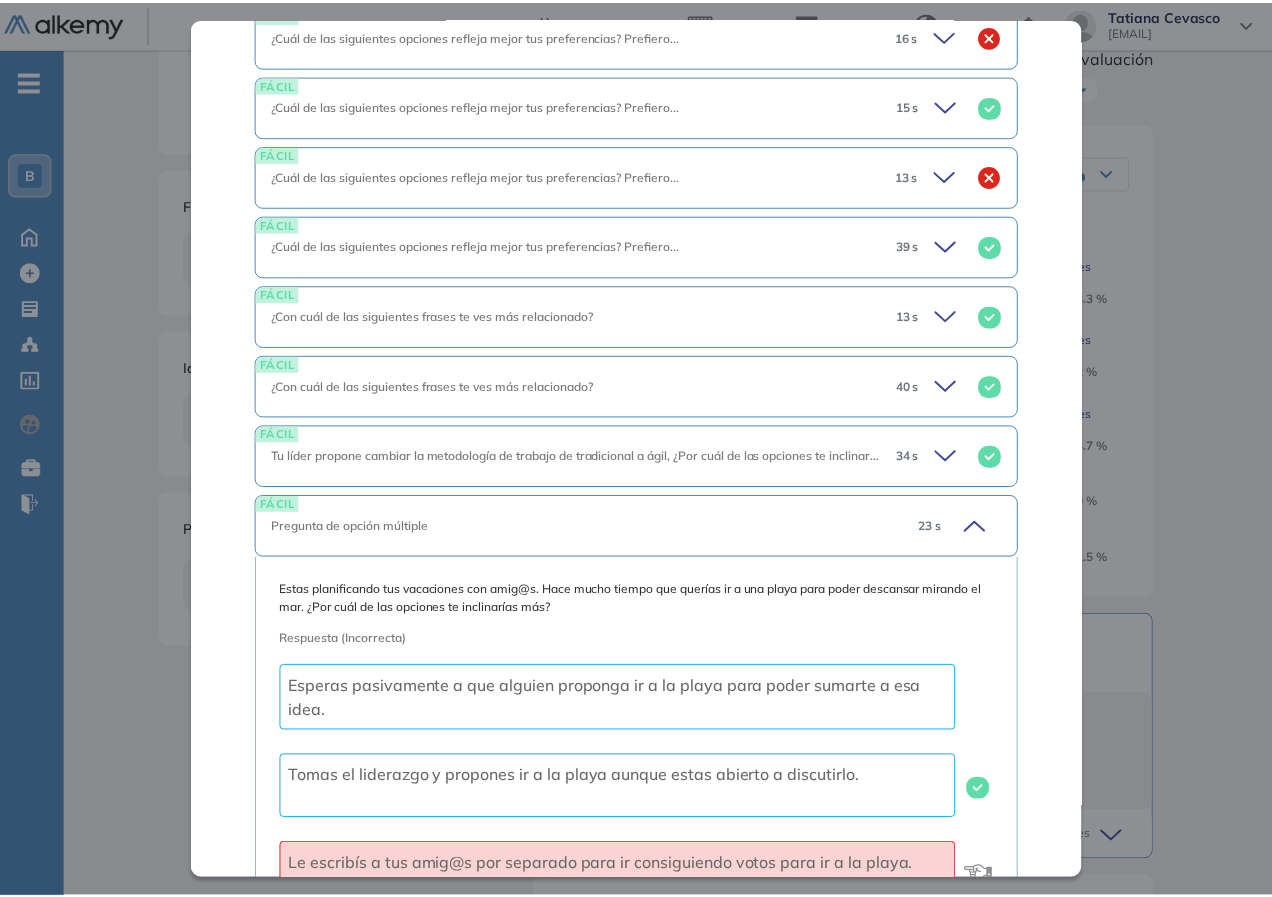 scroll, scrollTop: 773, scrollLeft: 0, axis: vertical 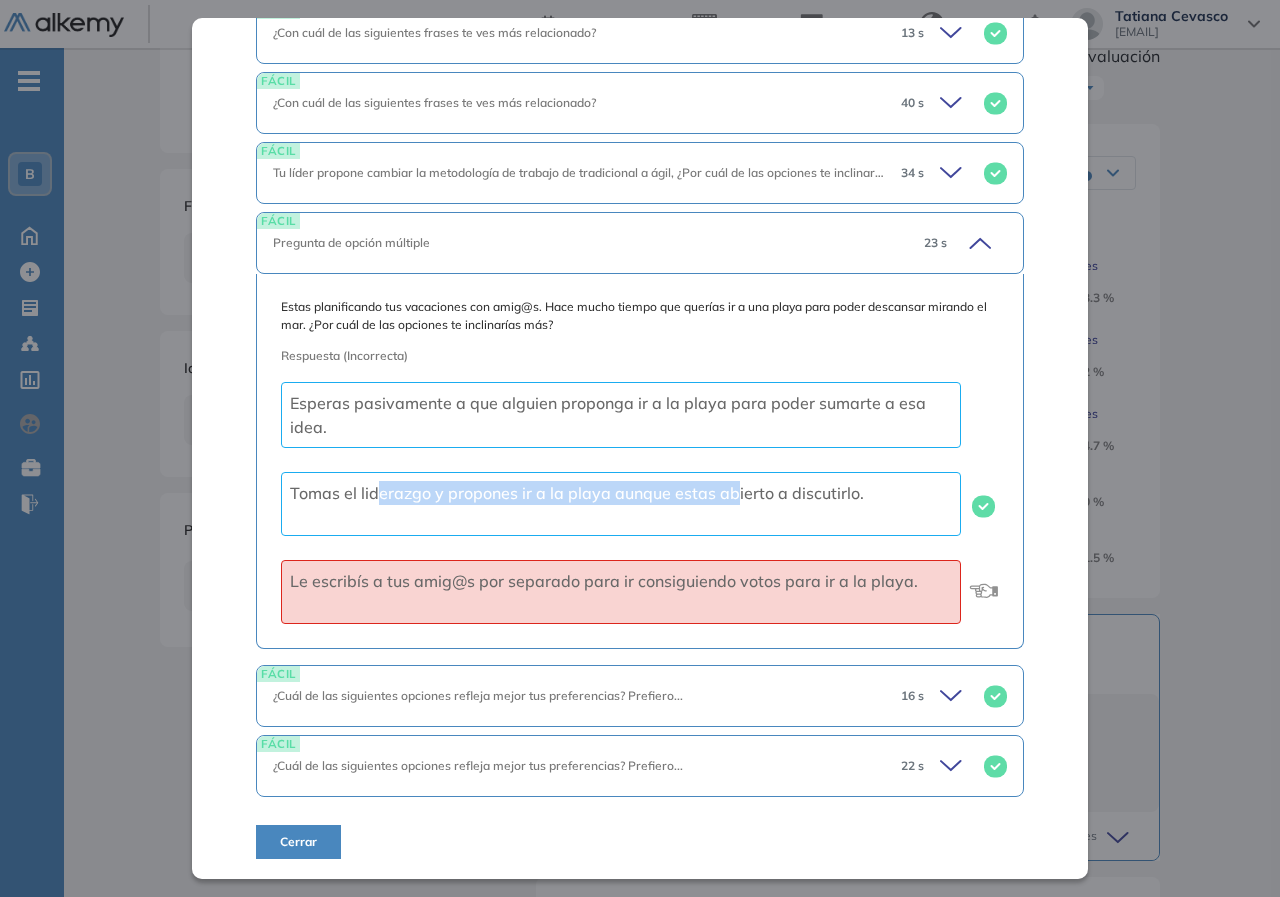 drag, startPoint x: 377, startPoint y: 495, endPoint x: 735, endPoint y: 499, distance: 358.02234 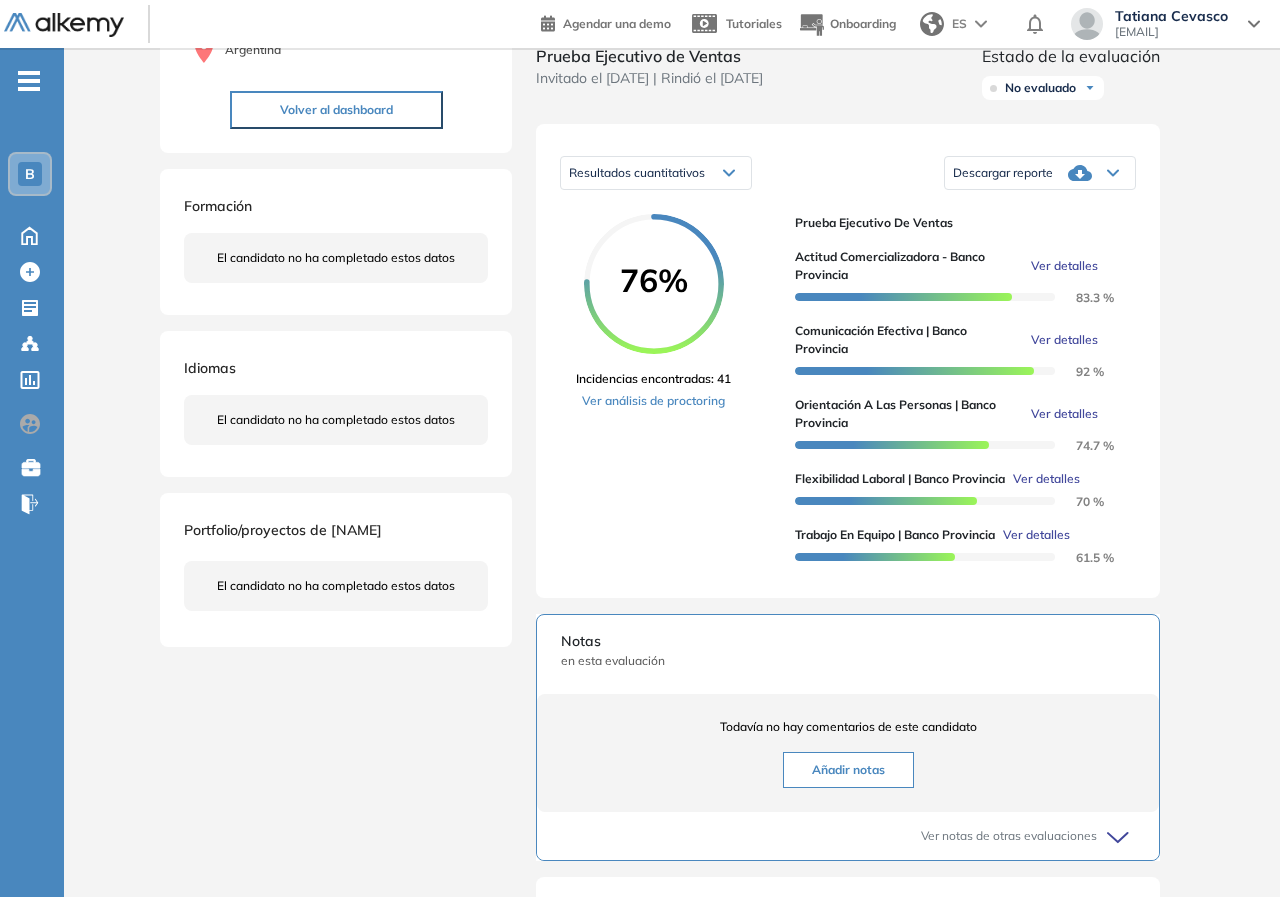 click on "Inicio Alkymetrics Evaluaciones Dashboard Candidato Flexibilidad Laboral | Banco Provincia Básico Idiomas Objetivos Flexibilidad laboral Resumen del Test: Modificación para Banco Provincia. Detalle Modificación para Banco Provincia. Duración : 00:07:00 Cantidad de preguntas: 10 Tier mínimo 1 Correcta Parcialmente correcta Incorrecta Neutra Saltada FÁCIL ¿Cuál de las siguientes opciones refleja mejor tus preferencias? Prefiero... 16 s ¿Cuál de las siguientes opciones refleja mejor tus preferencias? Prefiero... Respuesta
(Incorrecta) ...tomar una decisión por impulso. ...consultar los detalles antes de tomar una decisión. FÁCIL ¿Cuál de las siguientes opciones refleja mejor tus preferencias? Prefiero... 15 s ¿Cuál de las siguientes opciones refleja mejor tus preferencias? Prefiero... Respuestas con puntuación. ...que mis responsabilidades  varíen en el tiempo. 2 pts ...tener más responsabilidades. 0 pts FÁCIL 13 s Respuesta
(Incorrecta) FÁCIL 39 s FÁCIL 13 s" at bounding box center (672, 555) 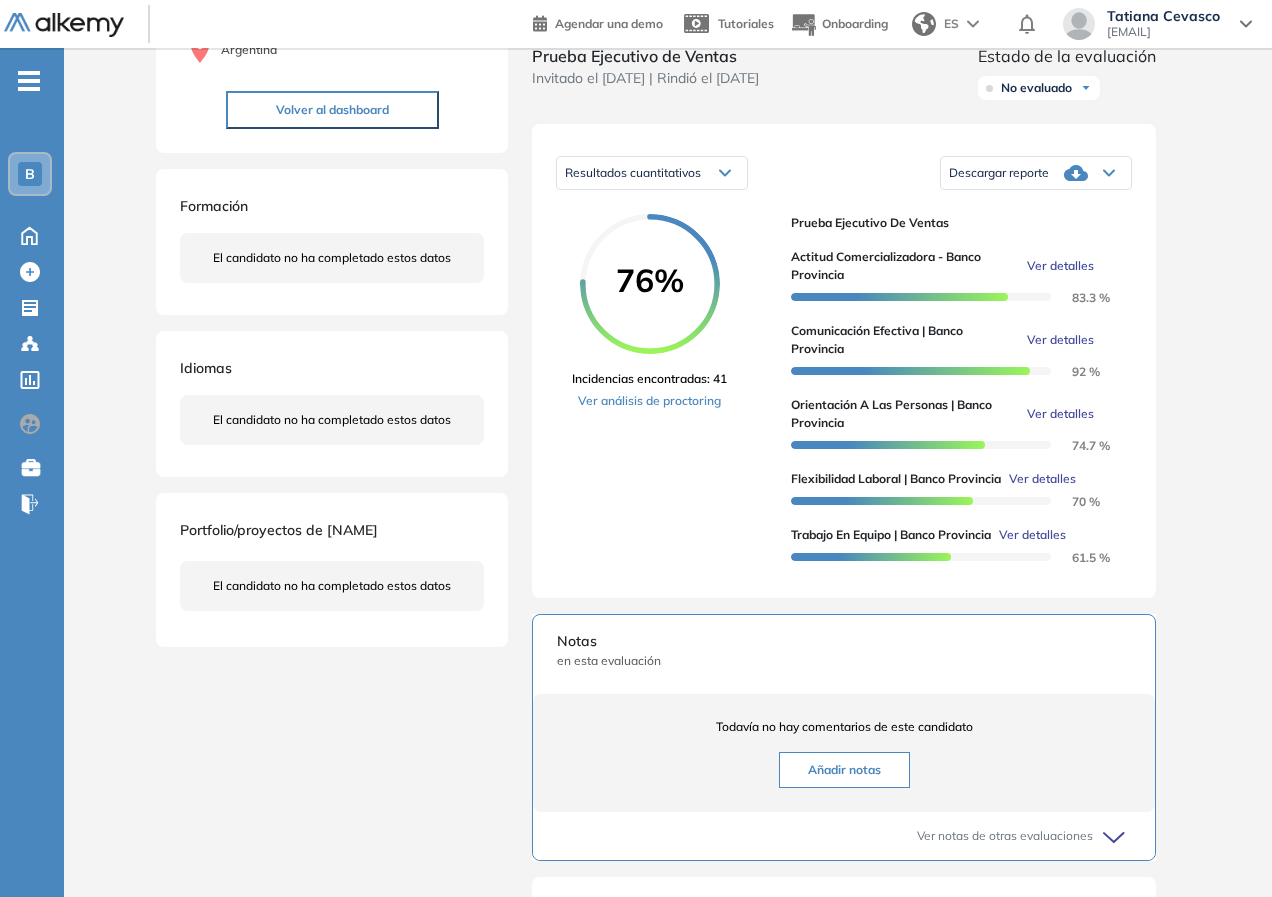 scroll, scrollTop: 34, scrollLeft: 0, axis: vertical 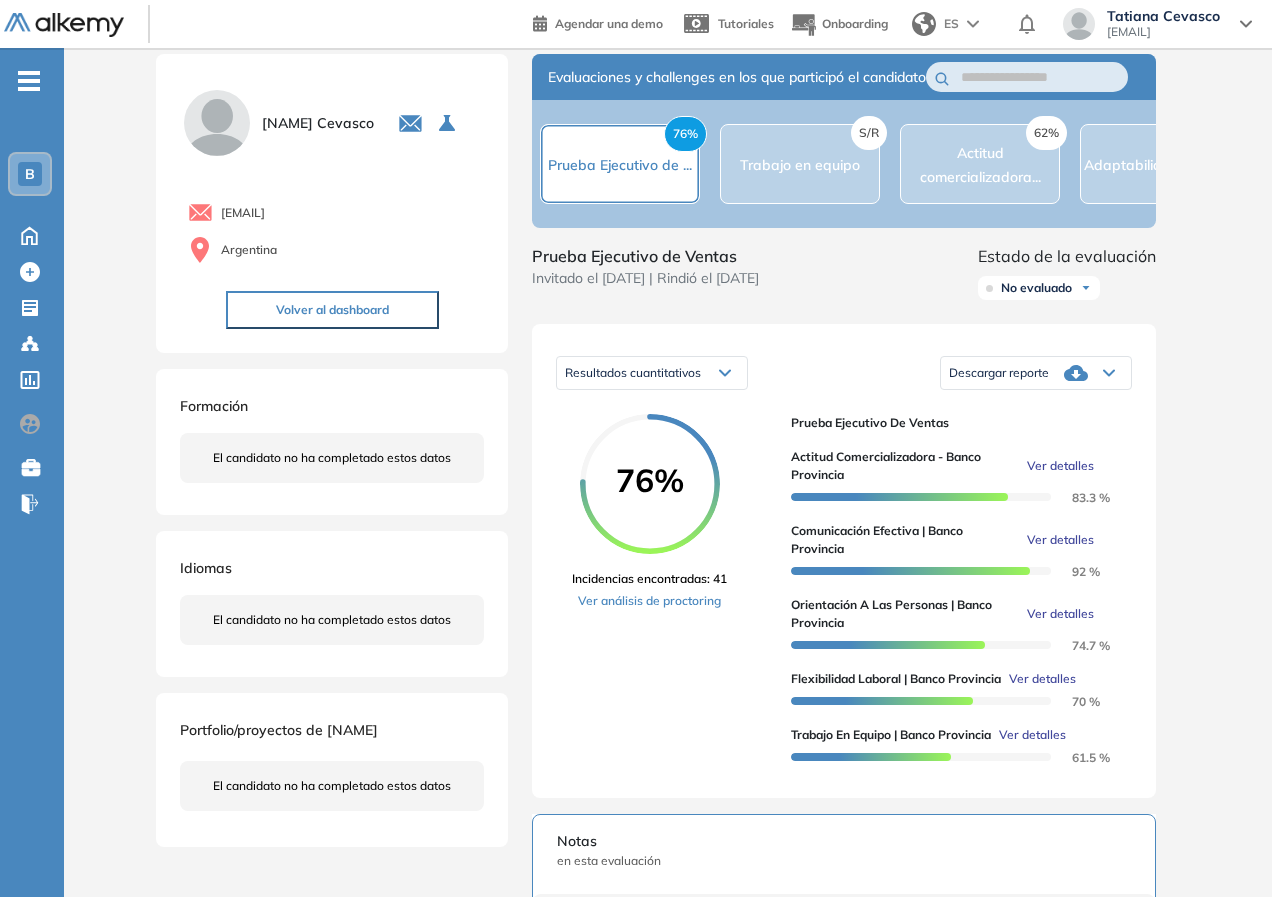 click on "Ver detalles" at bounding box center [1060, 614] 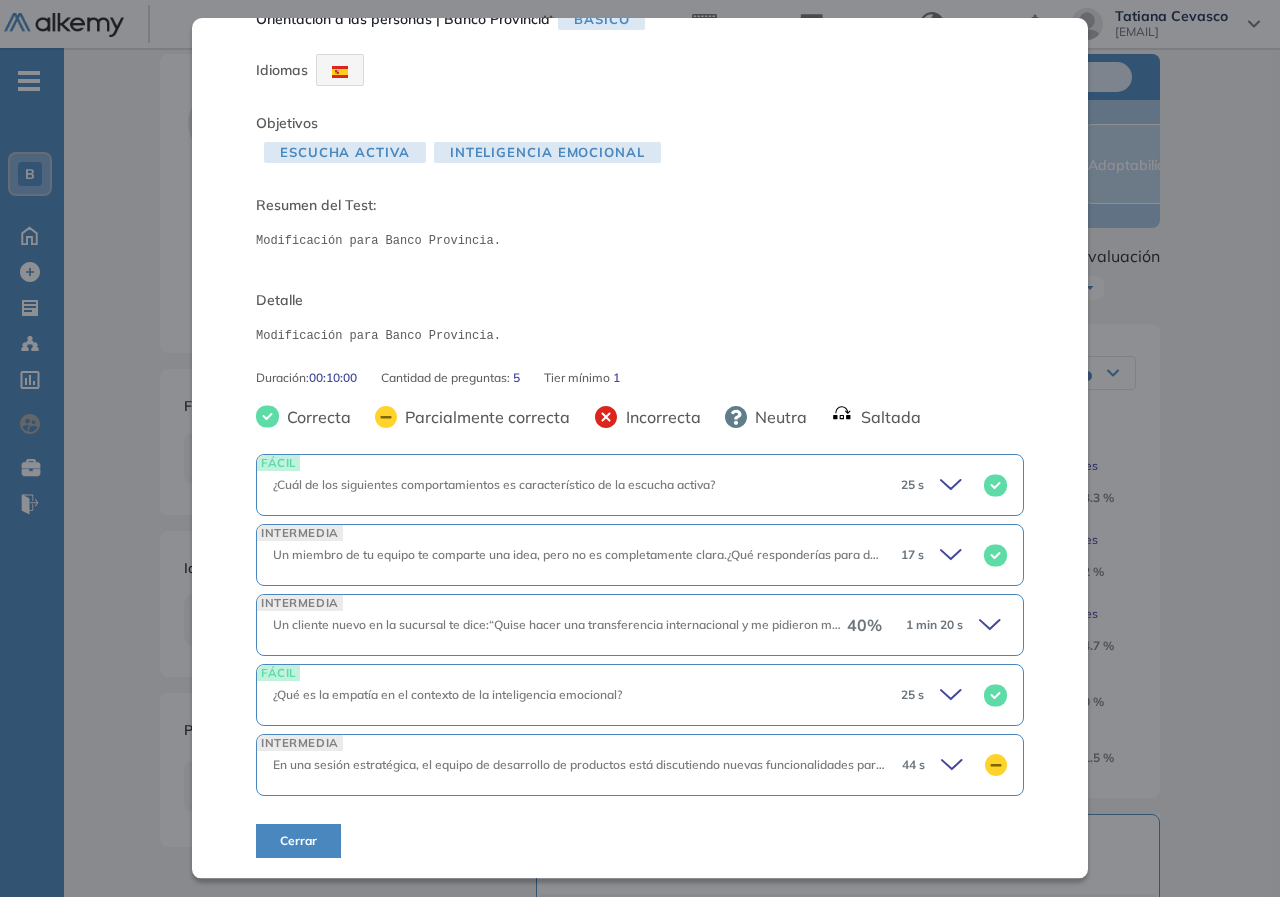 scroll, scrollTop: 40, scrollLeft: 0, axis: vertical 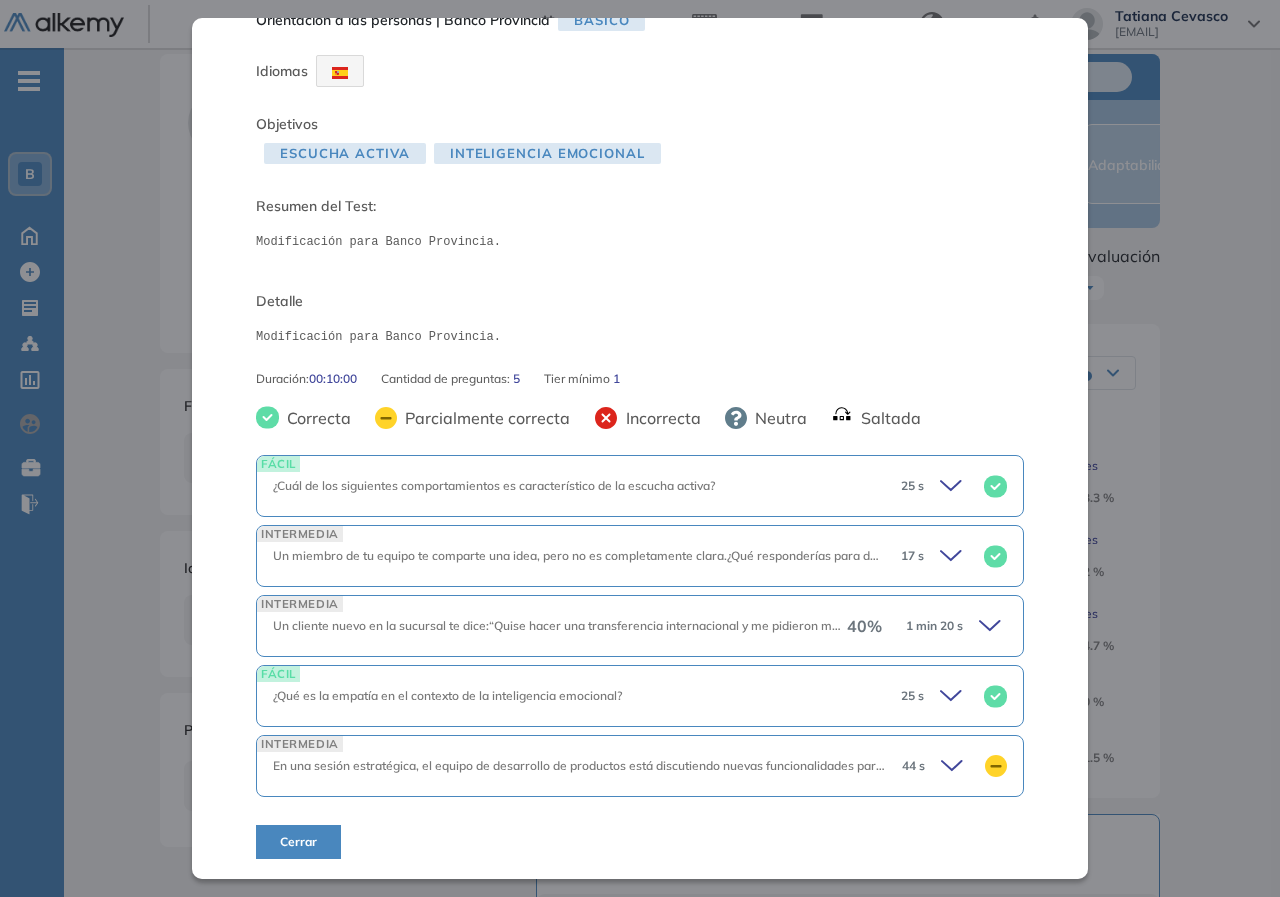 click 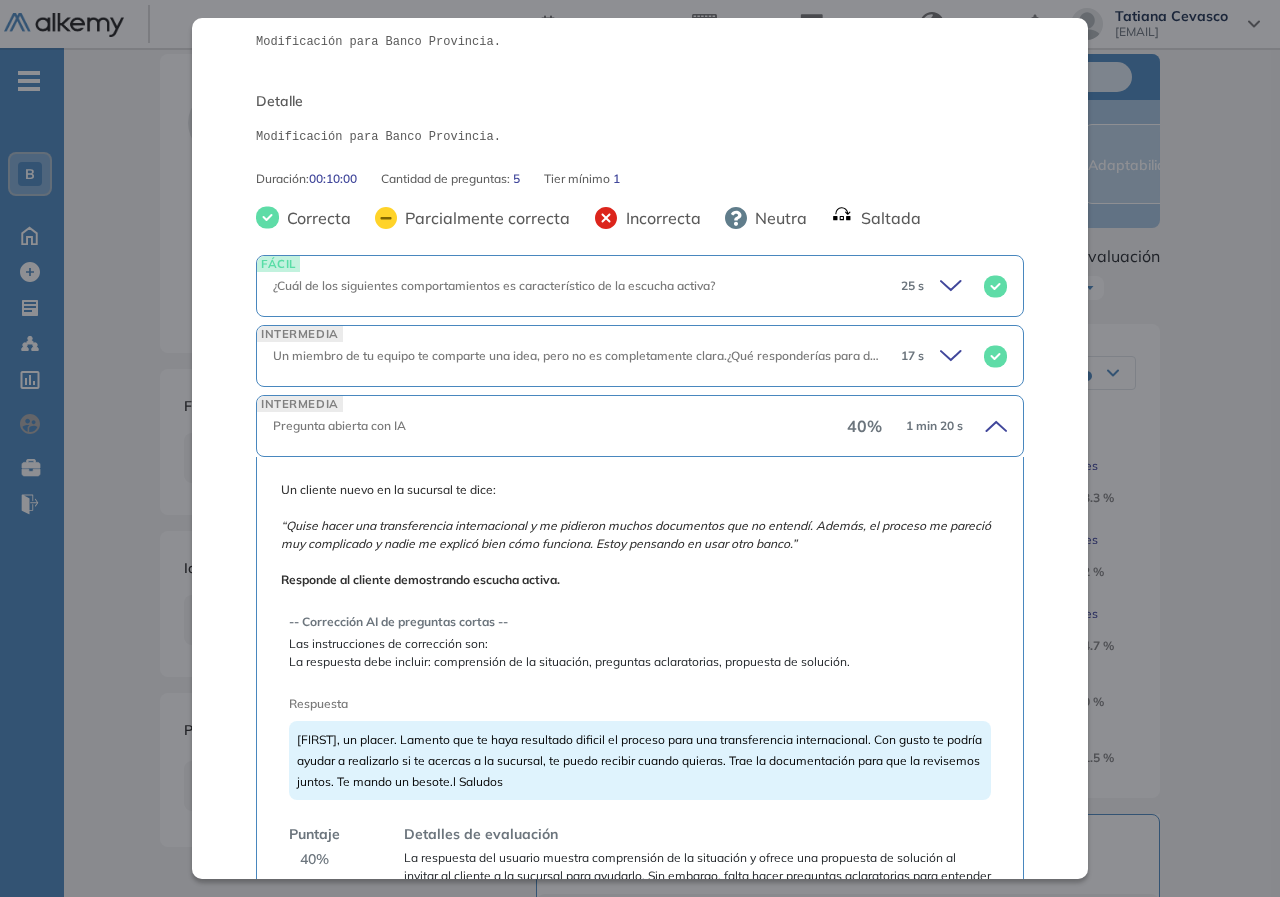 scroll, scrollTop: 340, scrollLeft: 0, axis: vertical 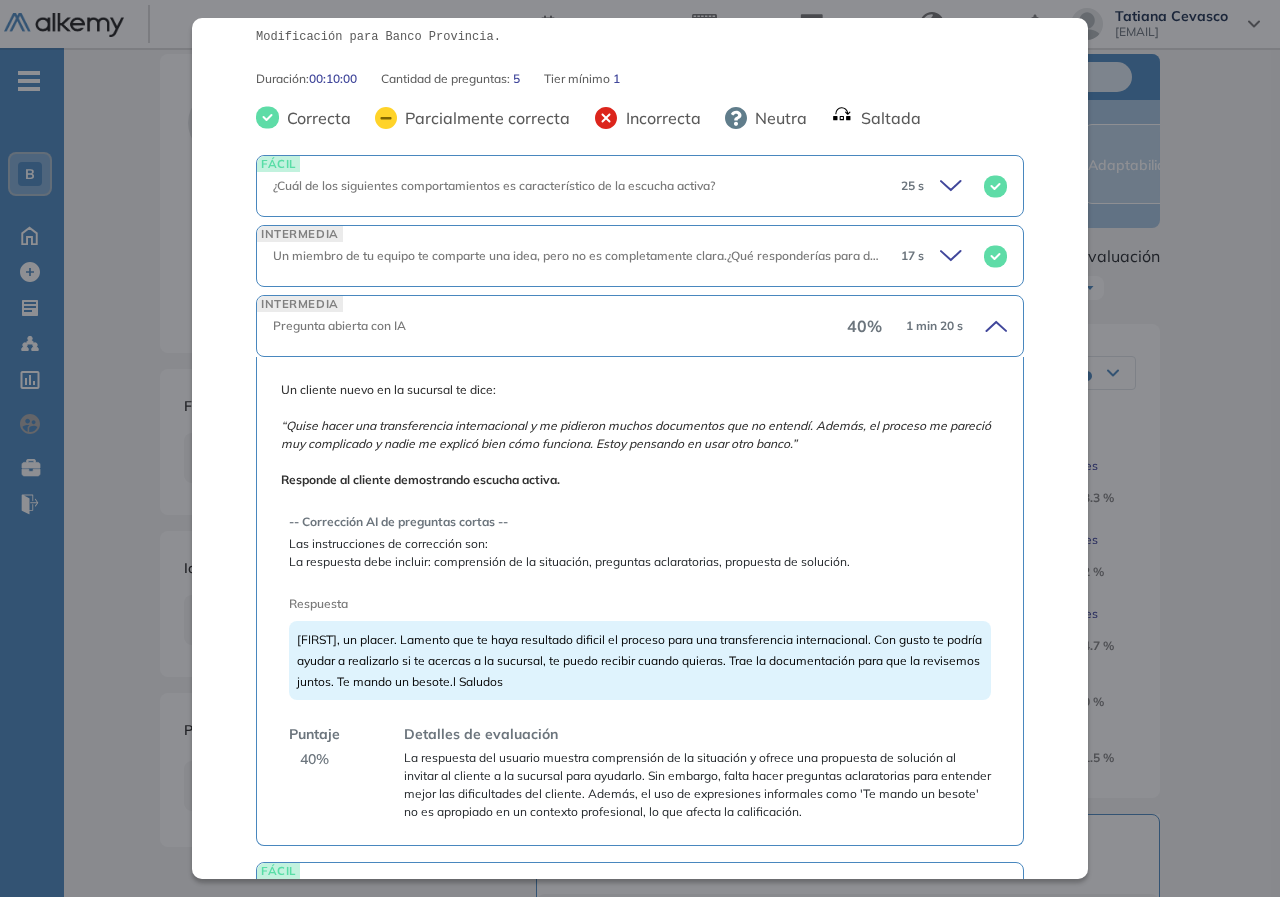 drag, startPoint x: 942, startPoint y: 252, endPoint x: 930, endPoint y: 260, distance: 14.422205 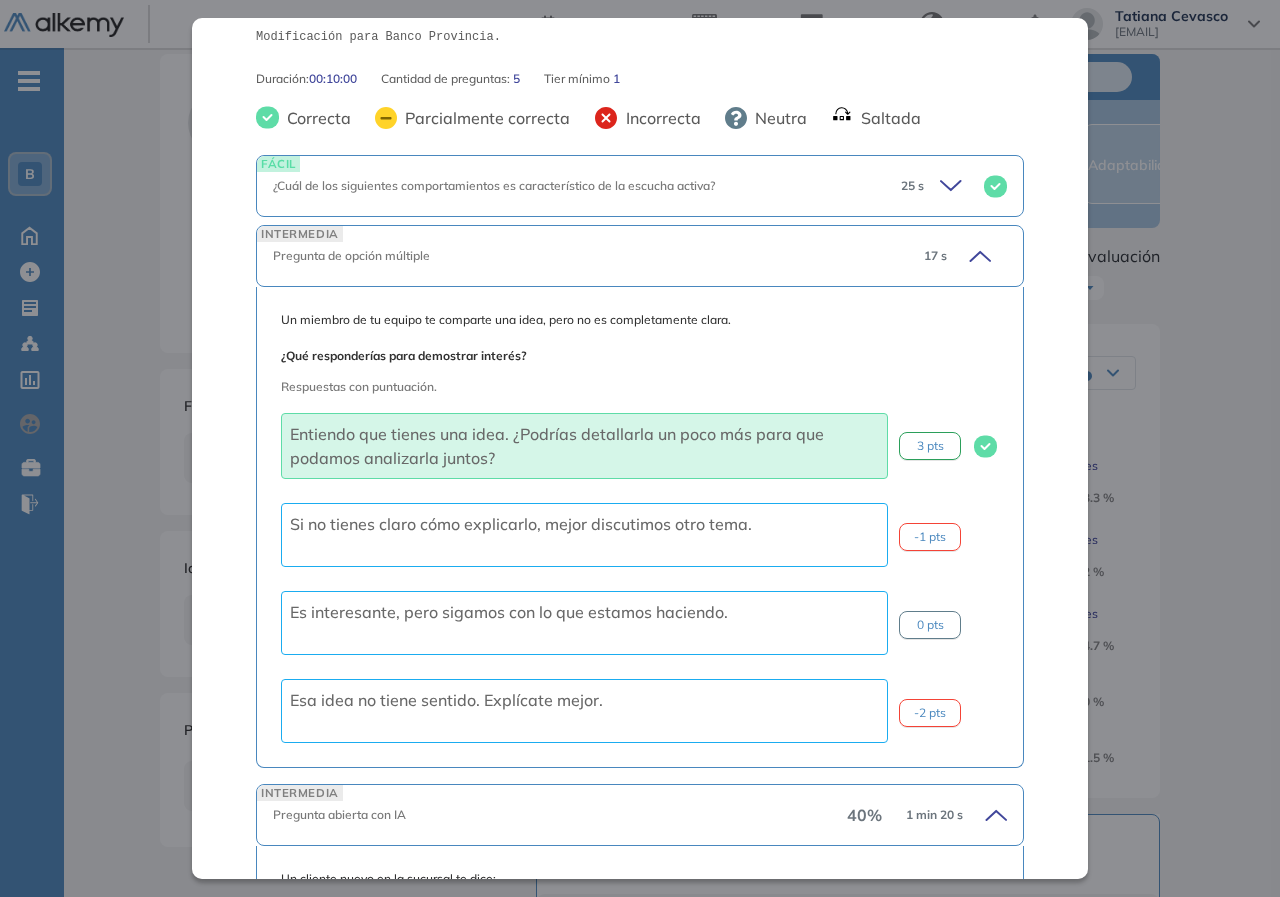 scroll, scrollTop: 240, scrollLeft: 0, axis: vertical 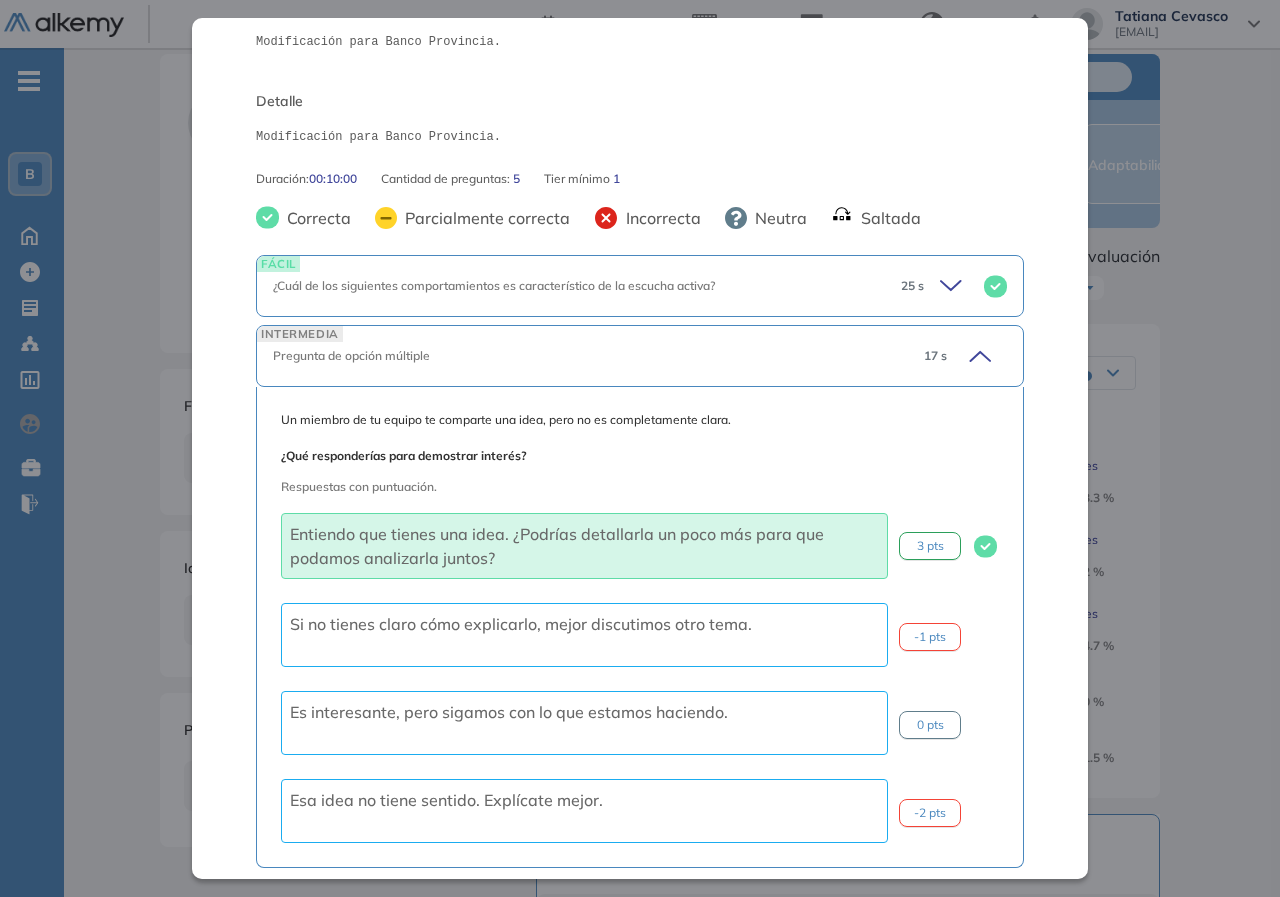 click 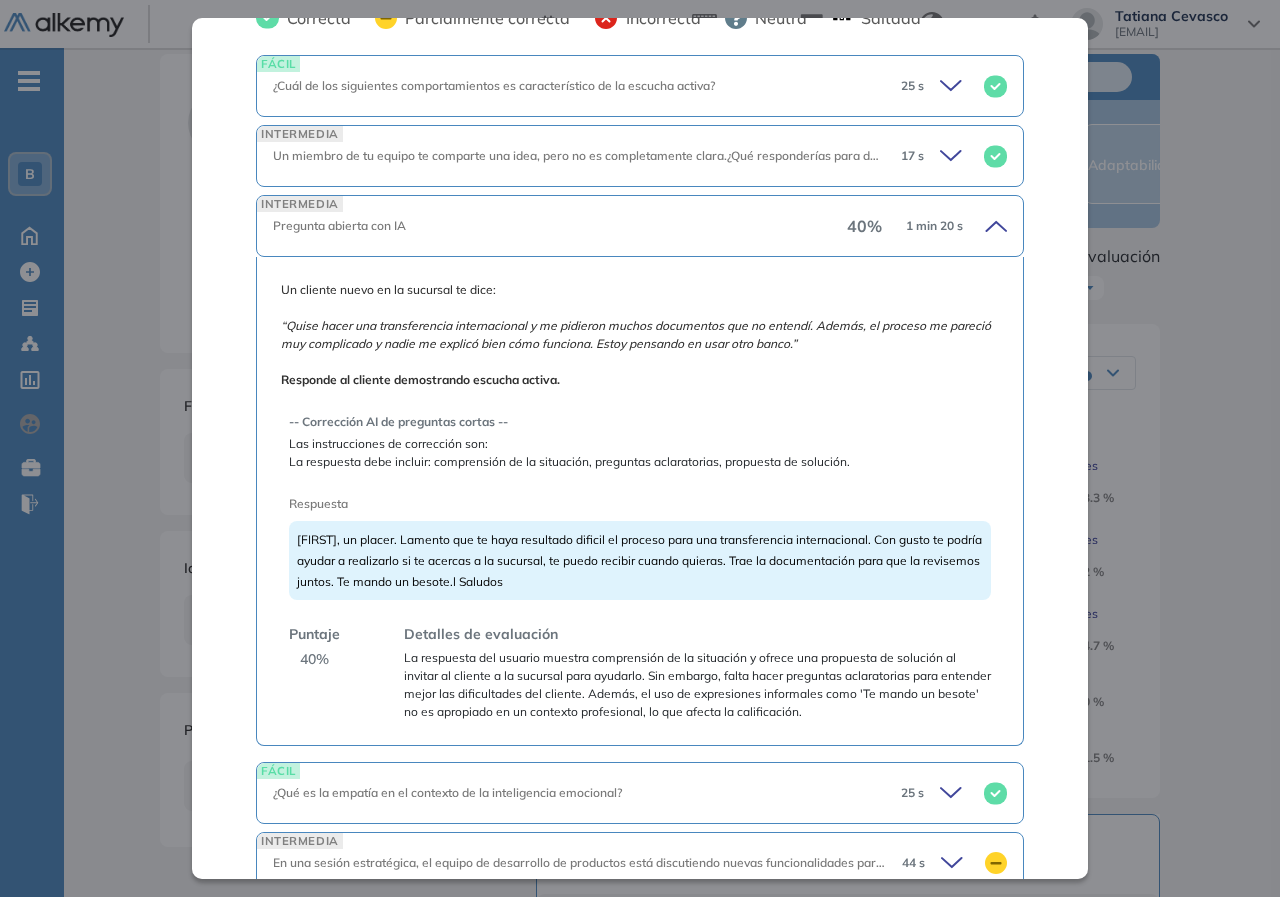 scroll, scrollTop: 537, scrollLeft: 0, axis: vertical 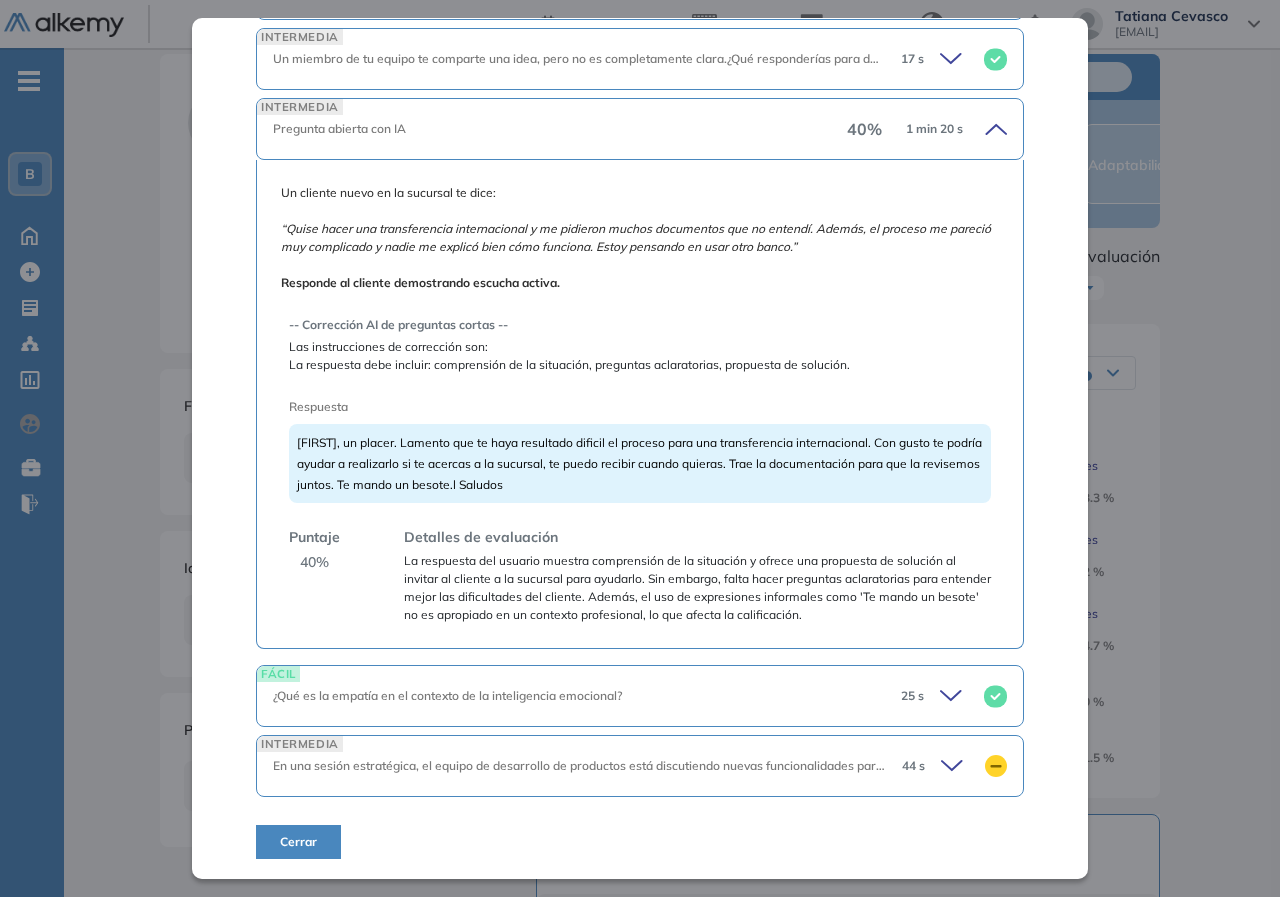 click 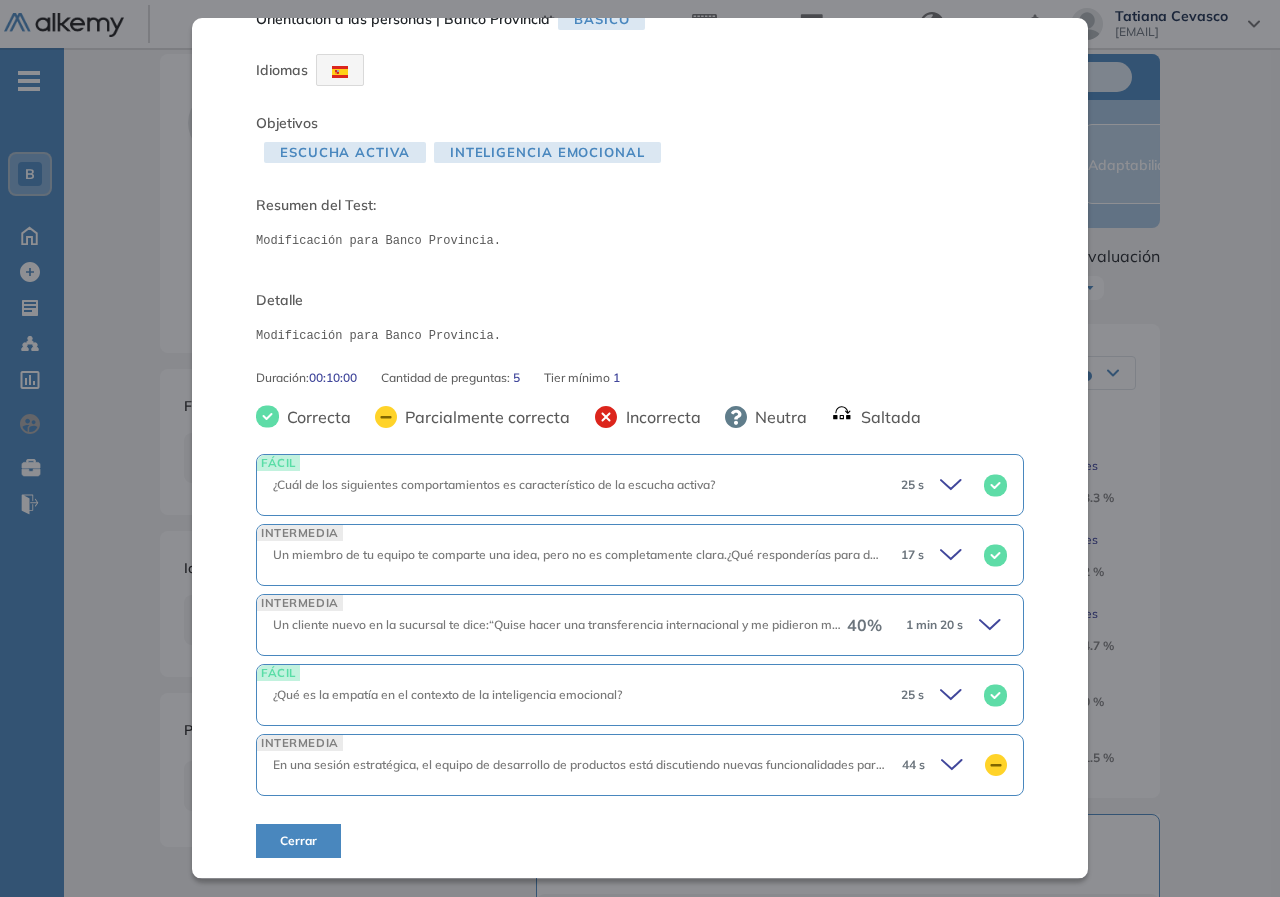 scroll, scrollTop: 40, scrollLeft: 0, axis: vertical 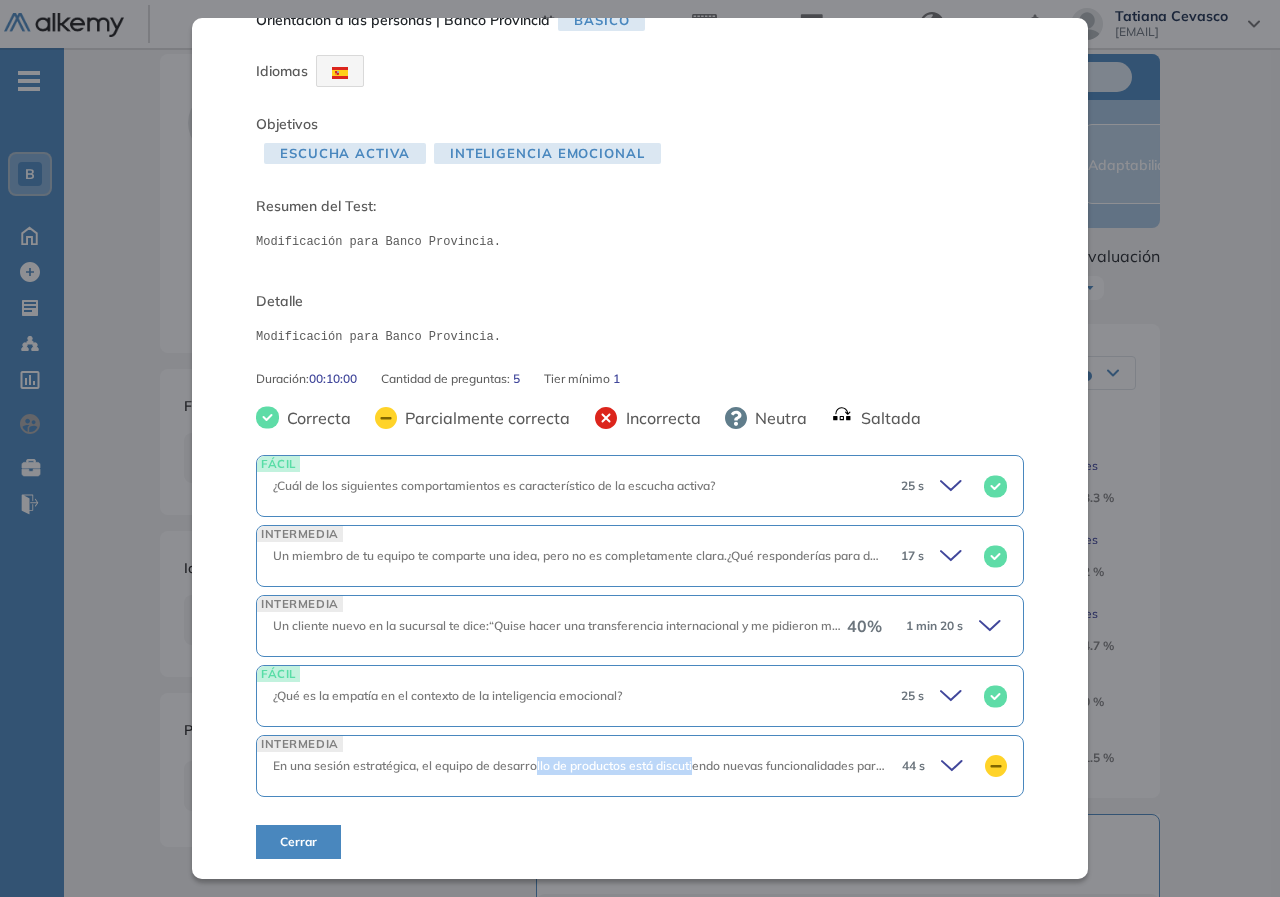 drag, startPoint x: 577, startPoint y: 773, endPoint x: 694, endPoint y: 772, distance: 117.00427 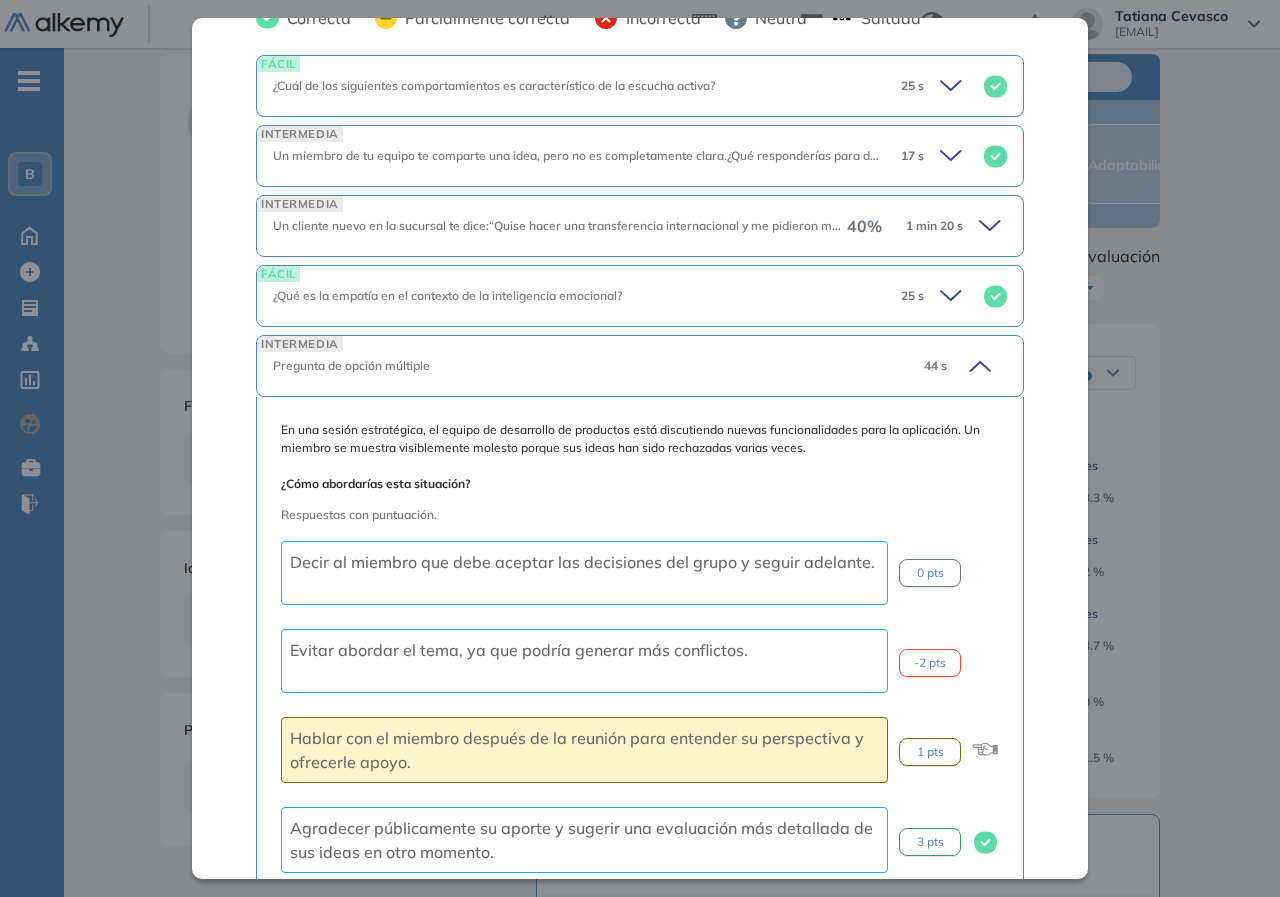 scroll, scrollTop: 551, scrollLeft: 0, axis: vertical 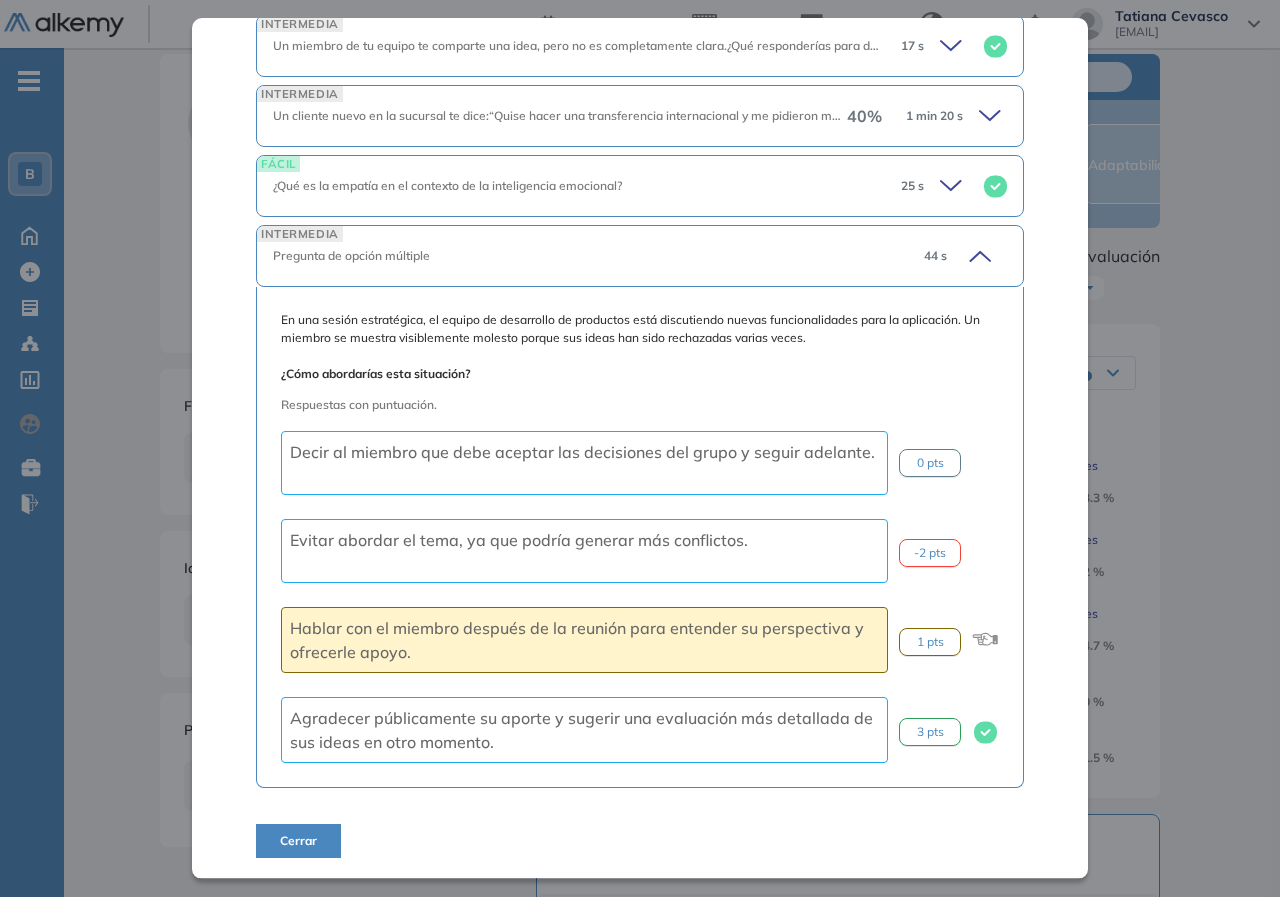 click 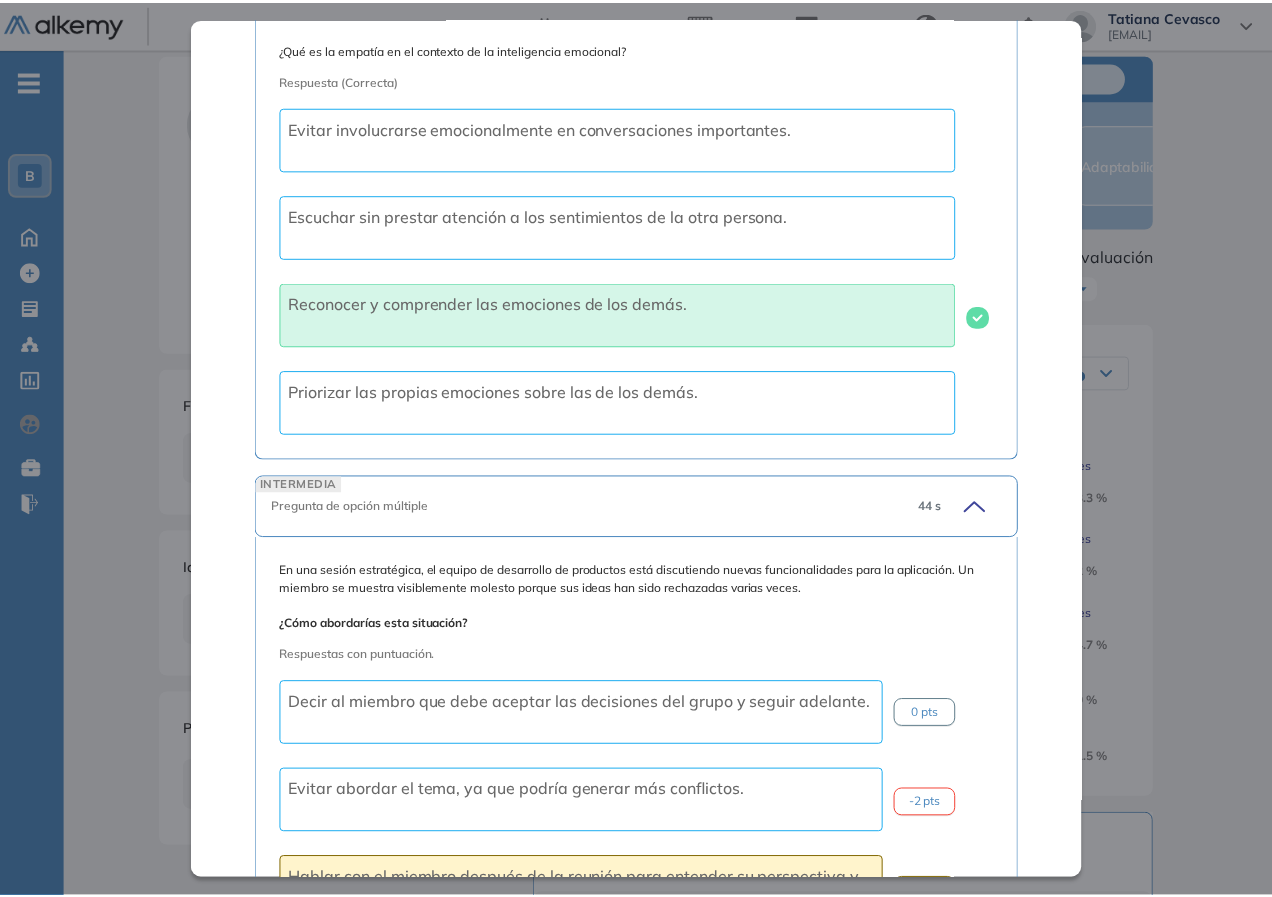 scroll, scrollTop: 951, scrollLeft: 0, axis: vertical 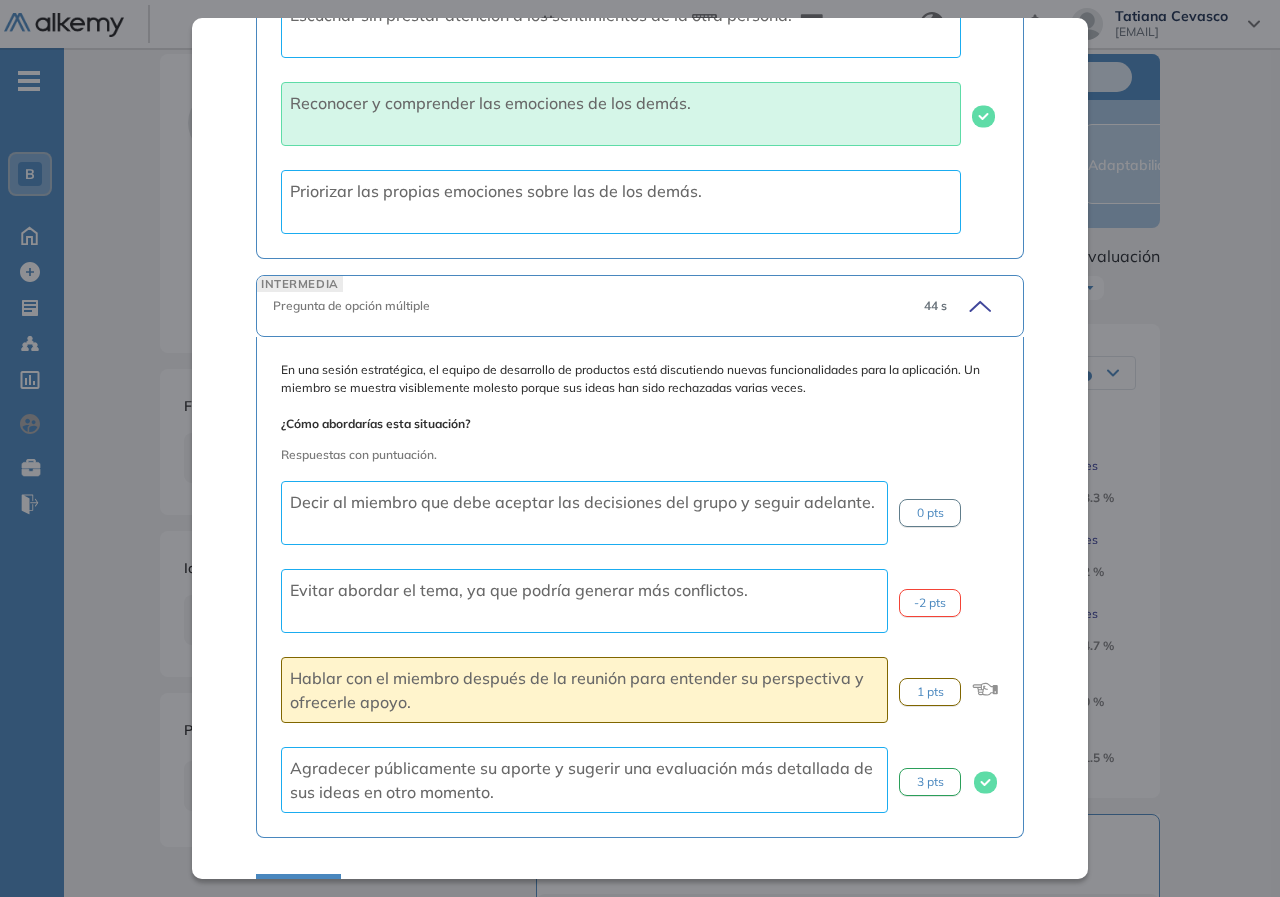 click on "Inicio Alkymetrics Evaluaciones Dashboard Candidato Orientación a las personas | Banco Provincia Básico Idiomas Objetivos Escucha activa Inteligencia Emocional Resumen del Test: Modificación para Banco Provincia. Detalle Modificación para Banco Provincia. Duración : 00:10:00 Cantidad de preguntas: 5 Tier mínimo 1 Correcta Parcialmente correcta Incorrecta Neutra Saltada FÁCIL ¿Cuál de los siguientes comportamientos es característico de la escucha activa? 25 s ¿Cuál de los siguientes comportamientos es característico de la escucha activa? Respuesta
(Correcta) Hacer contacto visual y asentir con la cabeza para demostrar interés. Corregir al hablante constantemente para mejorar su mensaje. Cambiar el tema cuando se detecta incomodidad en el hablante. Pensar en la respuesta mientras la otra persona está hablando. INTERMEDIA Un miembro de tu equipo te comparte una idea, pero no es completamente clara.¿Qué responderías para demostrar interés? 17 s Respuestas con puntuación. 3 pts" at bounding box center (672, 755) 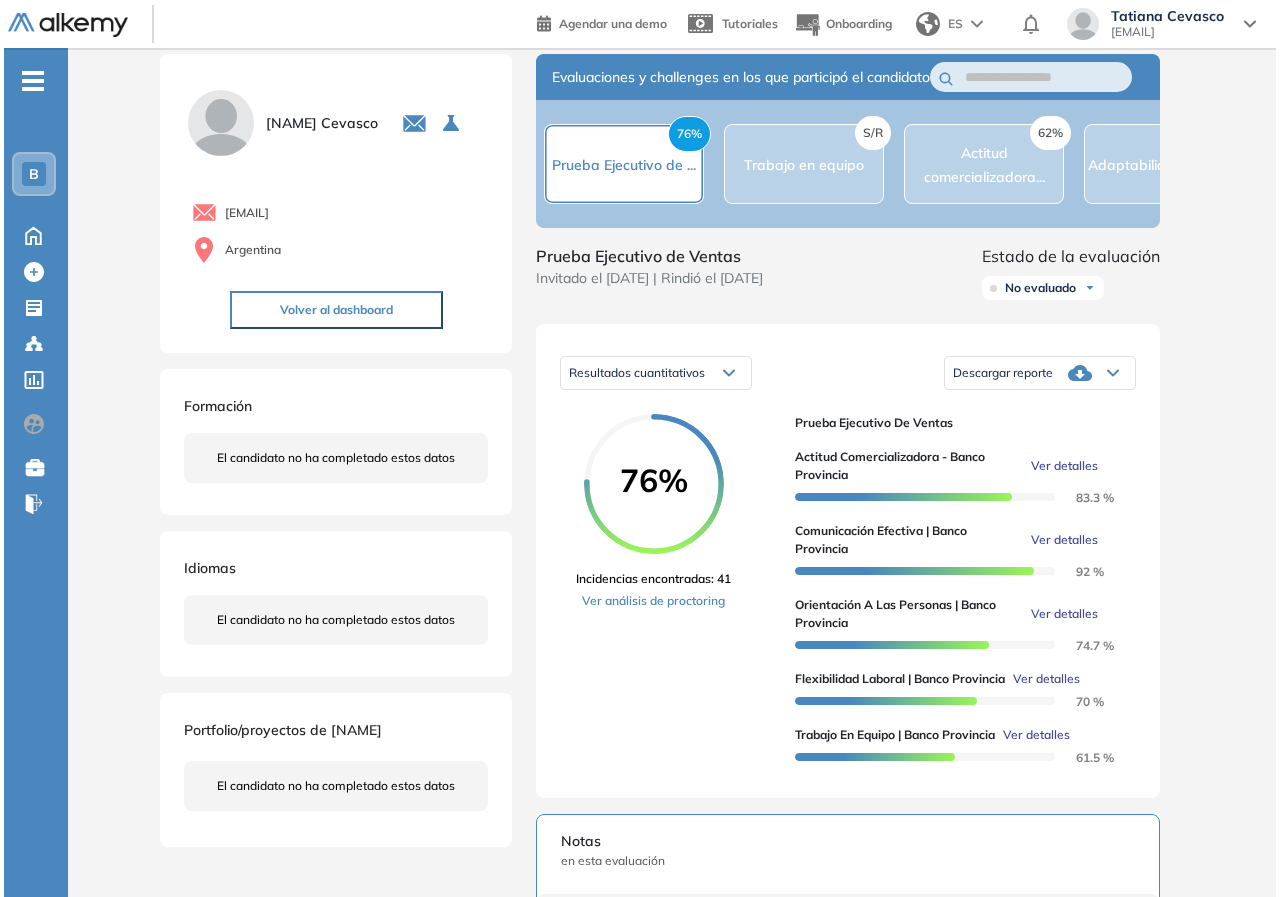scroll, scrollTop: 652, scrollLeft: 0, axis: vertical 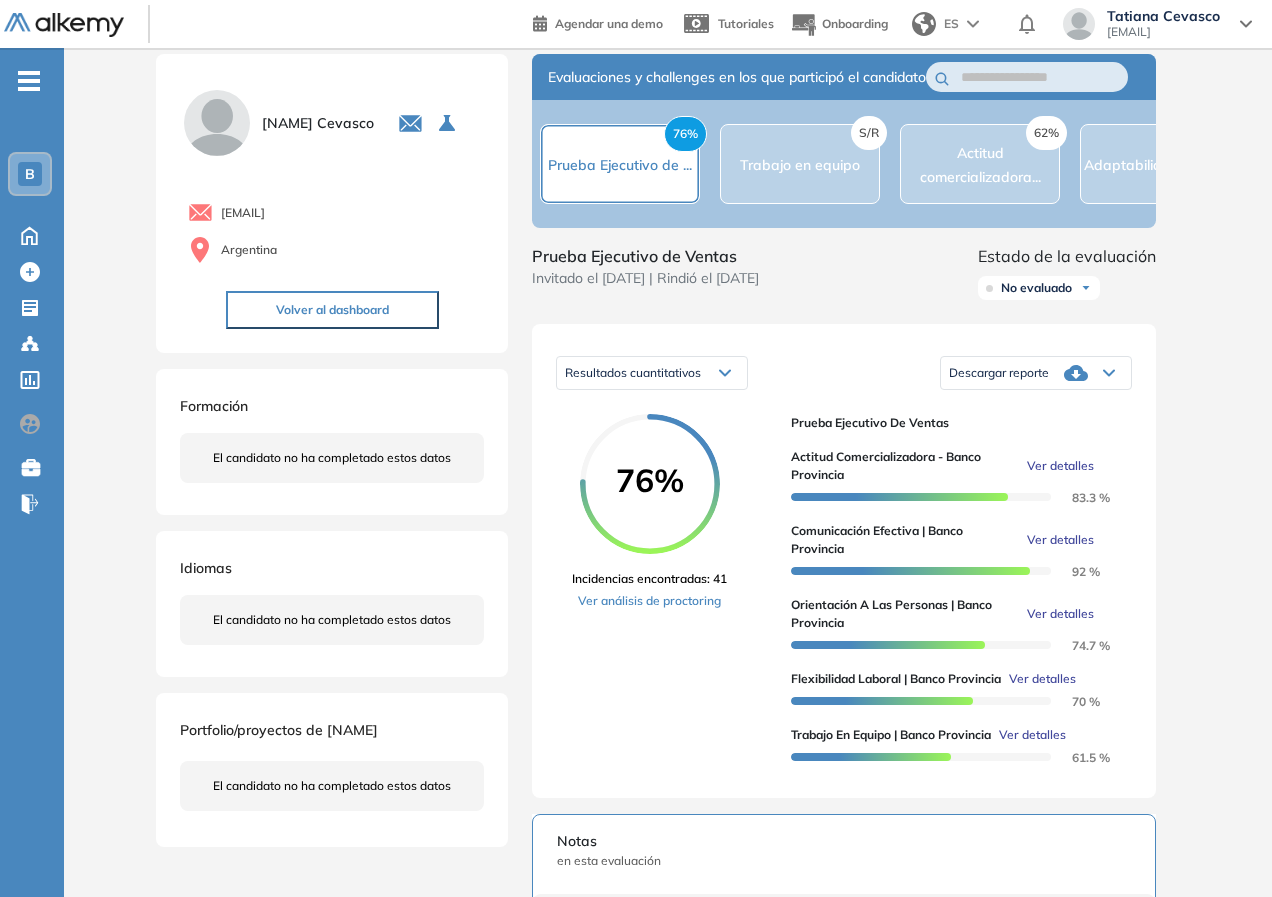 click on "Ver detalles" at bounding box center [1060, 614] 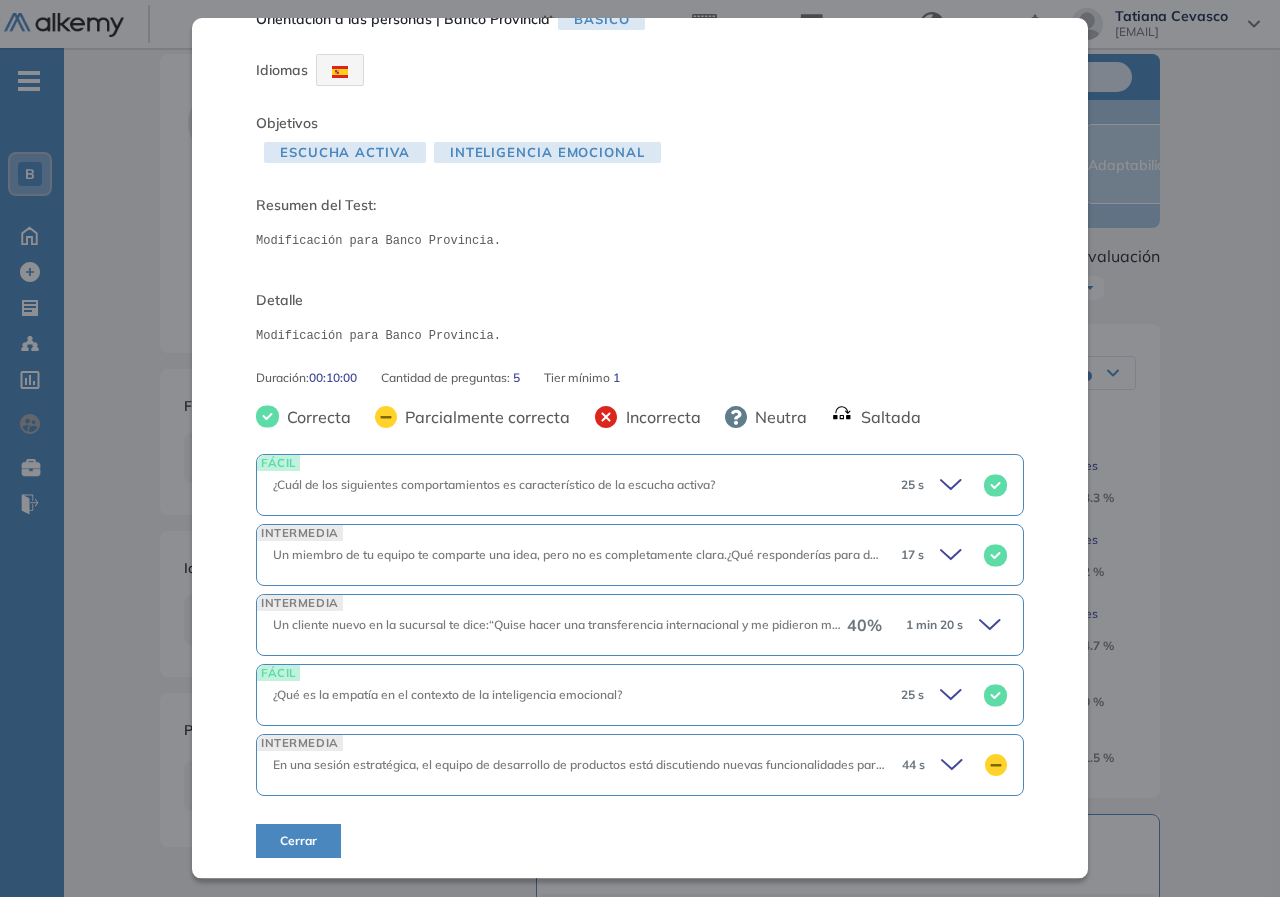 scroll, scrollTop: 40, scrollLeft: 0, axis: vertical 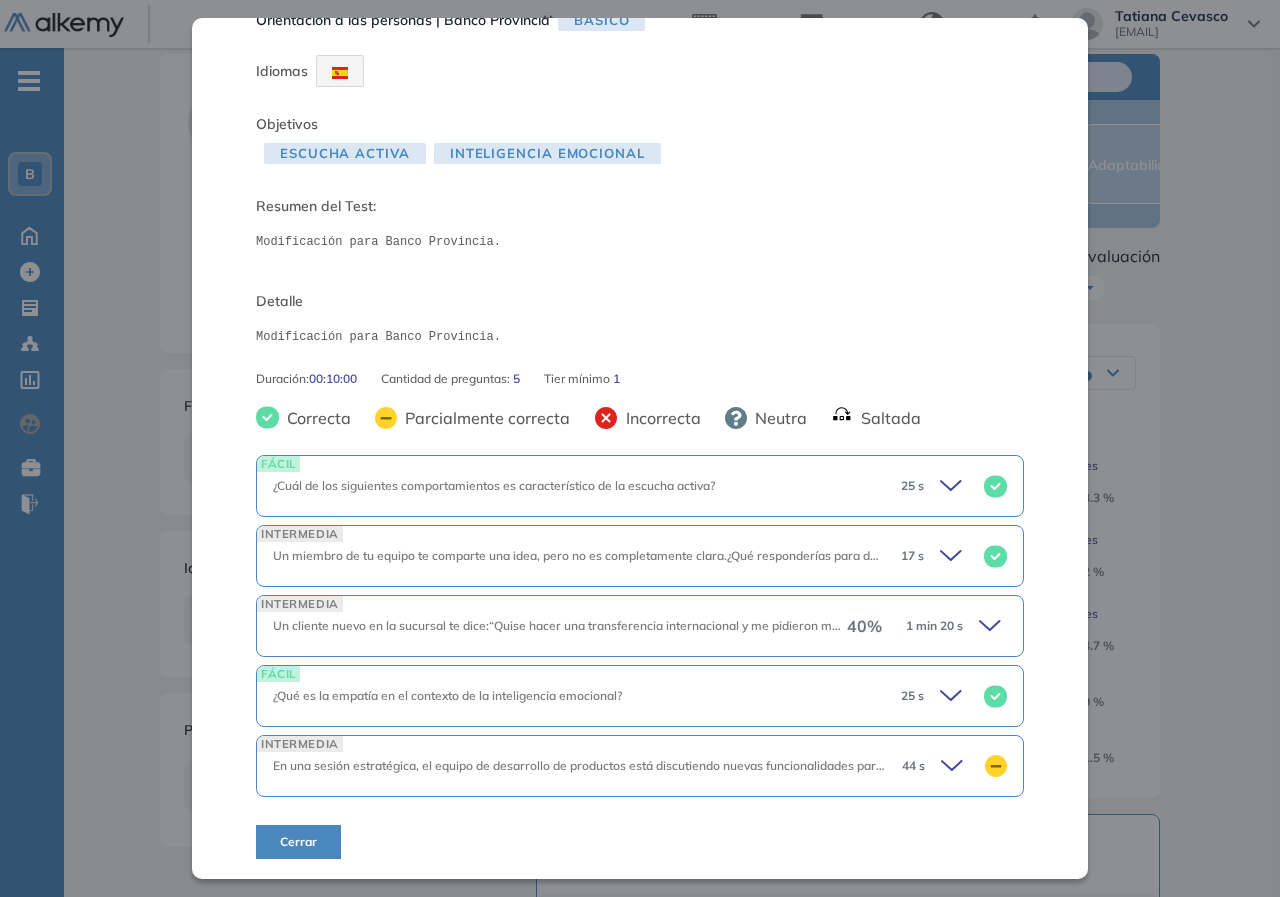 click 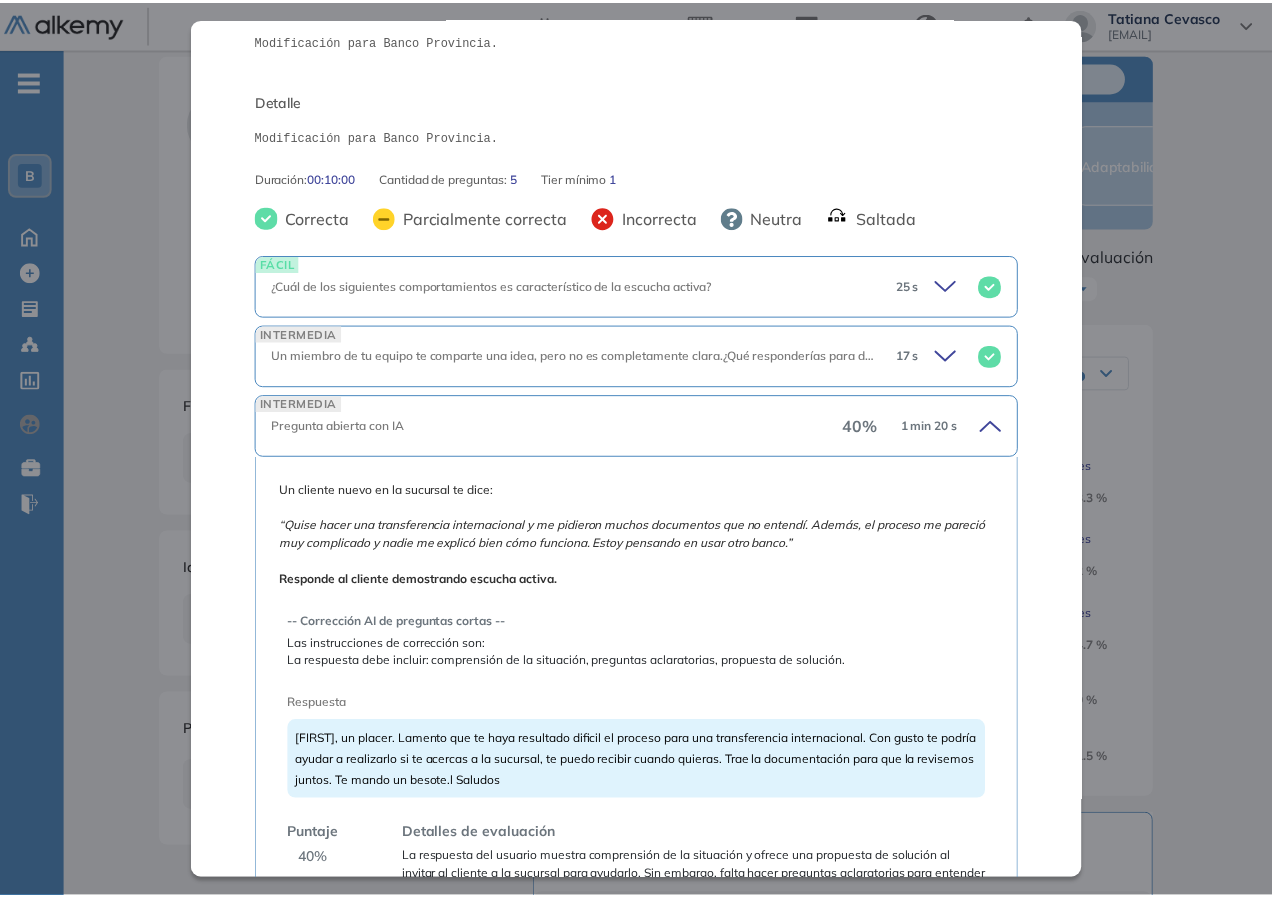 scroll, scrollTop: 340, scrollLeft: 0, axis: vertical 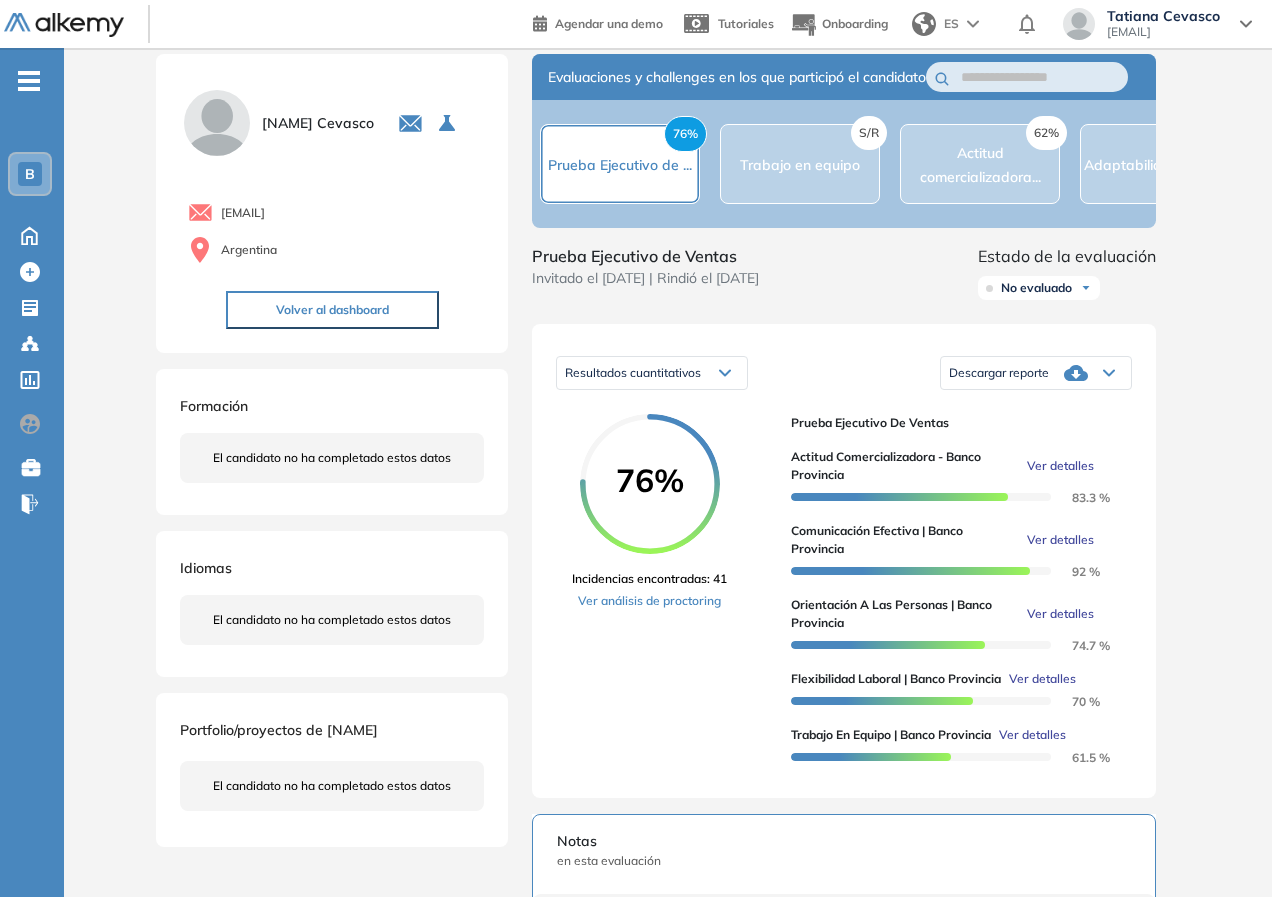 click on "Orientación a las personas | Banco Provincia Básico Idiomas Objetivos Escucha activa Inteligencia Emocional Resumen del Test: Modificación para Banco Provincia. Detalle Modificación para Banco Provincia. Duración :  00:10:00 Cantidad de preguntas:   5 Tier mínimo   1 Correcta Parcialmente correcta Incorrecta Neutra Saltada FÁCIL ¿Cuál de los siguientes comportamientos es característico de la escucha activa? 25 s ¿Cuál de los siguientes comportamientos es característico de la escucha activa? Respuesta
(Correcta) Hacer contacto visual y asentir con la cabeza para demostrar interés. Corregir al hablante constantemente para mejorar su mensaje. Cambiar el tema cuando se detecta incomodidad en el hablante. Pensar en la respuesta mientras la otra persona está hablando. INTERMEDIA Un miembro de tu equipo te comparte una idea, pero no es completamente clara.¿Qué responderías para demostrar interés? 17 s Un miembro de tu equipo te comparte una idea, pero no es completamente clara. 3 pts %" at bounding box center [668, 751] 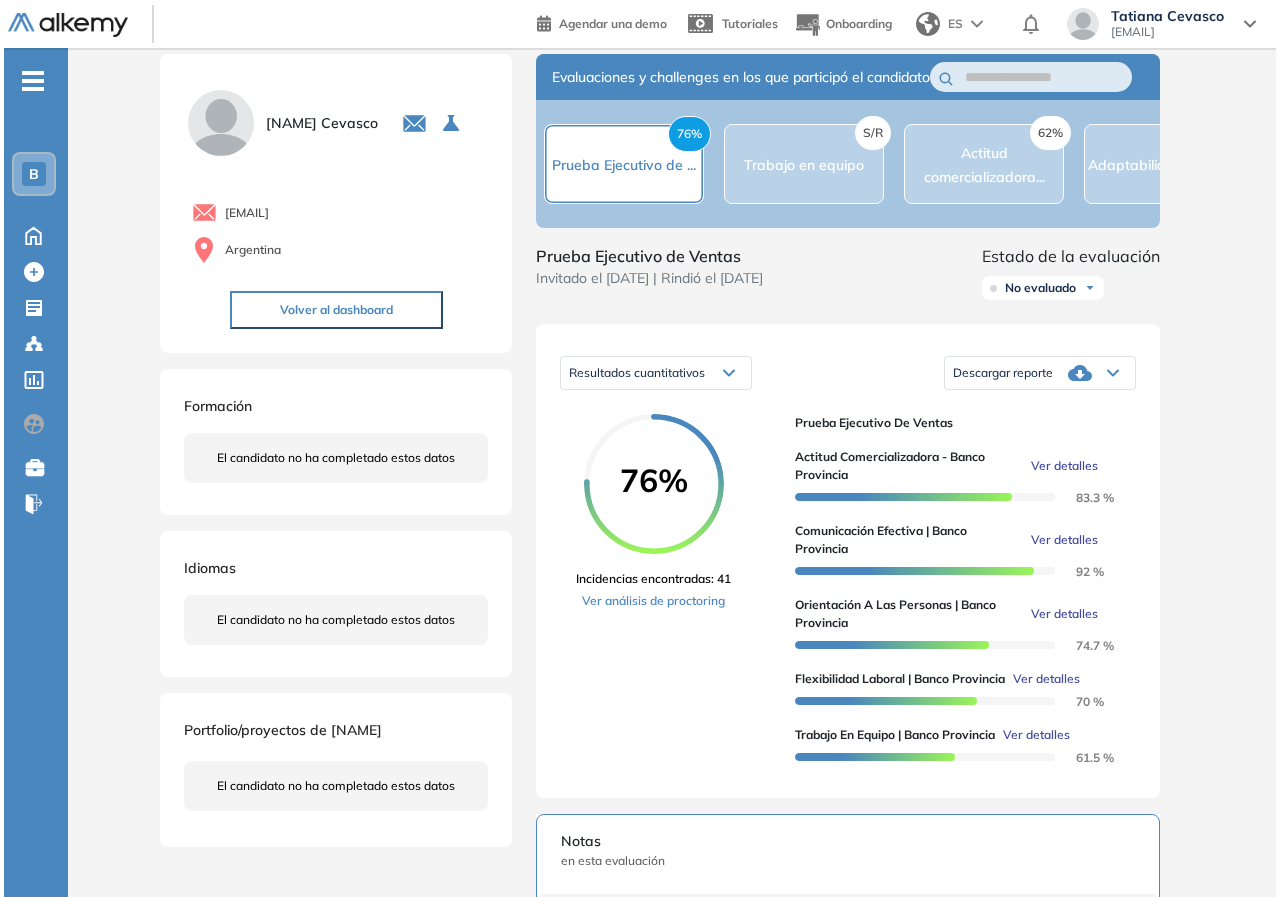 scroll, scrollTop: 187, scrollLeft: 0, axis: vertical 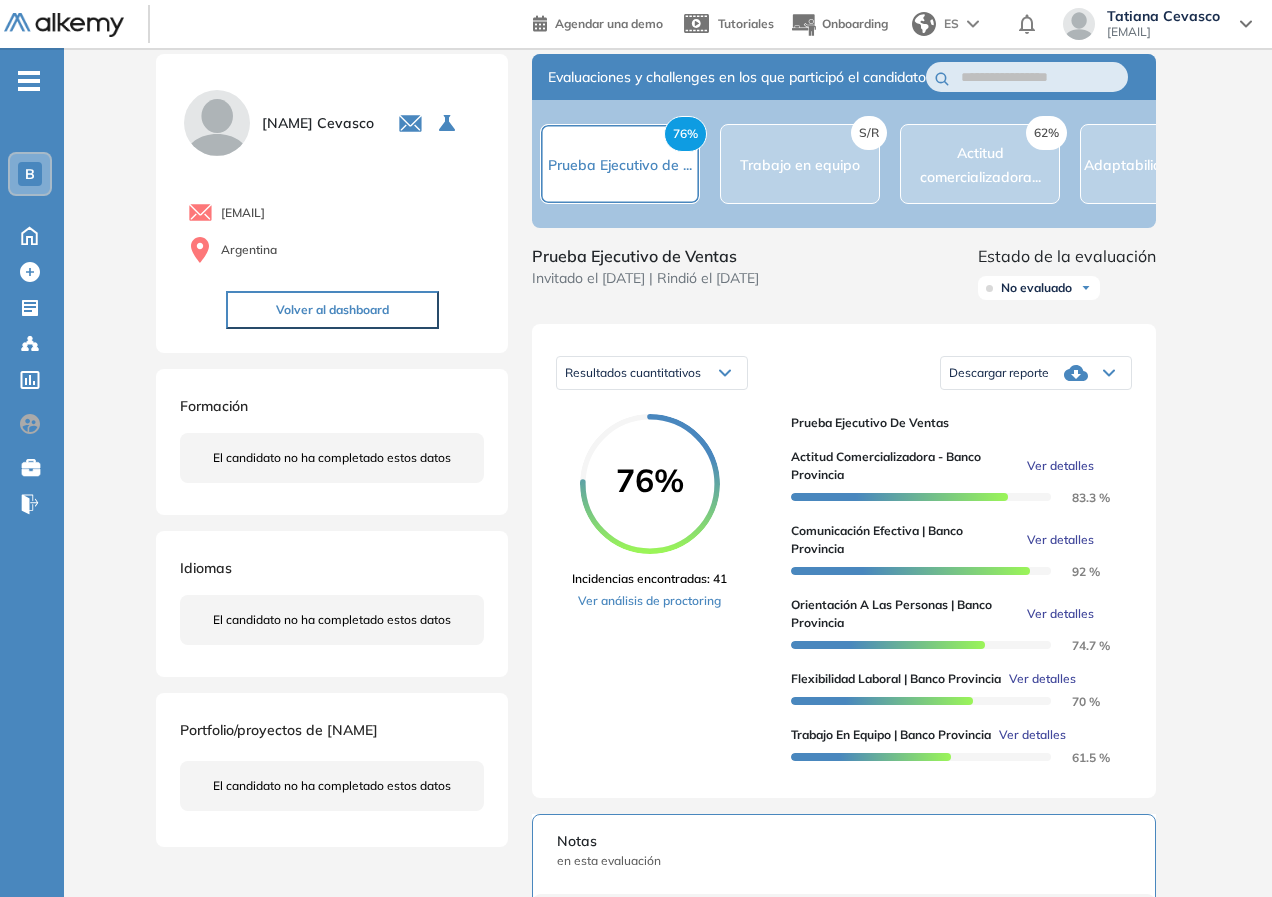 click on "Actitud comercializadora - [COMPANY] Ver detalles 83.3 % Comunicación efectiva | [COMPANY] Ver detalles 92 % Orientación a las personas | [COMPANY] Ver detalles 74.7 % Flexibilidad Laboral | [COMPANY] Ver detalles 70 % Trabajo en equipo | [COMPANY] Ver detalles 61.5 %" at bounding box center [953, 599] 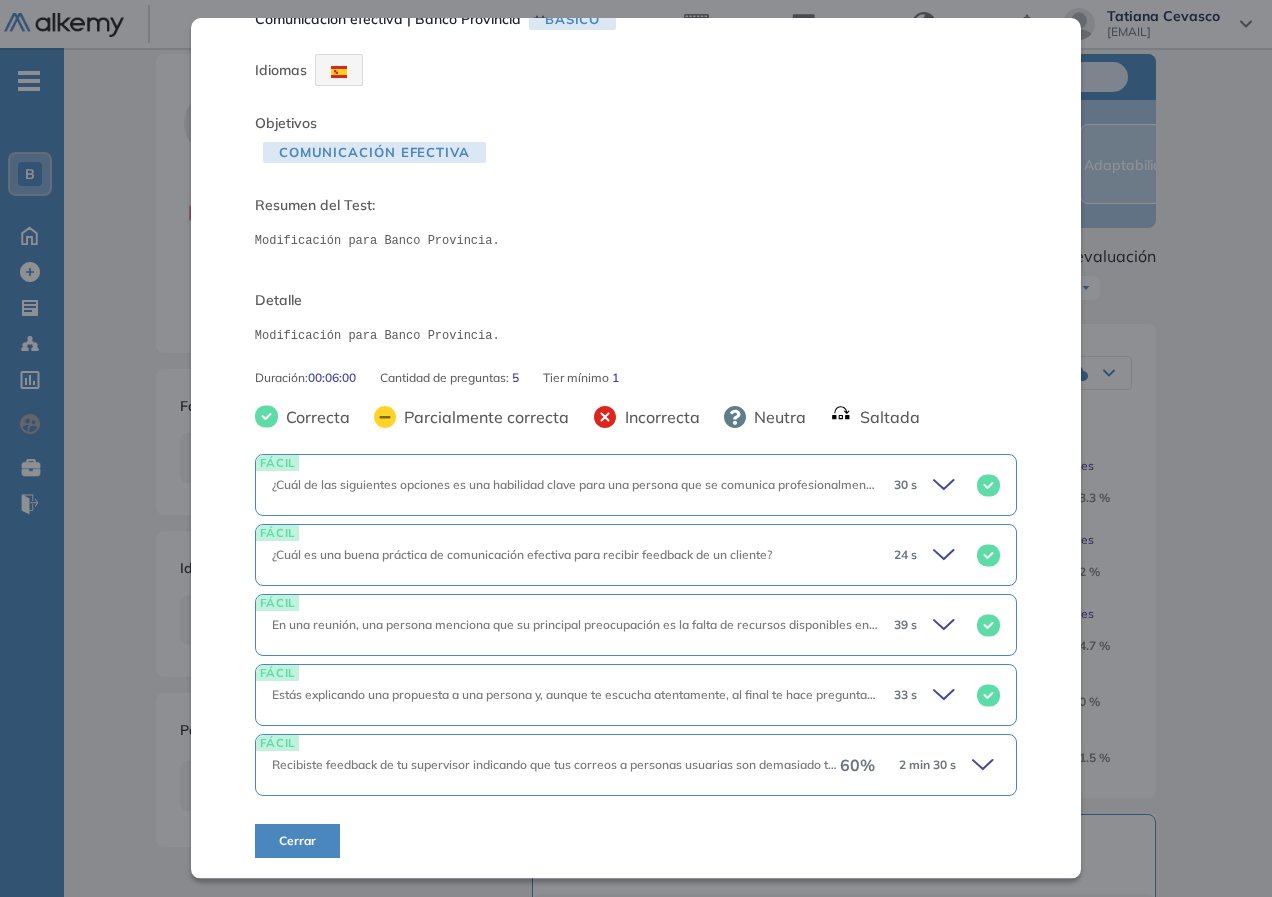 scroll, scrollTop: 41, scrollLeft: 0, axis: vertical 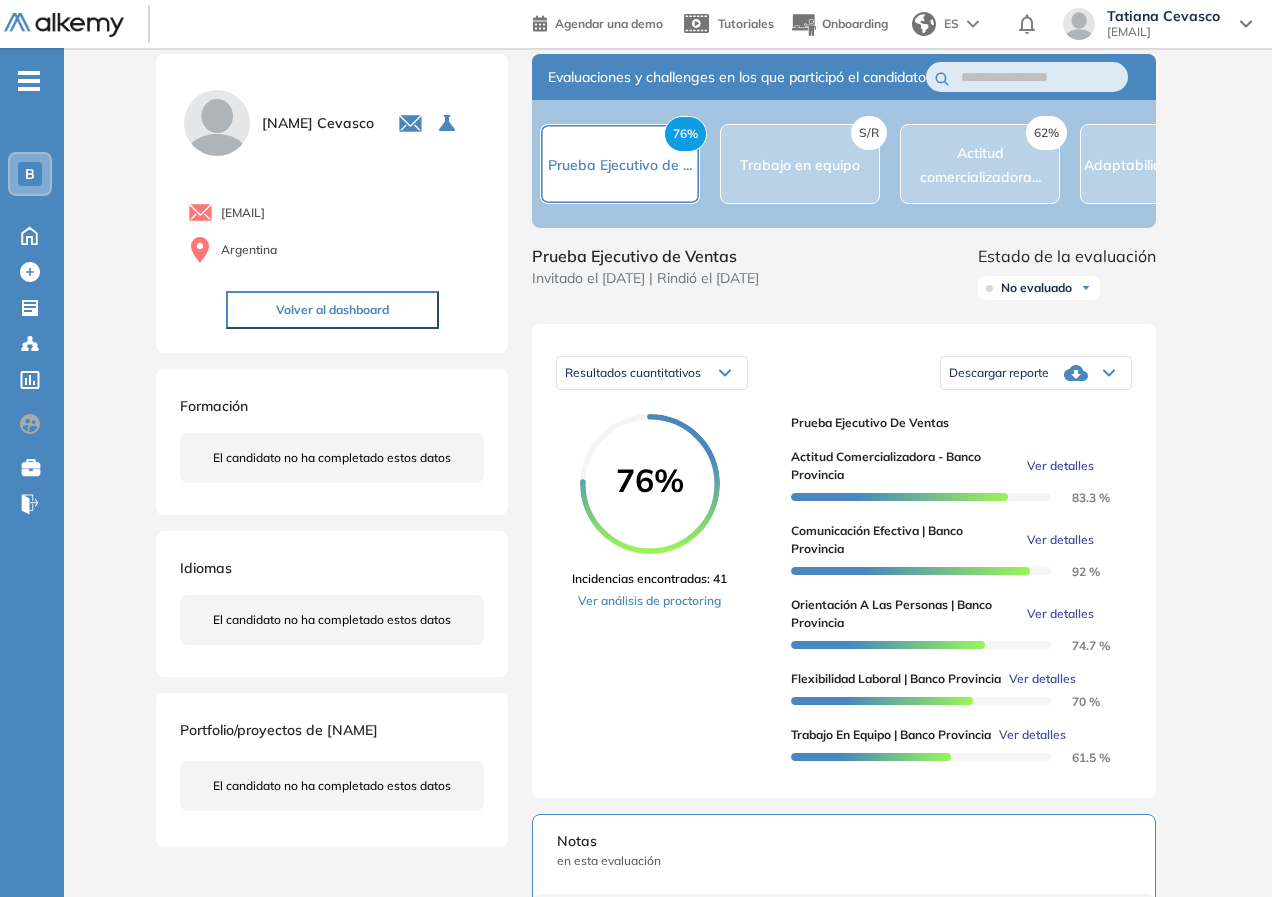 drag, startPoint x: 1206, startPoint y: 630, endPoint x: 1177, endPoint y: 628, distance: 29.068884 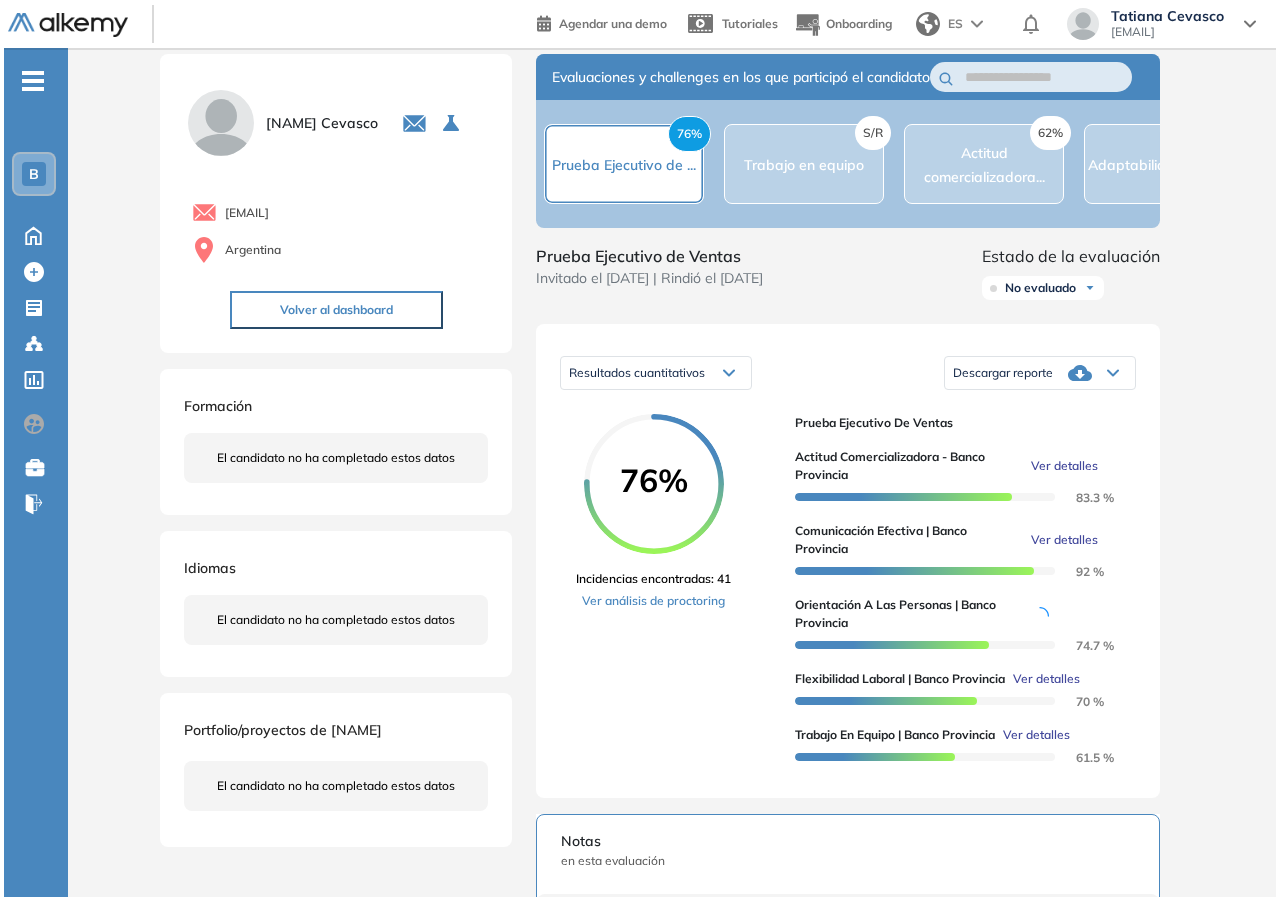 scroll, scrollTop: 134, scrollLeft: 0, axis: vertical 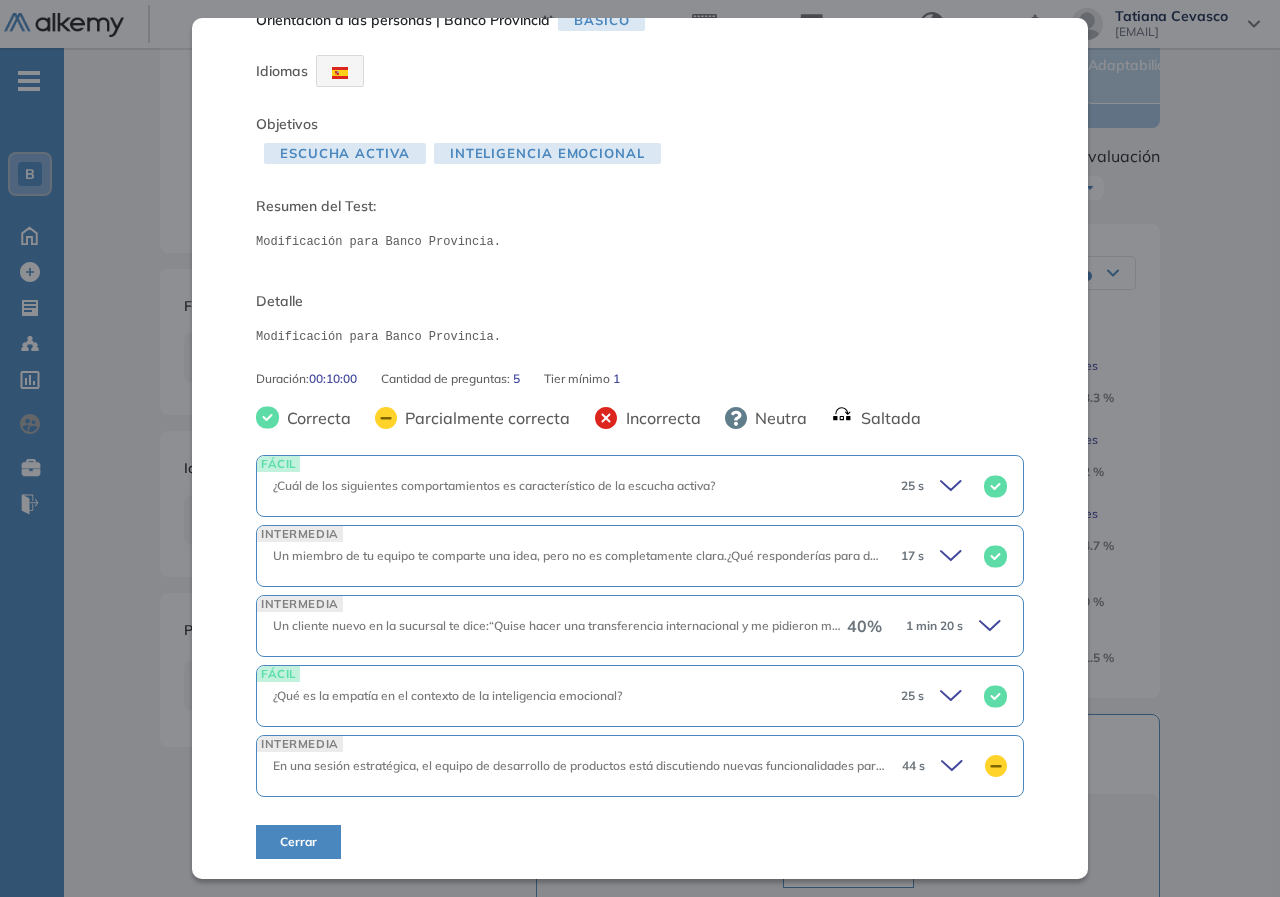 click 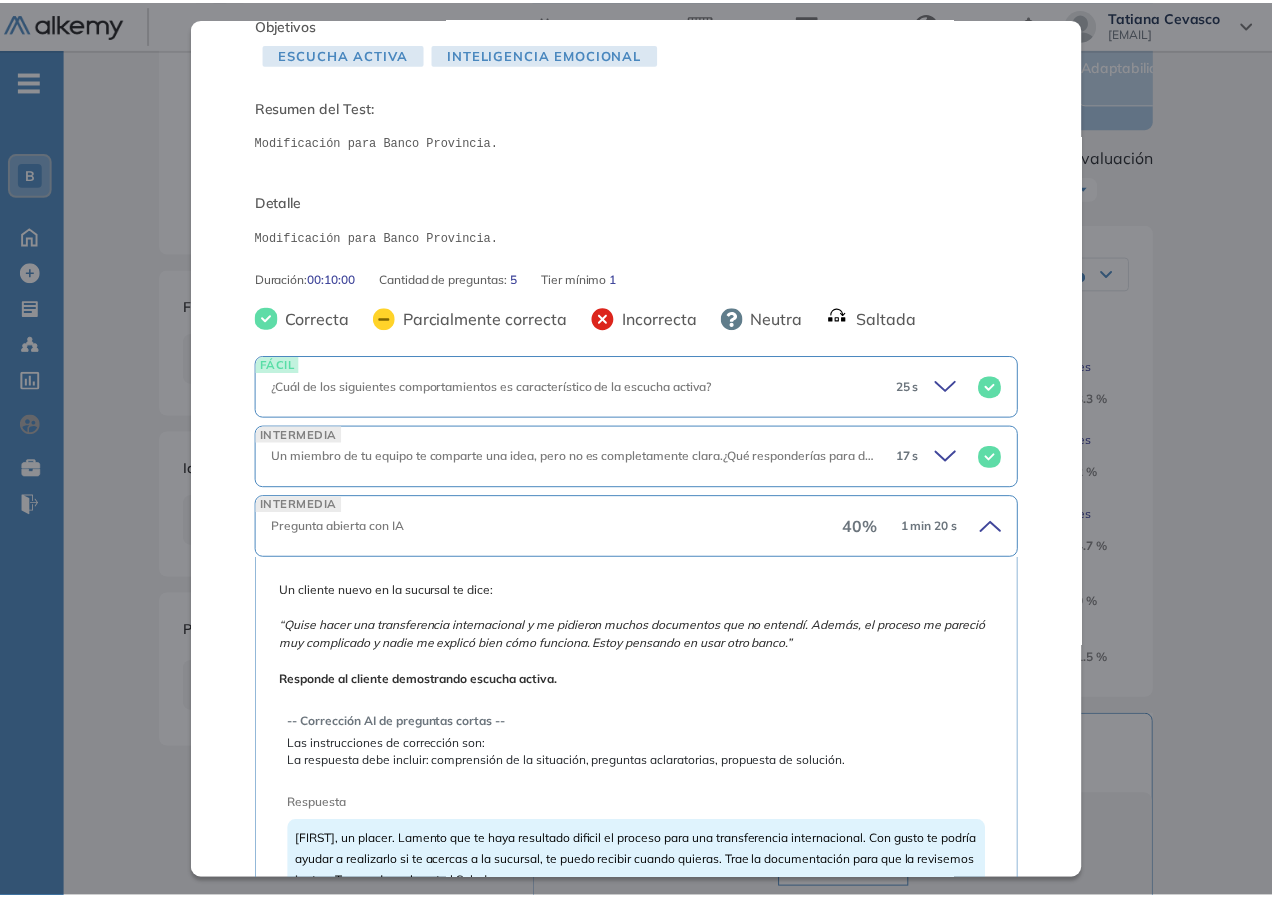 scroll, scrollTop: 340, scrollLeft: 0, axis: vertical 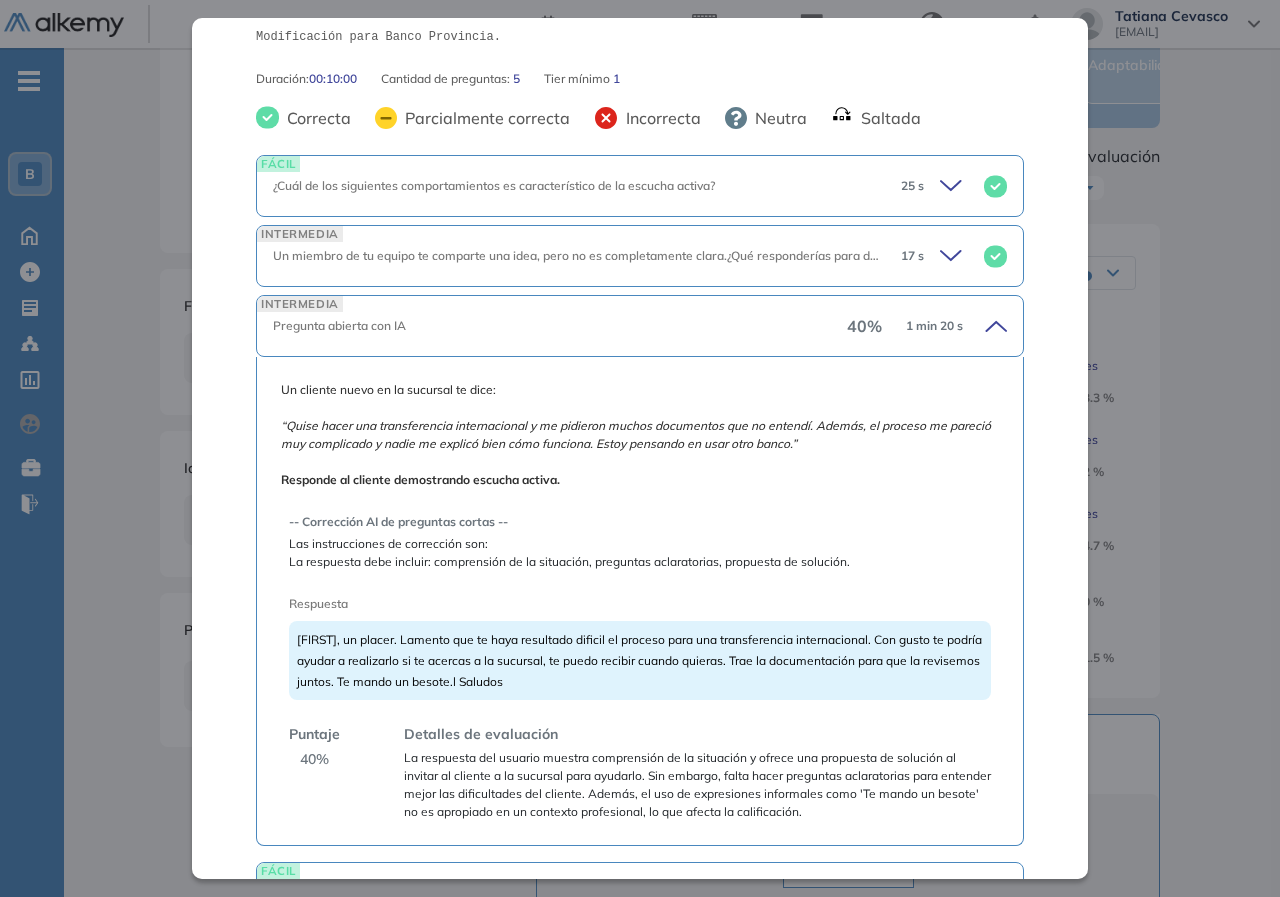 click on "Inicio Alkymetrics Evaluaciones Dashboard Candidato Orientación a las personas | Banco Provincia Básico Idiomas Objetivos Escucha activa Inteligencia Emocional Resumen del Test: Modificación para Banco Provincia. Detalle Modificación para Banco Provincia. Duración : 00:10:00 Cantidad de preguntas: 5 Tier mínimo 1 Correcta Parcialmente correcta Incorrecta Neutra Saltada FÁCIL ¿Cuál de los siguientes comportamientos es característico de la escucha activa? 25 s ¿Cuál de los siguientes comportamientos es característico de la escucha activa? Respuesta
(Correcta) Hacer contacto visual y asentir con la cabeza para demostrar interés. Corregir al hablante constantemente para mejorar su mensaje. Cambiar el tema cuando se detecta incomodidad en el hablante. Pensar en la respuesta mientras la otra persona está hablando. INTERMEDIA Un miembro de tu equipo te comparte una idea, pero no es completamente clara.¿Qué responderías para demostrar interés? 17 s Respuestas con puntuación. 3 pts" at bounding box center (672, 655) 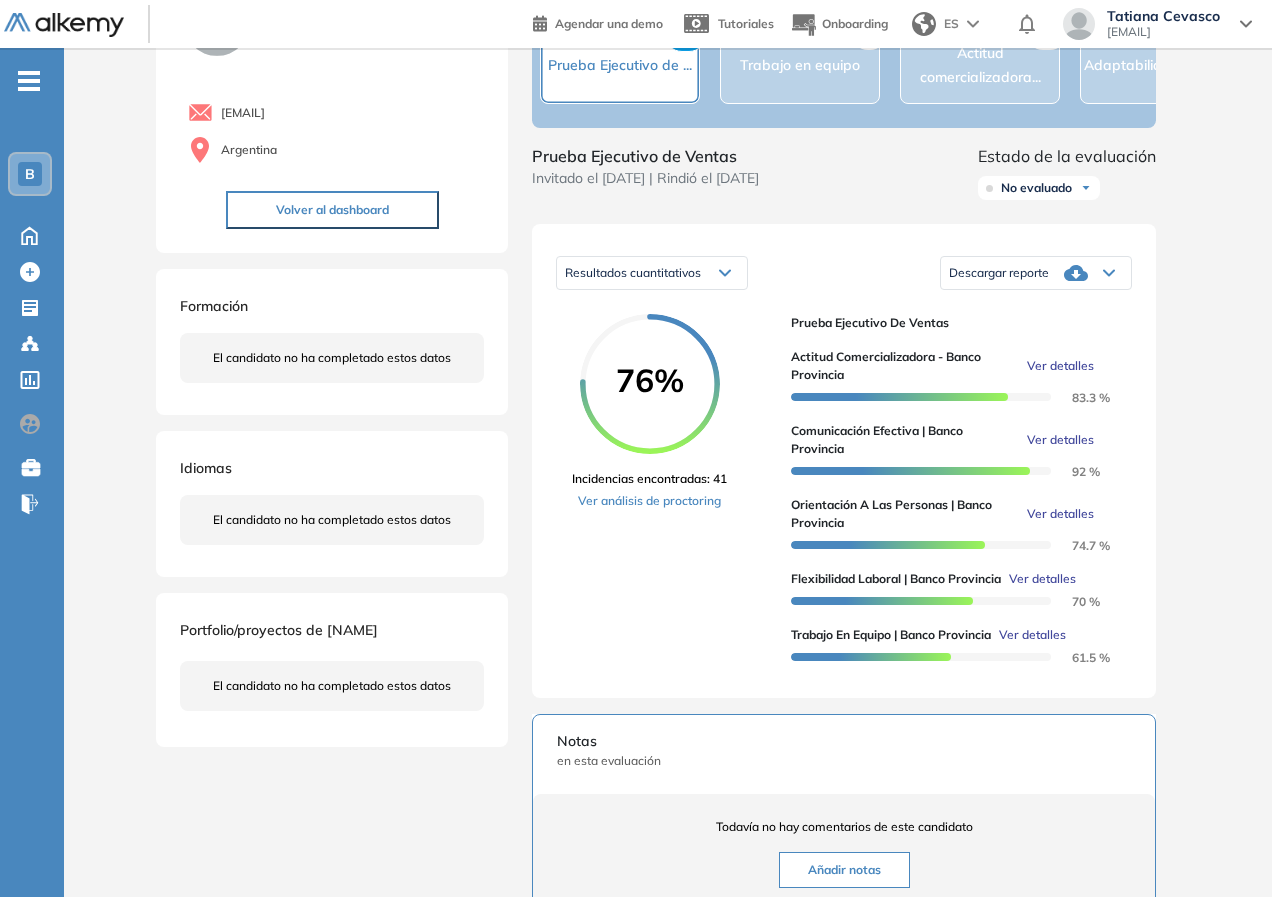 scroll, scrollTop: 187, scrollLeft: 0, axis: vertical 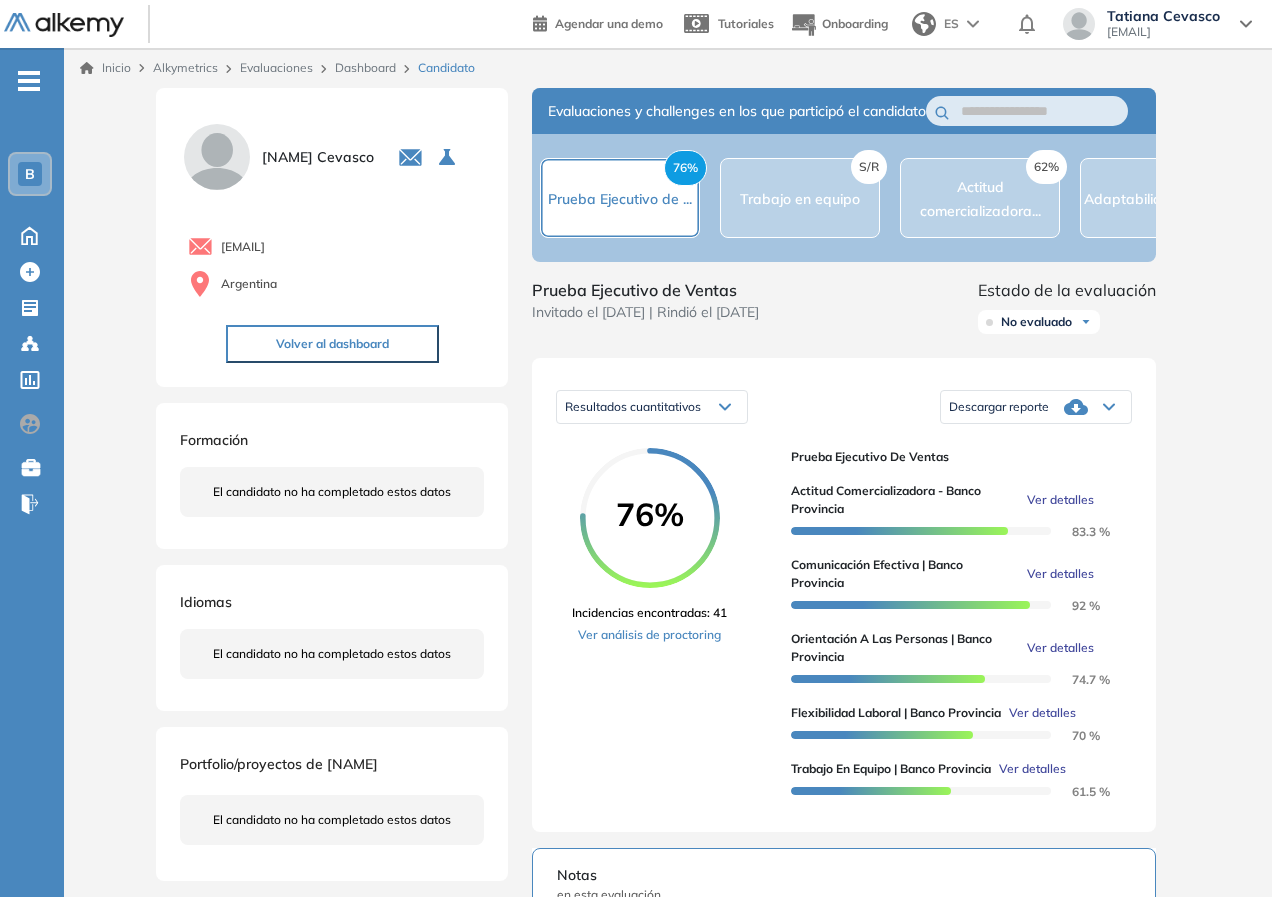 click on "Ver detalles" at bounding box center (1060, 574) 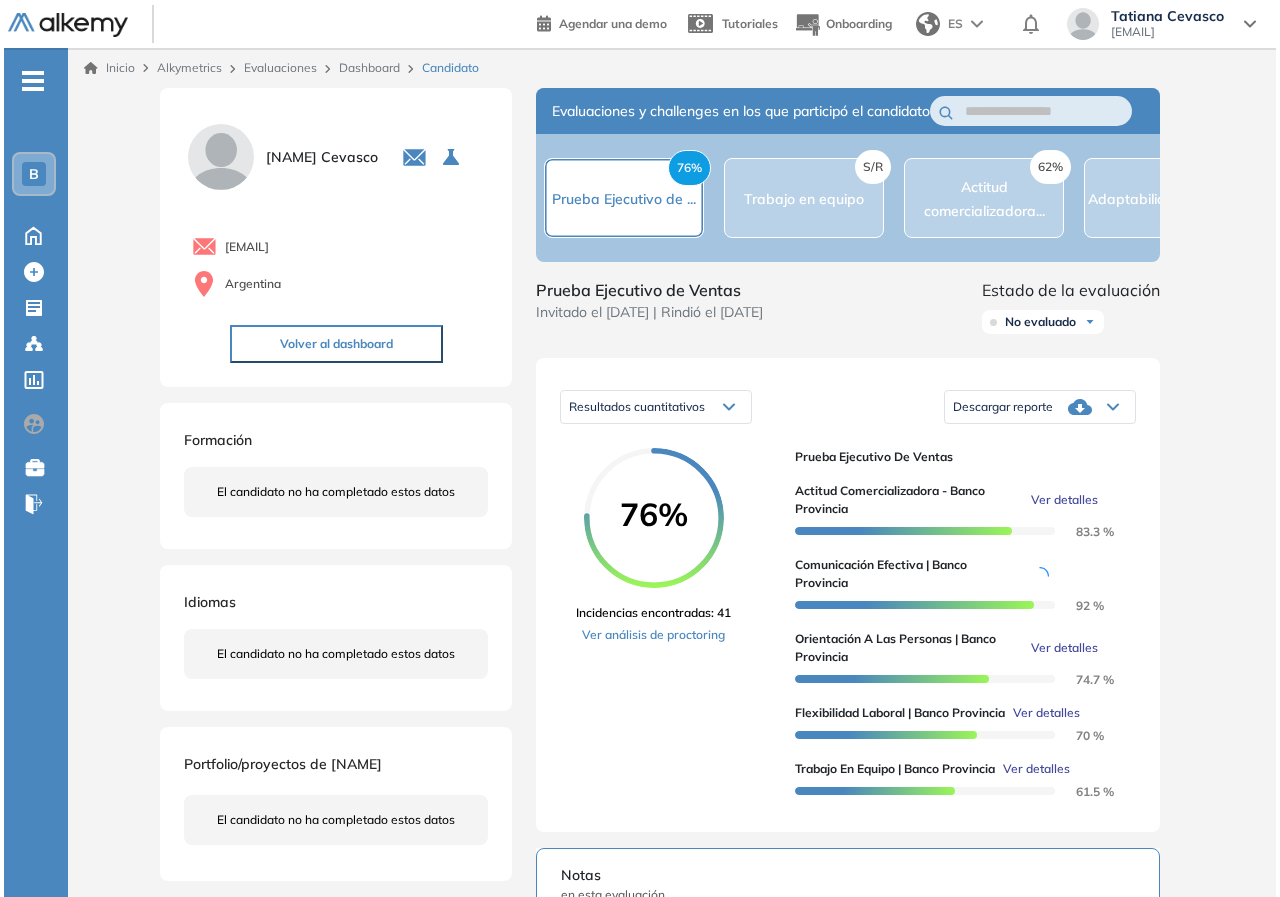 scroll, scrollTop: 100, scrollLeft: 0, axis: vertical 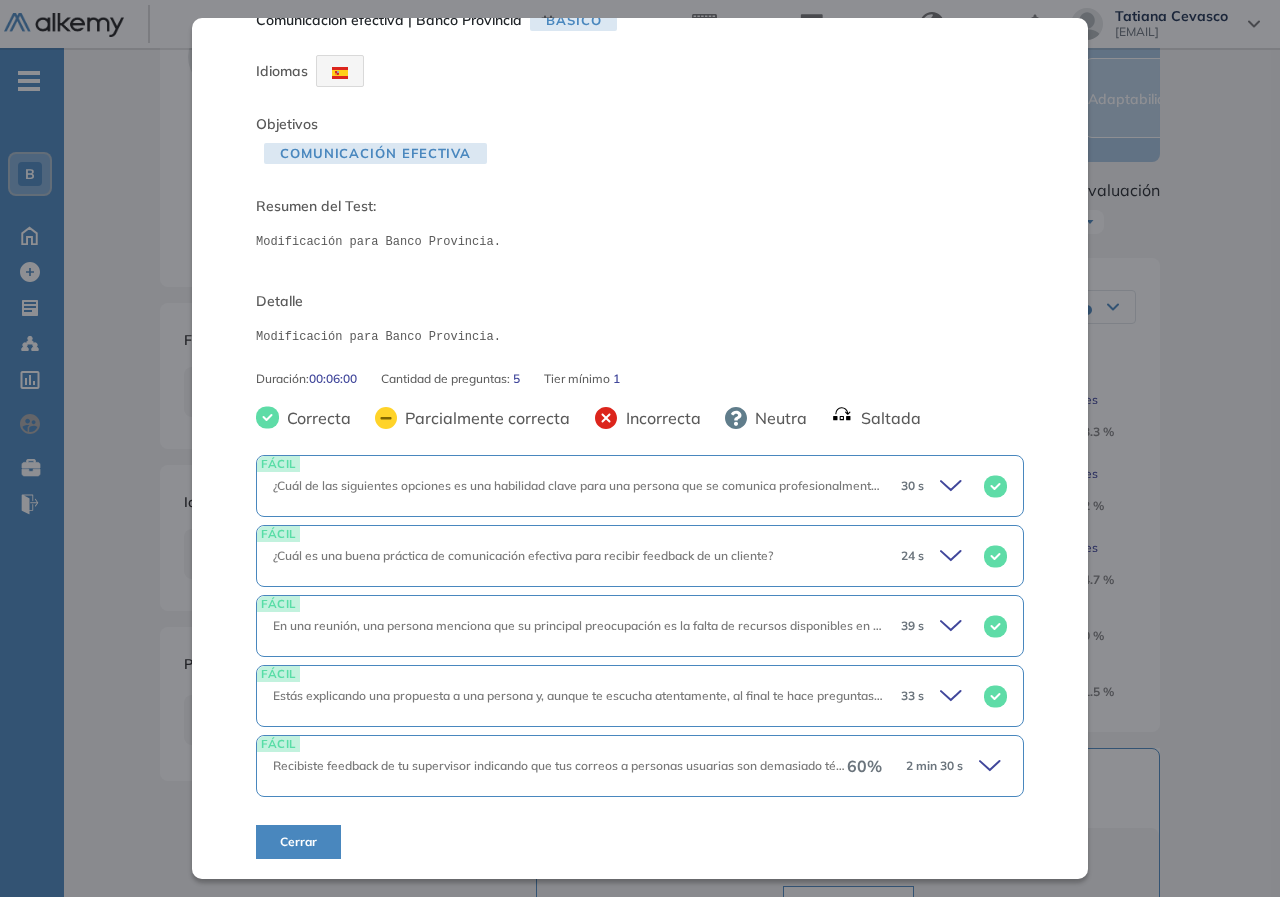 click on "60 % 2 min  30 s" at bounding box center (927, 766) 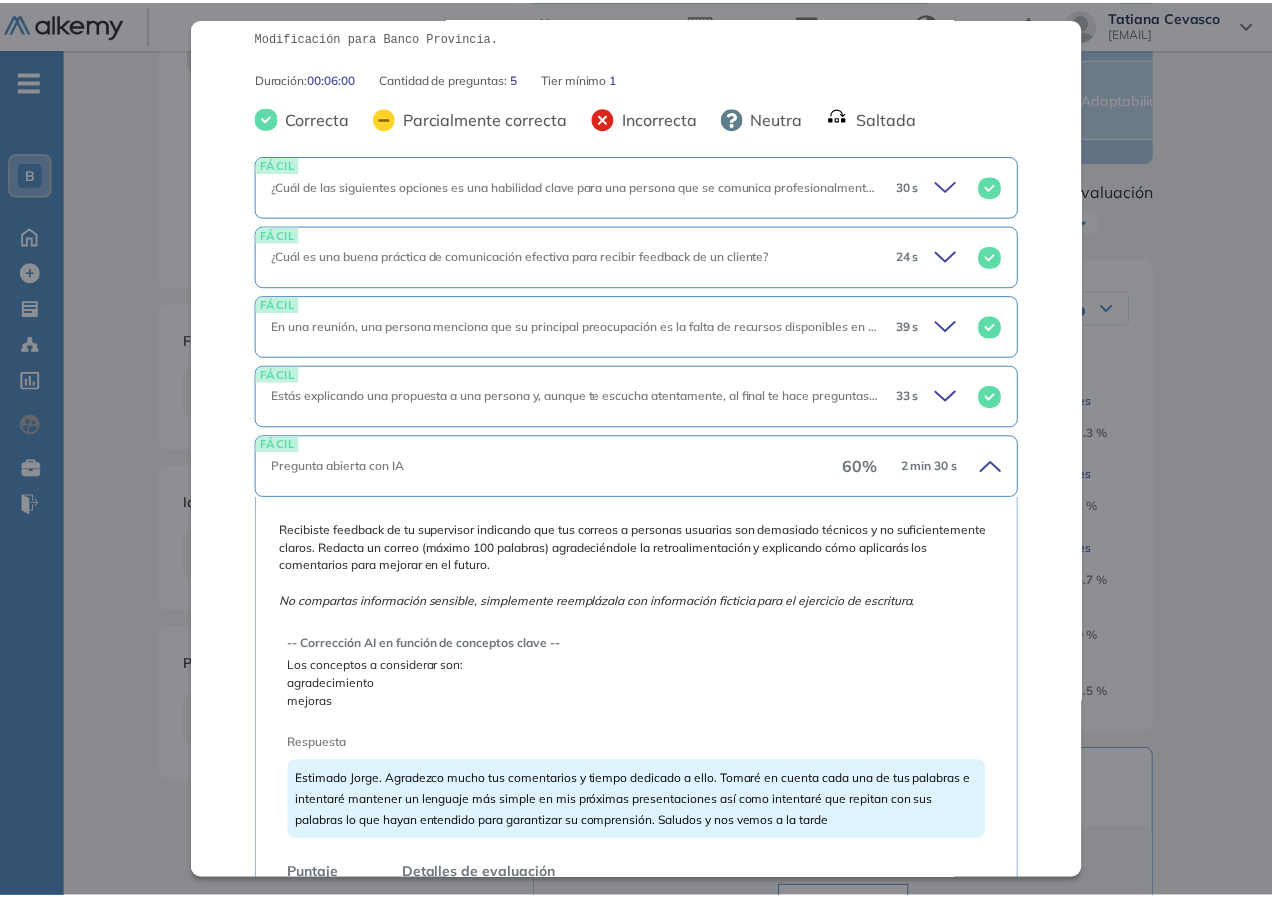 scroll, scrollTop: 540, scrollLeft: 0, axis: vertical 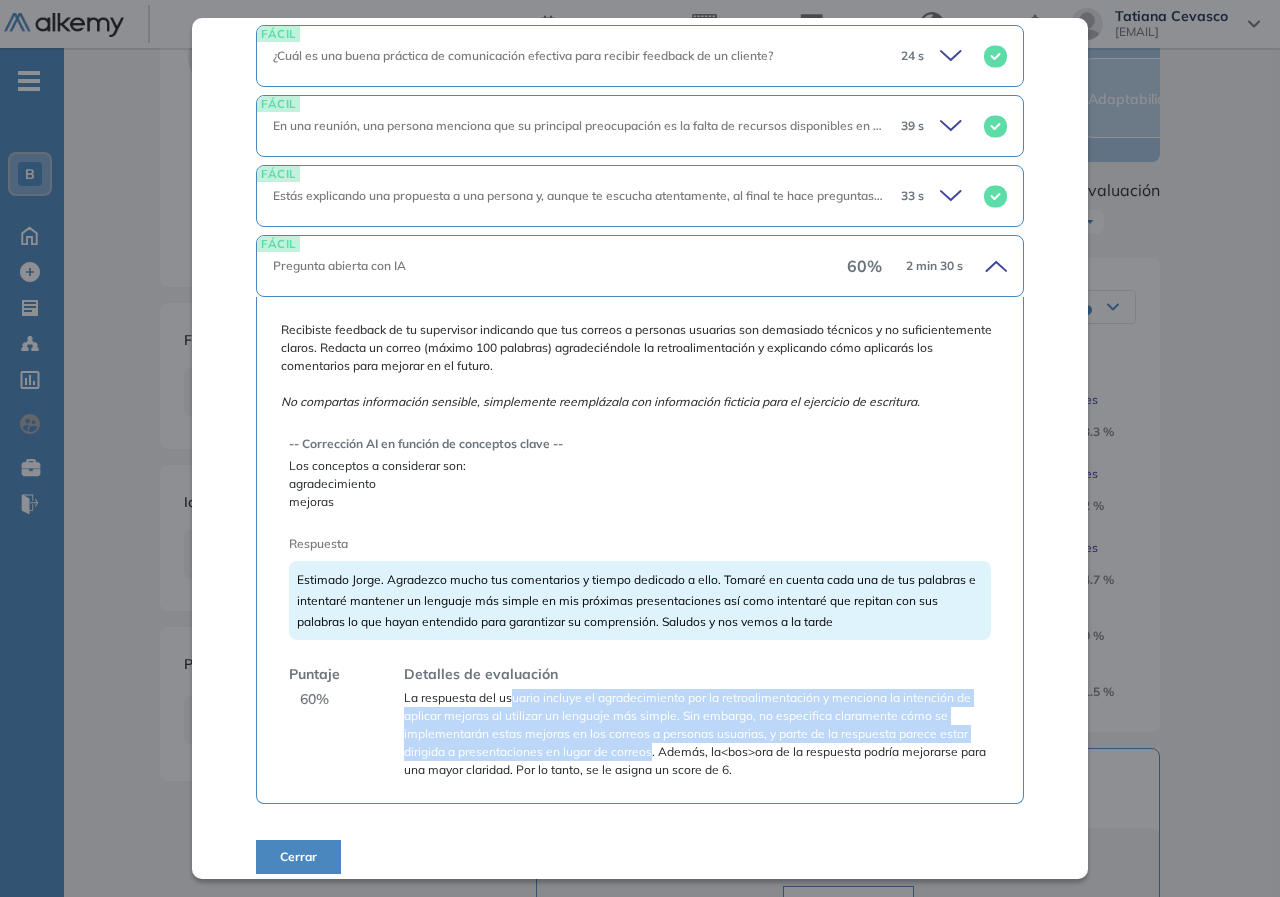 drag, startPoint x: 510, startPoint y: 703, endPoint x: 649, endPoint y: 761, distance: 150.6154 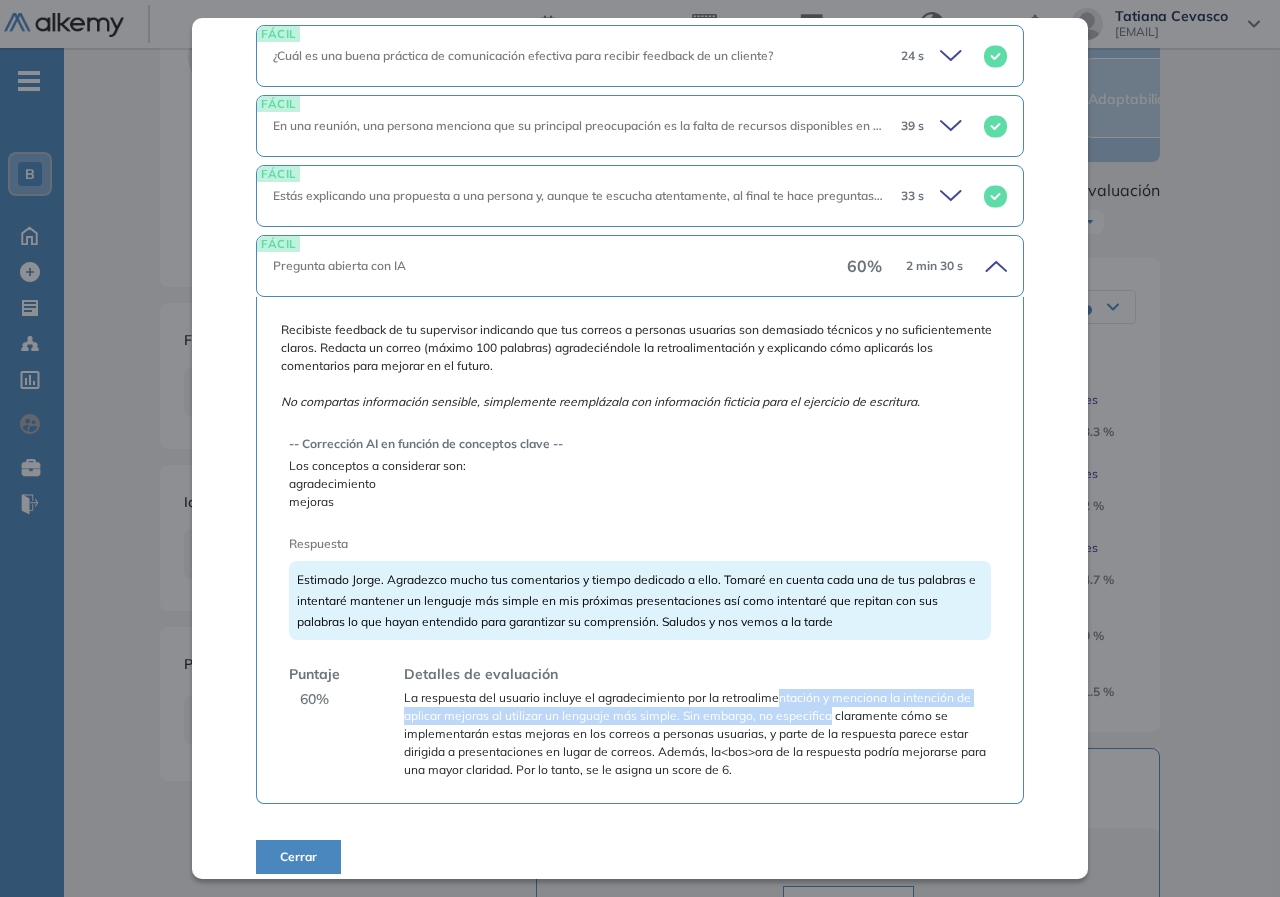 drag, startPoint x: 776, startPoint y: 697, endPoint x: 832, endPoint y: 710, distance: 57.48913 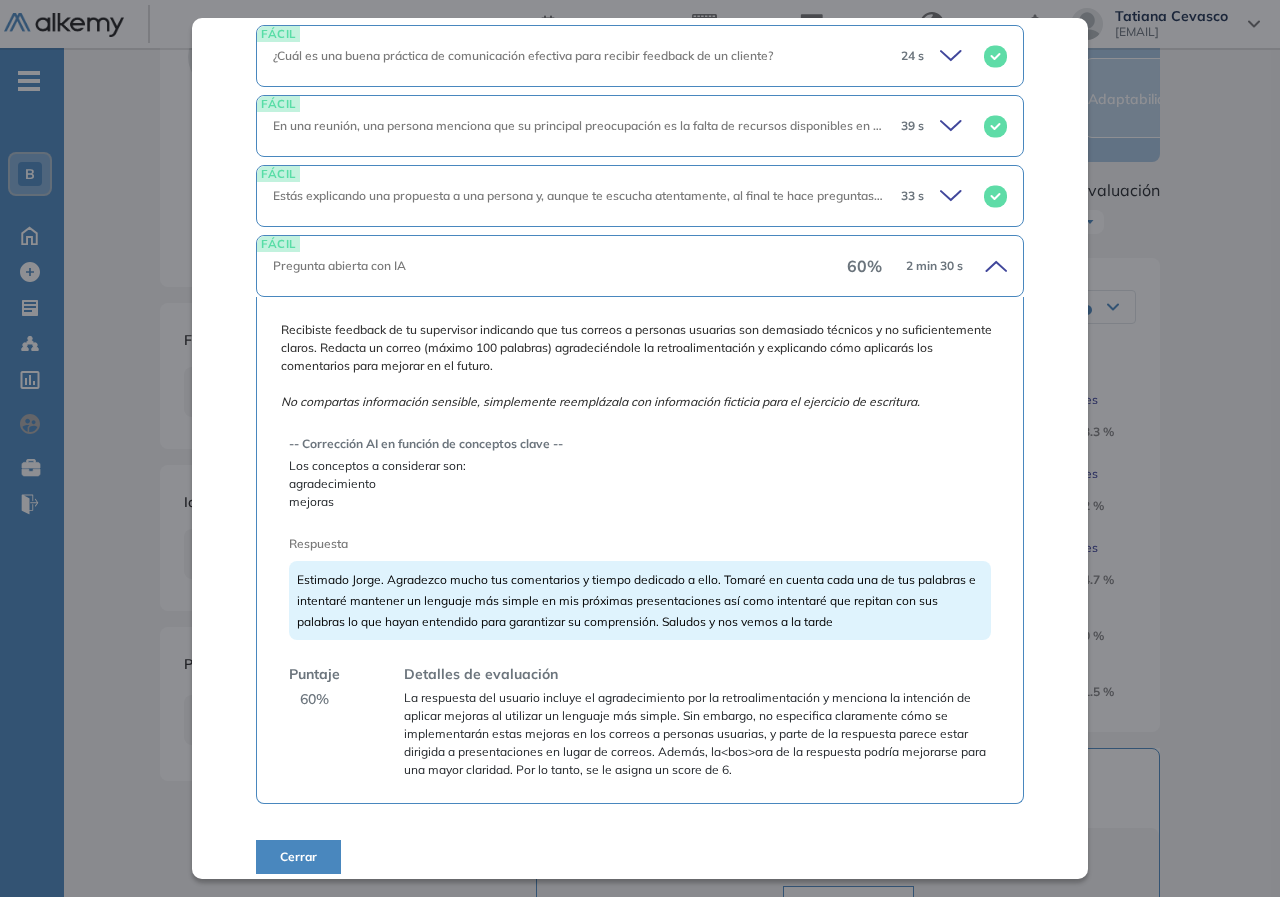 click on "La respuesta del usuario incluye el agradecimiento por la retroalimentación y menciona la intención de aplicar mejoras al utilizar un lenguaje más simple. Sin embargo, no especifica claramente cómo se implementarán estas mejoras en los correos a personas usuarias, y parte de la respuesta parece estar dirigida a presentaciones en lugar de correos. Además, la<bos>ora de la respuesta podría mejorarse para una mayor claridad. Por lo tanto, se le asigna un score de 6." at bounding box center (697, 734) 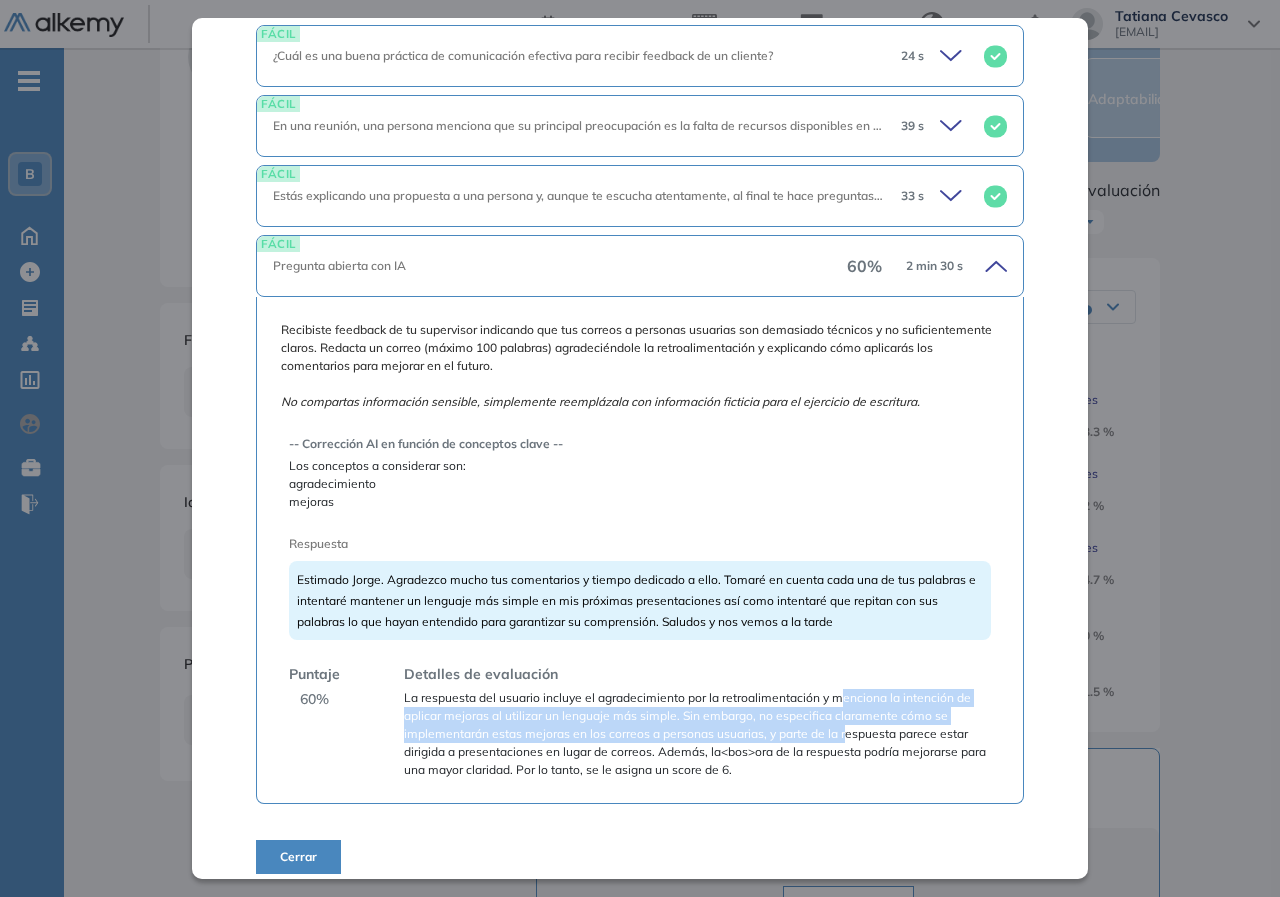 drag, startPoint x: 837, startPoint y: 703, endPoint x: 847, endPoint y: 729, distance: 27.856777 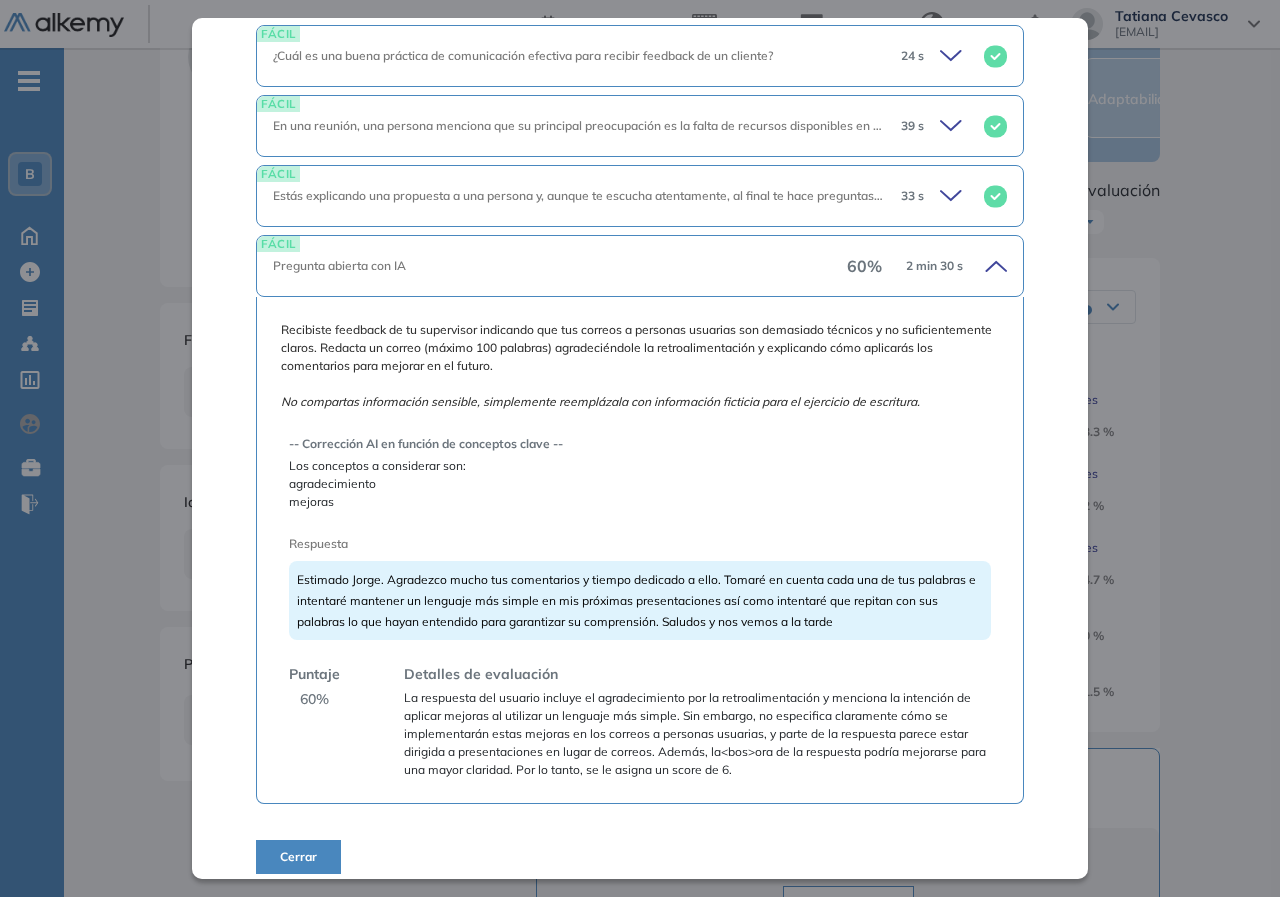 click on "La respuesta del usuario incluye el agradecimiento por la retroalimentación y menciona la intención de aplicar mejoras al utilizar un lenguaje más simple. Sin embargo, no especifica claramente cómo se implementarán estas mejoras en los correos a personas usuarias, y parte de la respuesta parece estar dirigida a presentaciones en lugar de correos. Además, la<bos>ora de la respuesta podría mejorarse para una mayor claridad. Por lo tanto, se le asigna un score de 6." at bounding box center (697, 734) 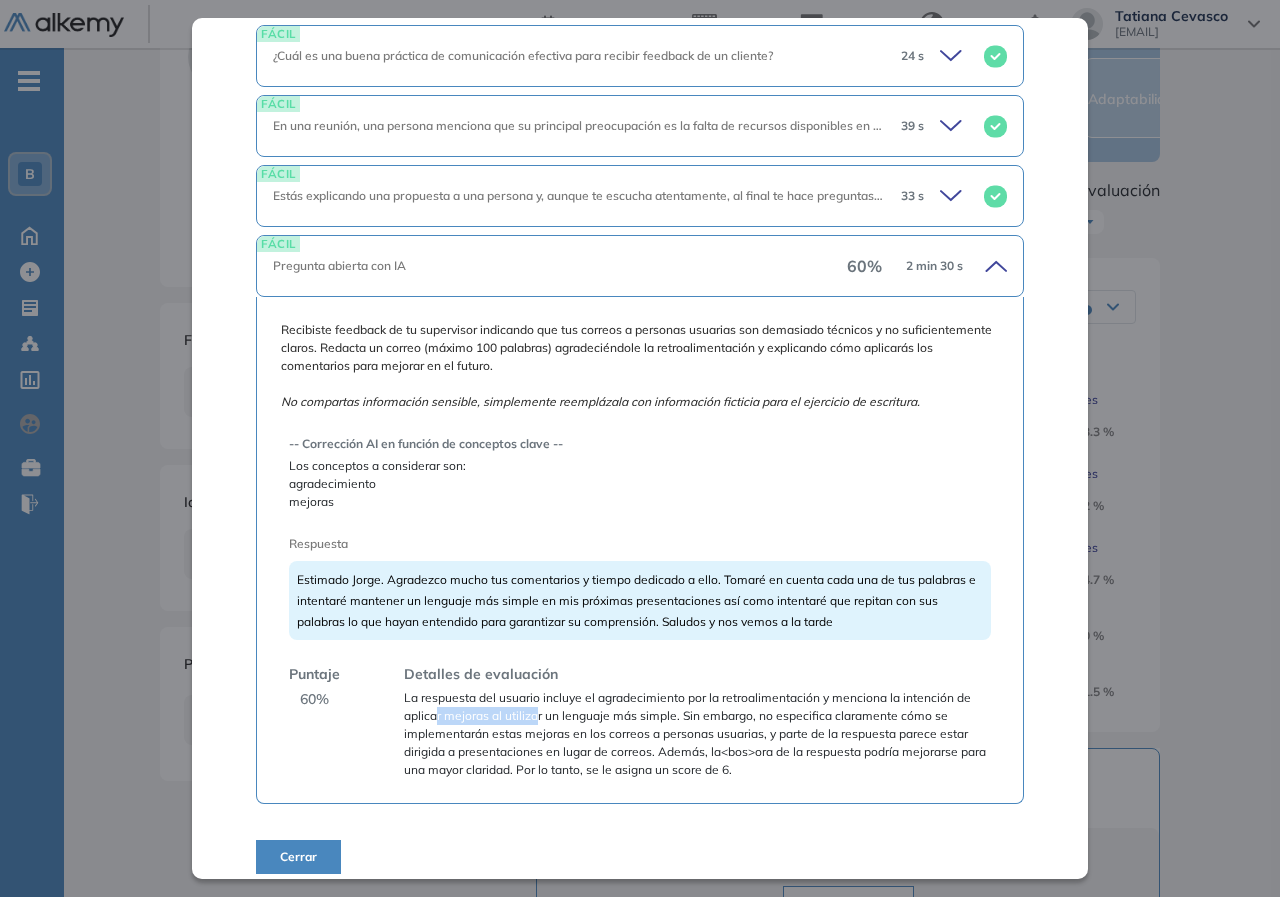 drag, startPoint x: 437, startPoint y: 720, endPoint x: 535, endPoint y: 721, distance: 98.005104 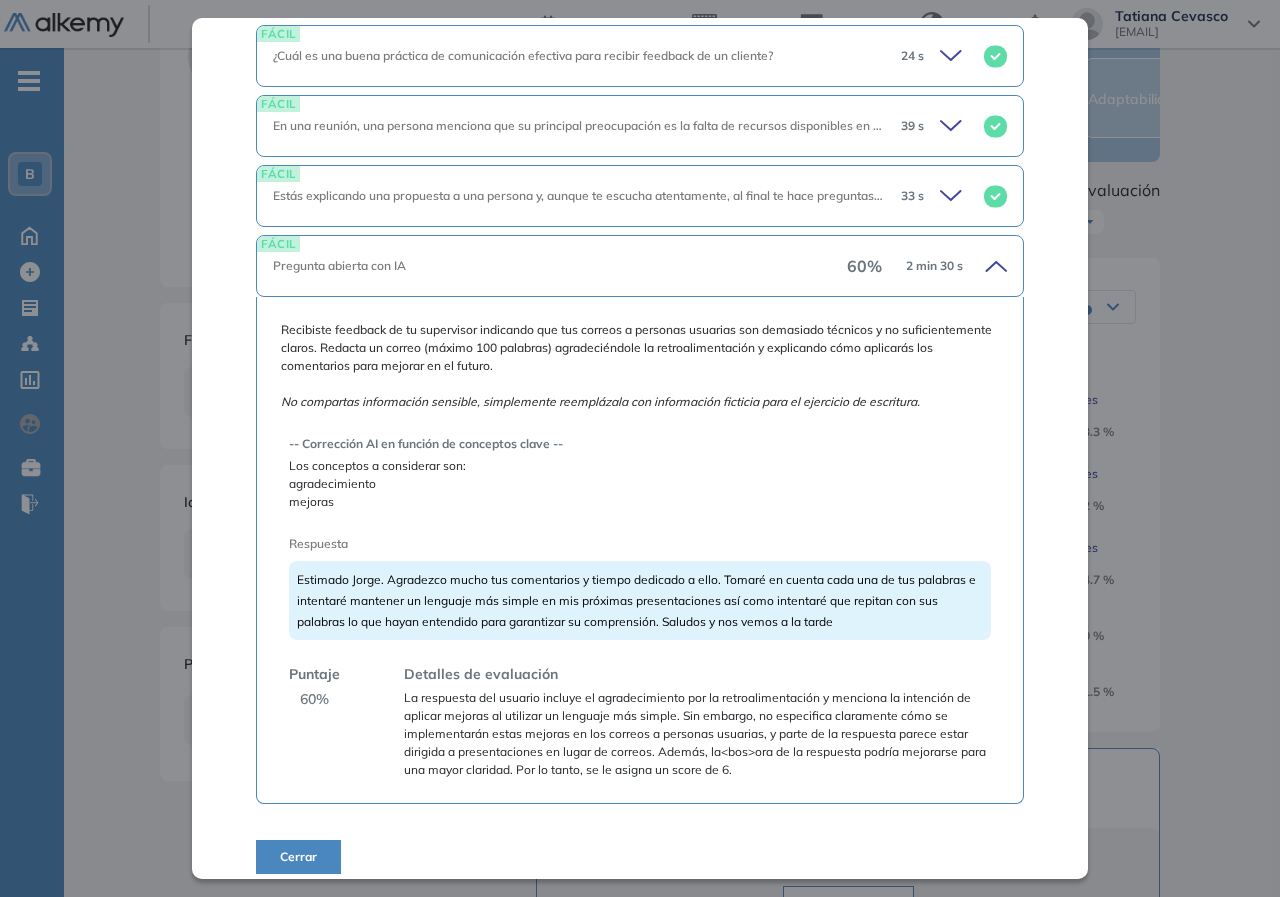 click on "La respuesta del usuario incluye el agradecimiento por la retroalimentación y menciona la intención de aplicar mejoras al utilizar un lenguaje más simple. Sin embargo, no especifica claramente cómo se implementarán estas mejoras en los correos a personas usuarias, y parte de la respuesta parece estar dirigida a presentaciones en lugar de correos. Además, la<bos>ora de la respuesta podría mejorarse para una mayor claridad. Por lo tanto, se le asigna un score de 6." at bounding box center [697, 734] 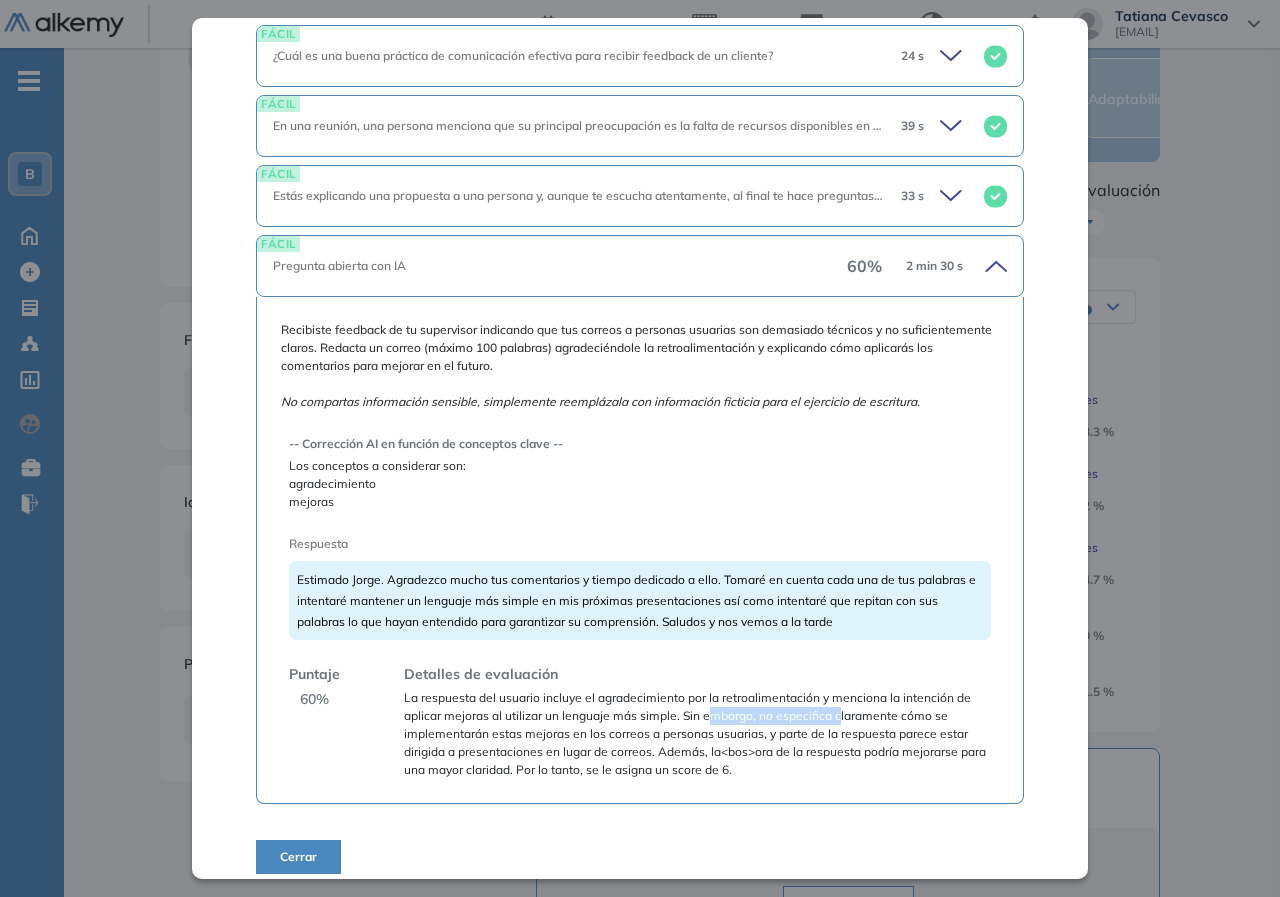 drag, startPoint x: 706, startPoint y: 714, endPoint x: 837, endPoint y: 721, distance: 131.18689 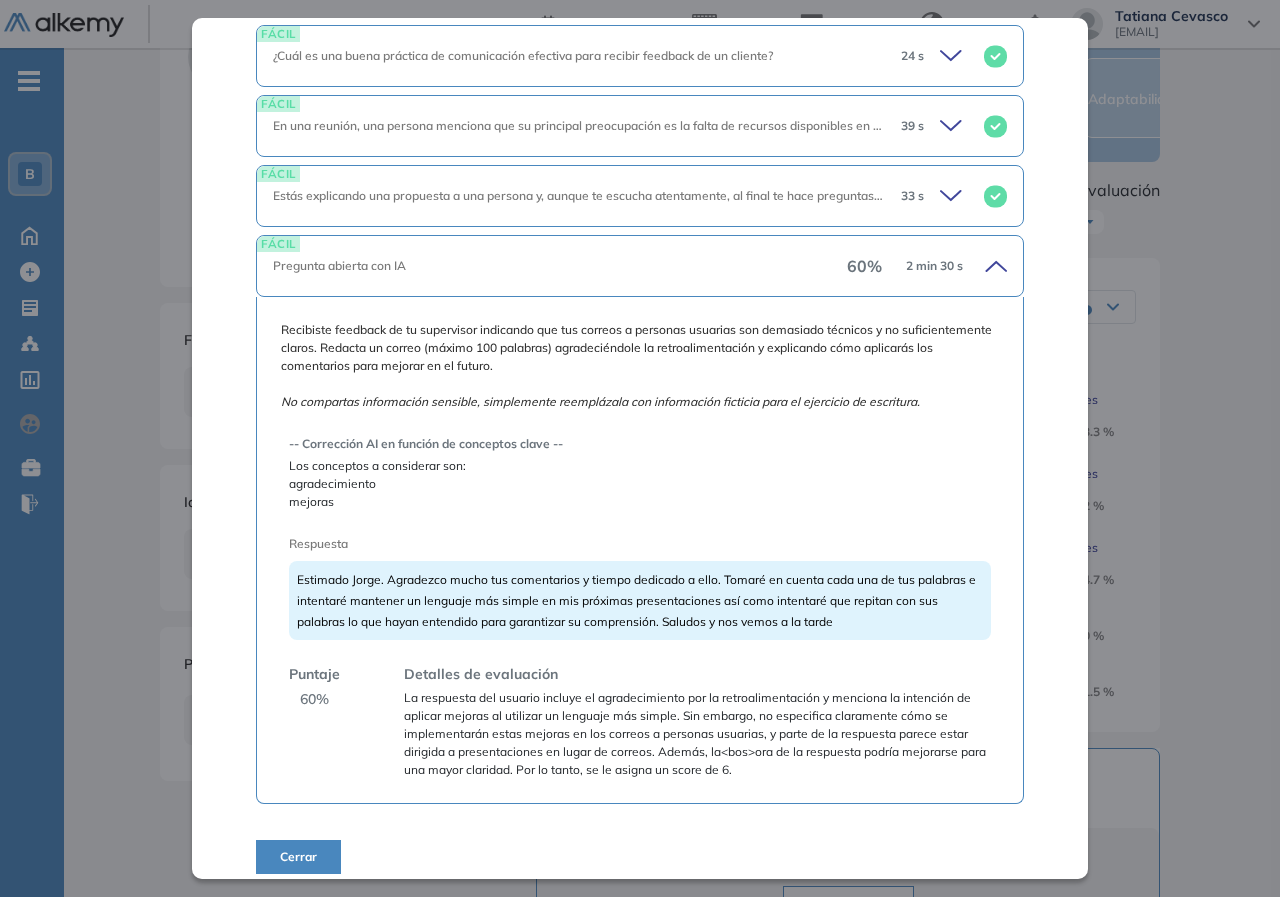 click on "La respuesta del usuario incluye el agradecimiento por la retroalimentación y menciona la intención de aplicar mejoras al utilizar un lenguaje más simple. Sin embargo, no especifica claramente cómo se implementarán estas mejoras en los correos a personas usuarias, y parte de la respuesta parece estar dirigida a presentaciones en lugar de correos. Además, la<bos>ora de la respuesta podría mejorarse para una mayor claridad. Por lo tanto, se le asigna un score de 6." at bounding box center (697, 734) 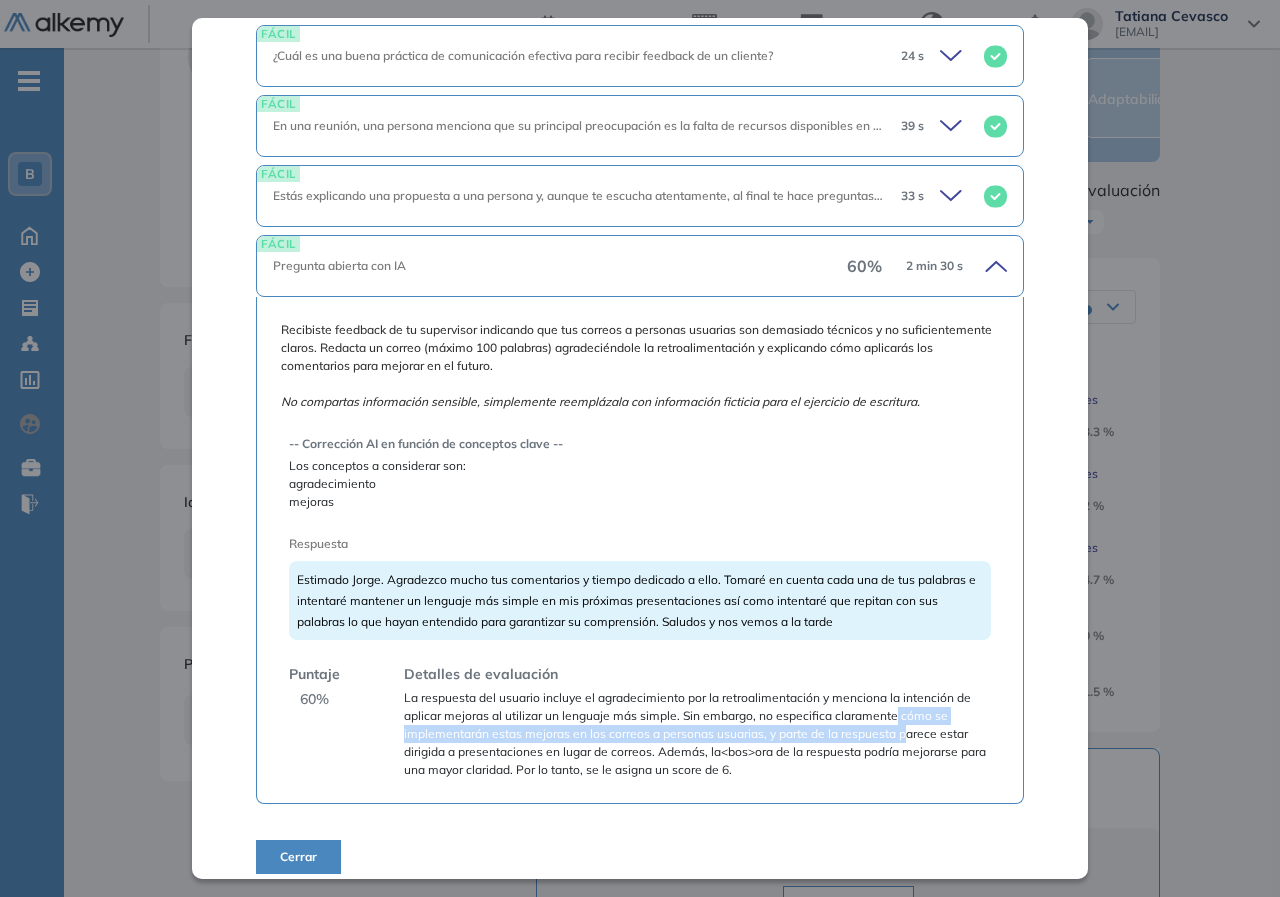 drag, startPoint x: 897, startPoint y: 719, endPoint x: 906, endPoint y: 740, distance: 22.847319 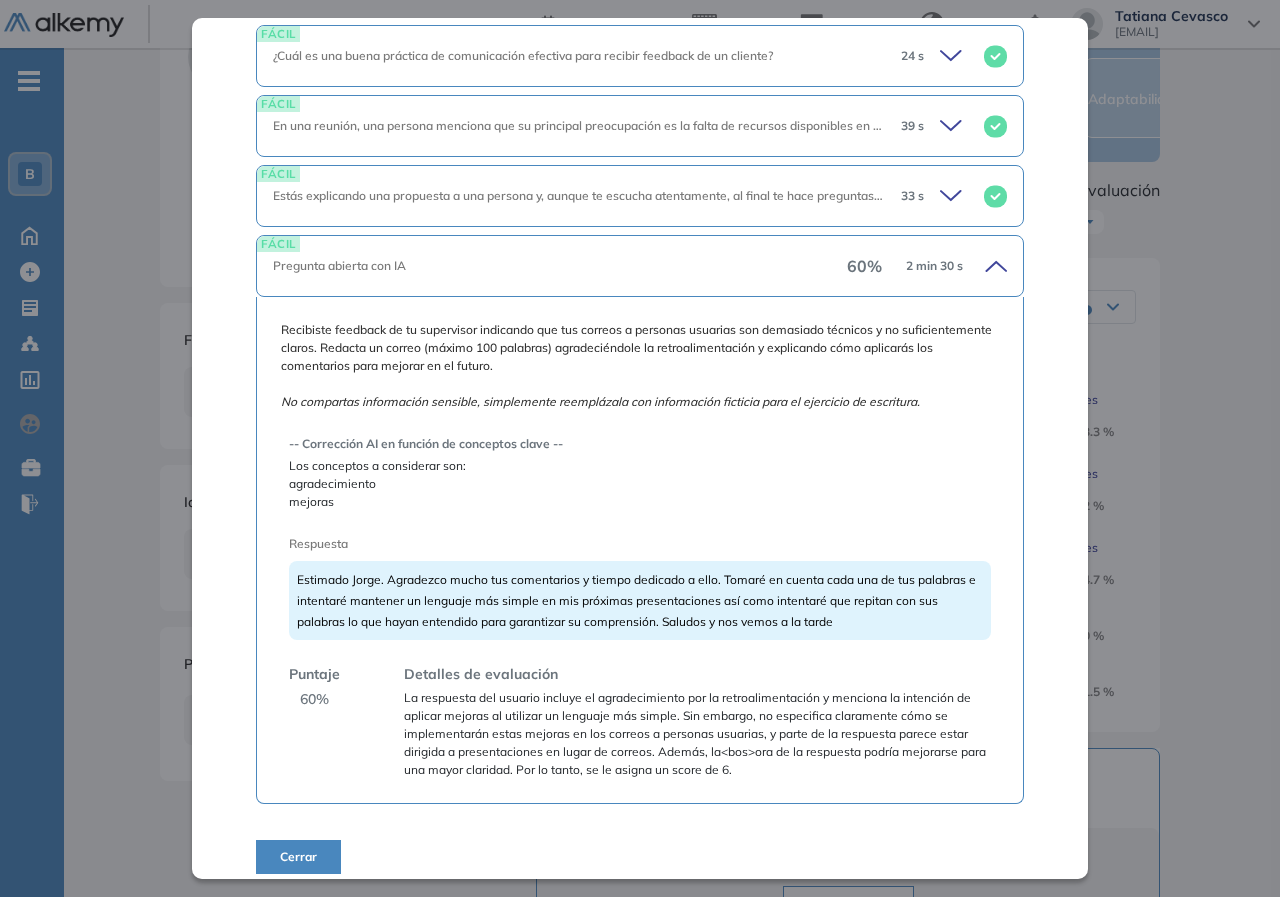drag, startPoint x: 814, startPoint y: 757, endPoint x: 559, endPoint y: 743, distance: 255.38402 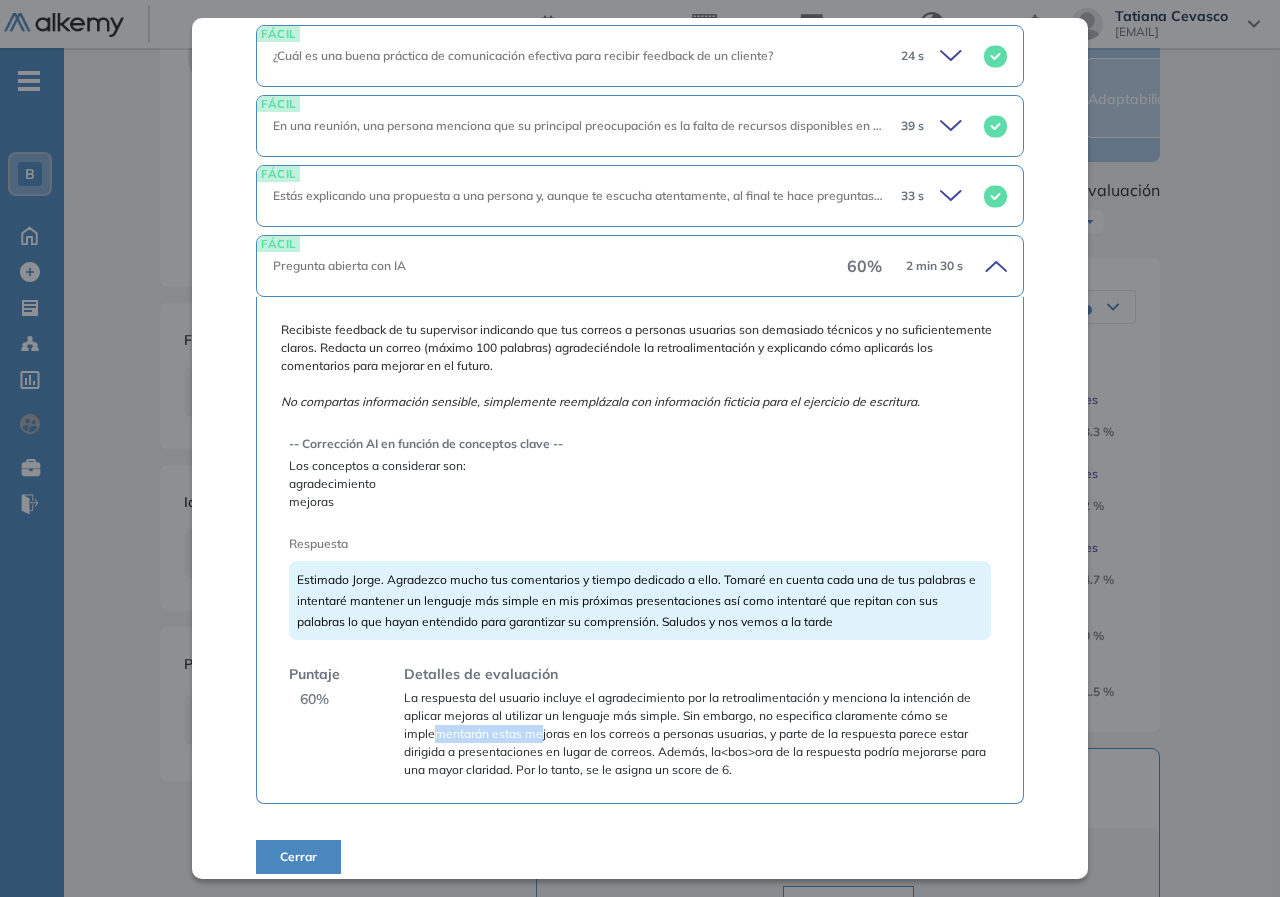 drag, startPoint x: 438, startPoint y: 727, endPoint x: 533, endPoint y: 737, distance: 95.524864 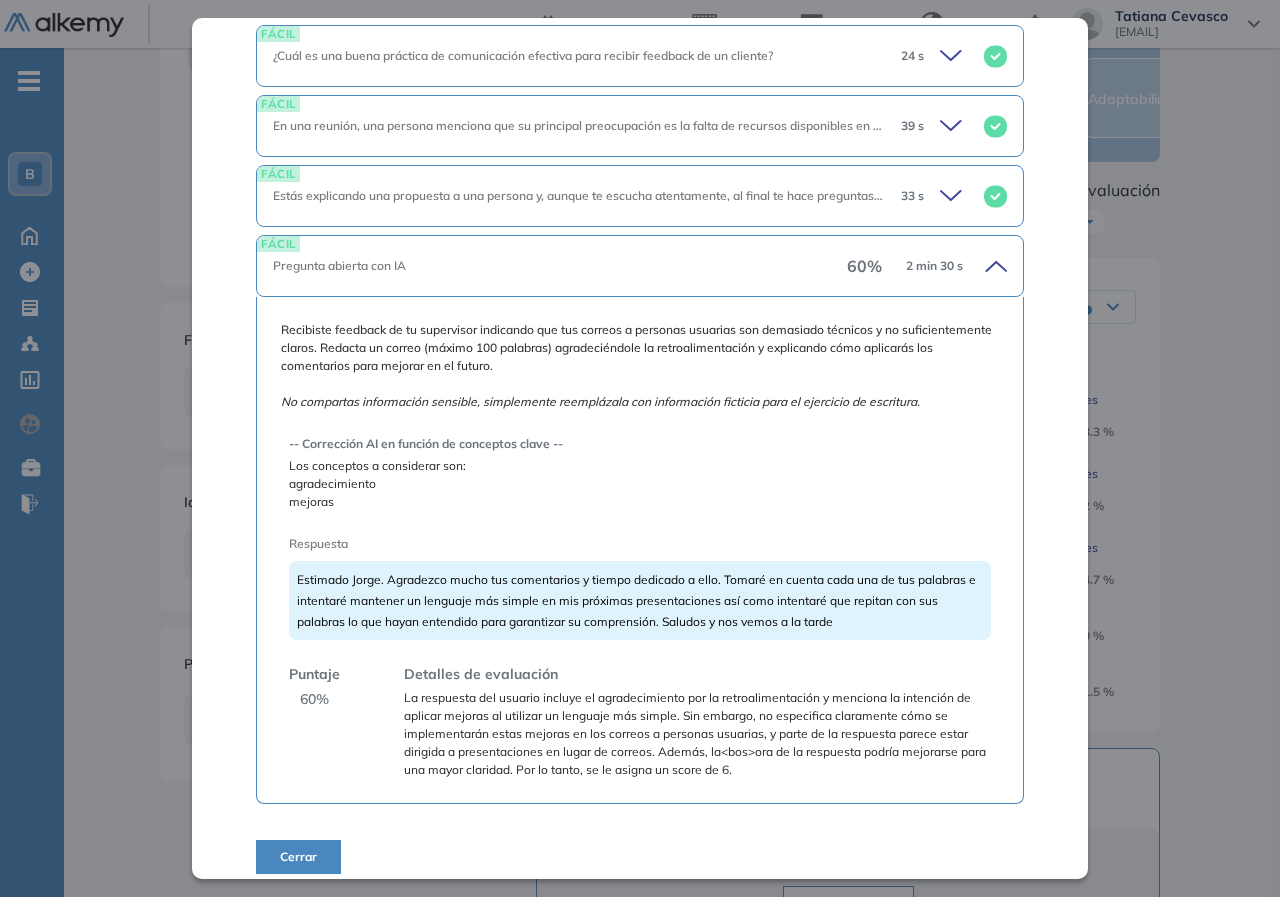 drag, startPoint x: 563, startPoint y: 747, endPoint x: 511, endPoint y: 737, distance: 52.95281 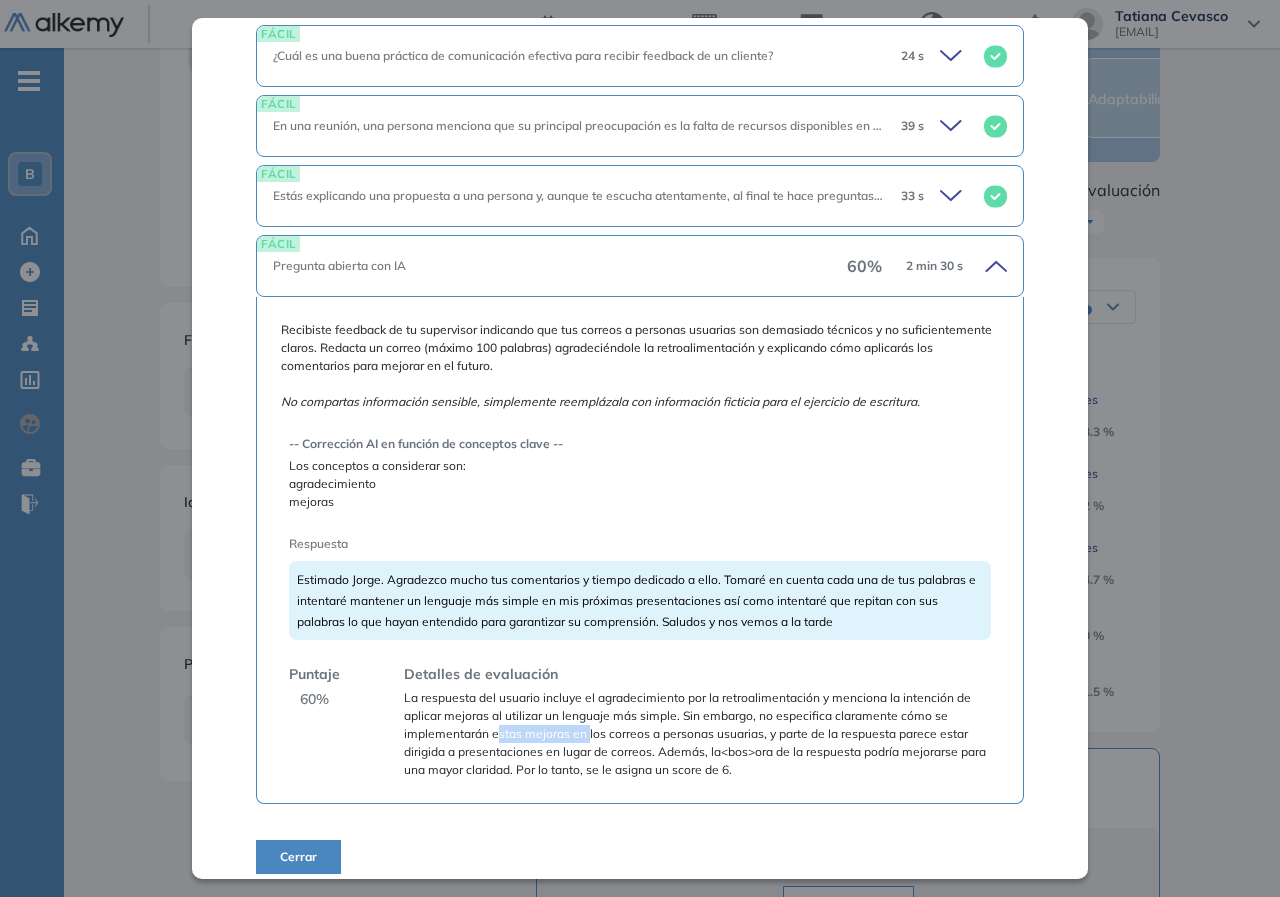 drag, startPoint x: 498, startPoint y: 737, endPoint x: 589, endPoint y: 741, distance: 91.08787 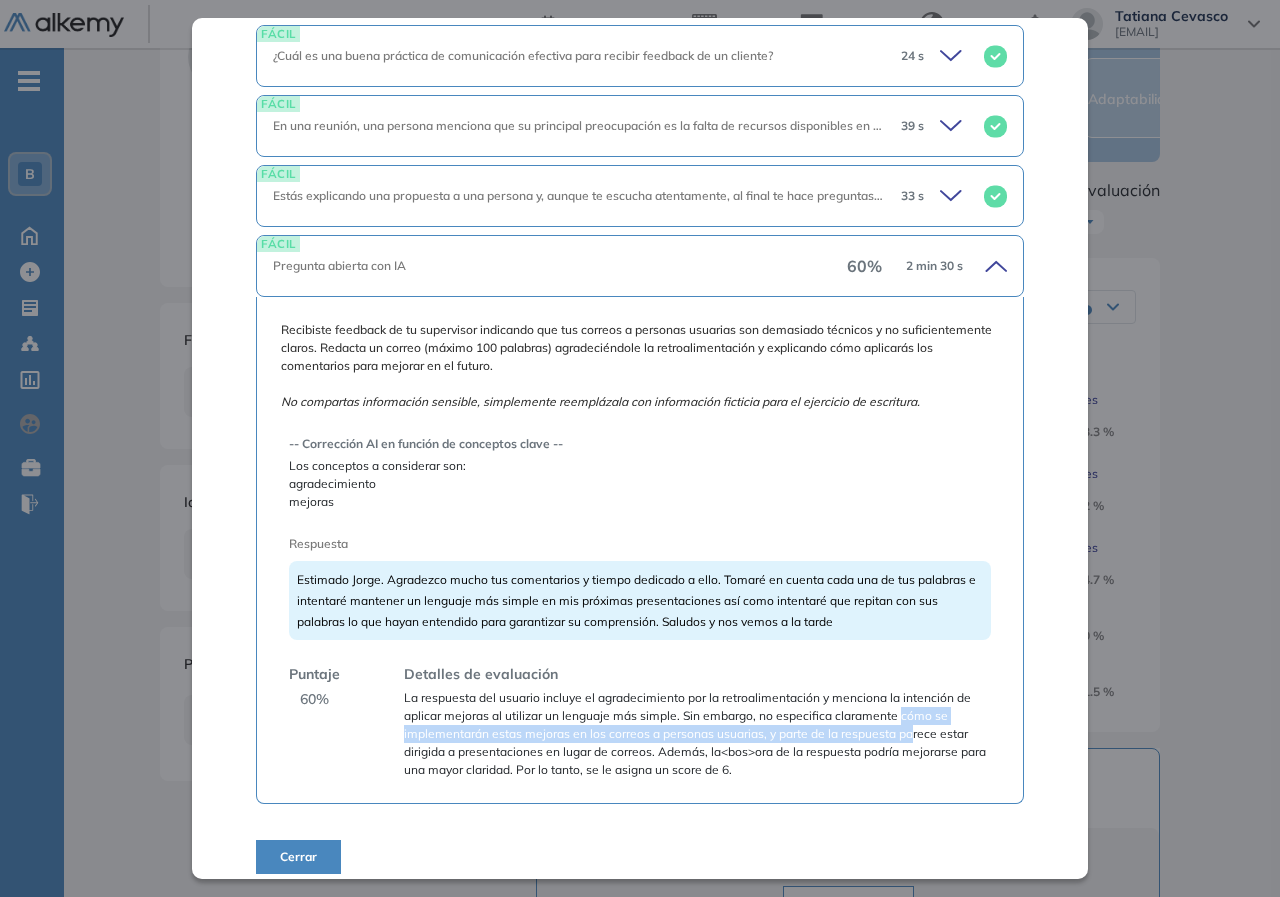 drag, startPoint x: 902, startPoint y: 714, endPoint x: 912, endPoint y: 742, distance: 29.732138 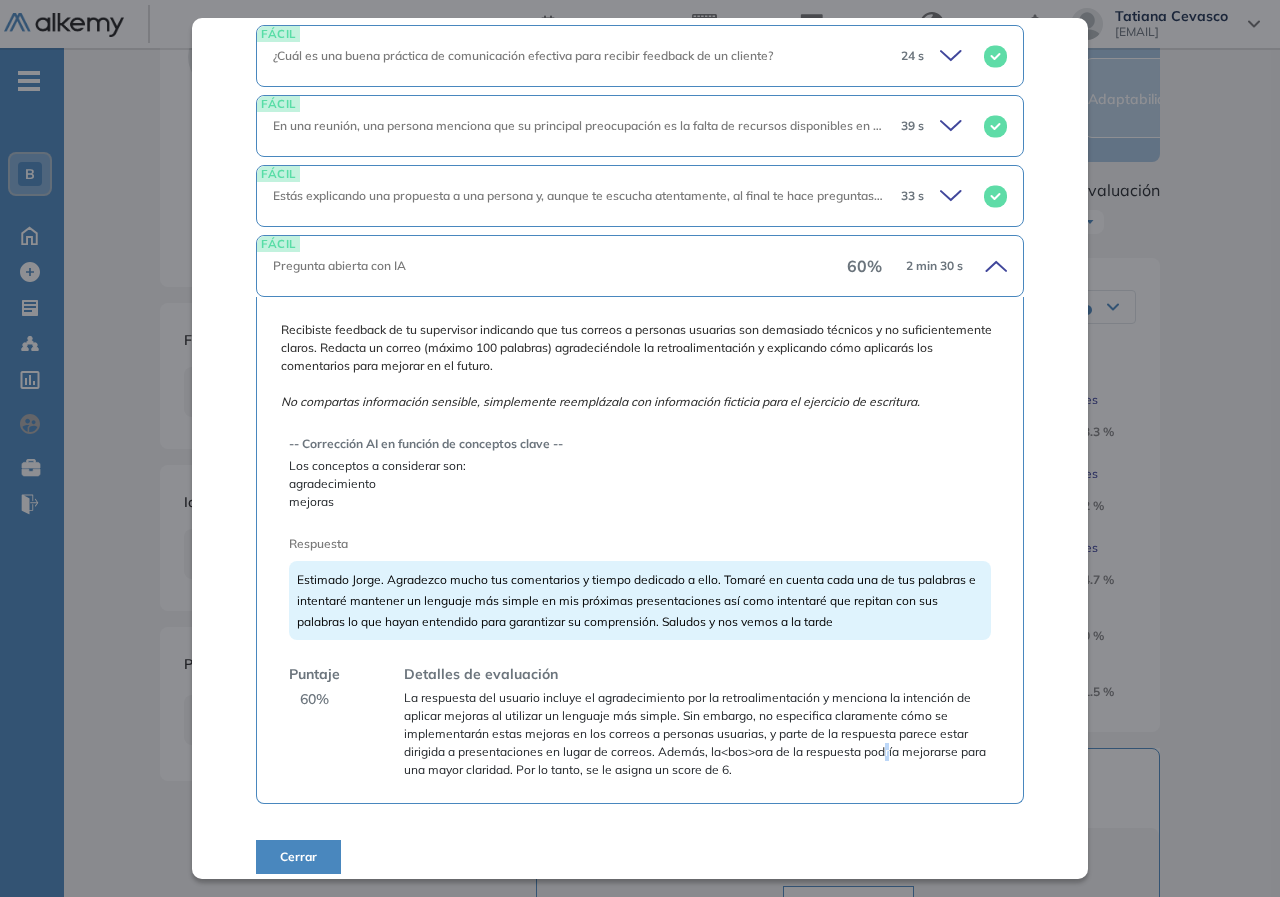 click on "La respuesta del usuario incluye el agradecimiento por la retroalimentación y menciona la intención de aplicar mejoras al utilizar un lenguaje más simple. Sin embargo, no especifica claramente cómo se implementarán estas mejoras en los correos a personas usuarias, y parte de la respuesta parece estar dirigida a presentaciones en lugar de correos. Además, la<bos>ora de la respuesta podría mejorarse para una mayor claridad. Por lo tanto, se le asigna un score de 6." at bounding box center (697, 734) 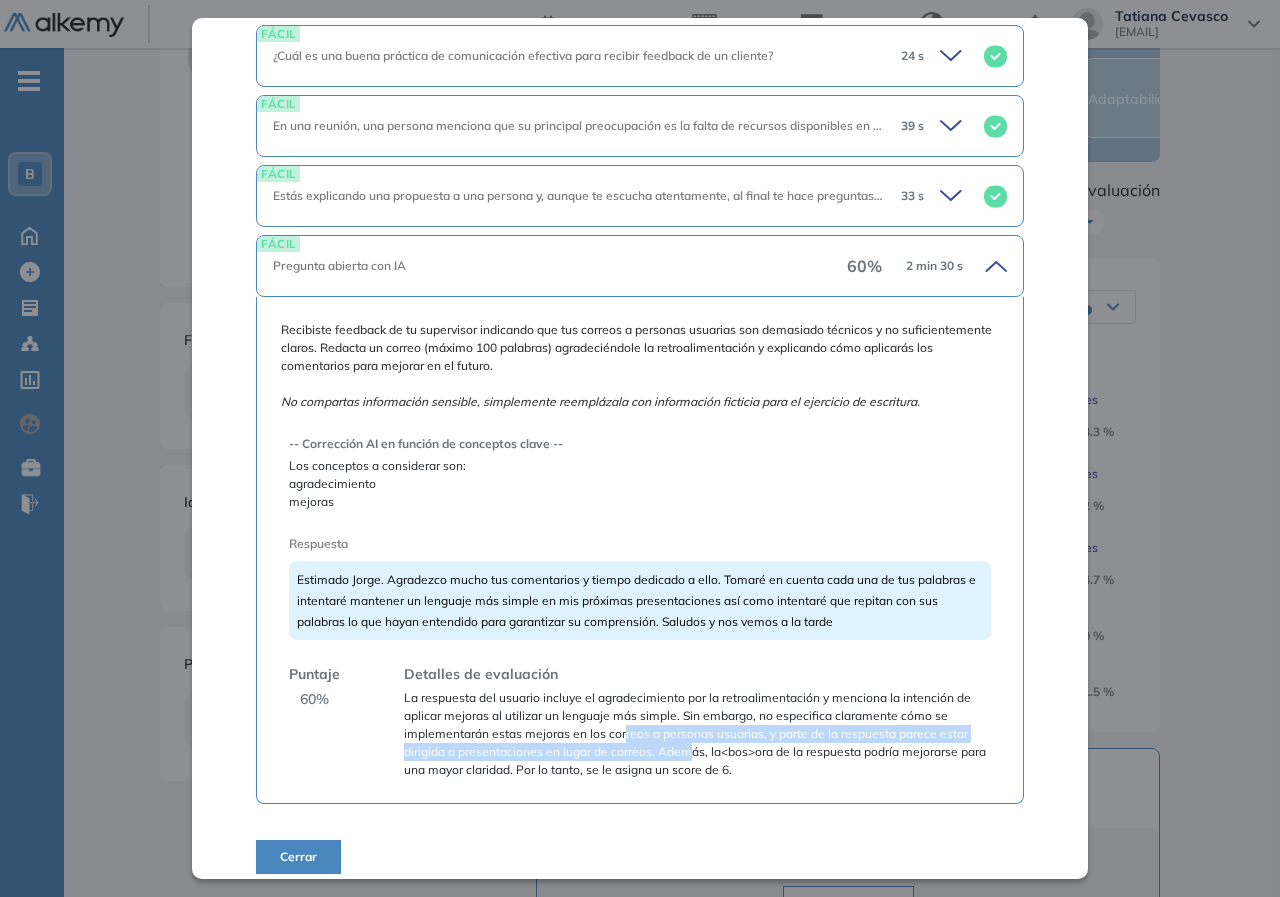drag, startPoint x: 624, startPoint y: 738, endPoint x: 688, endPoint y: 750, distance: 65.11528 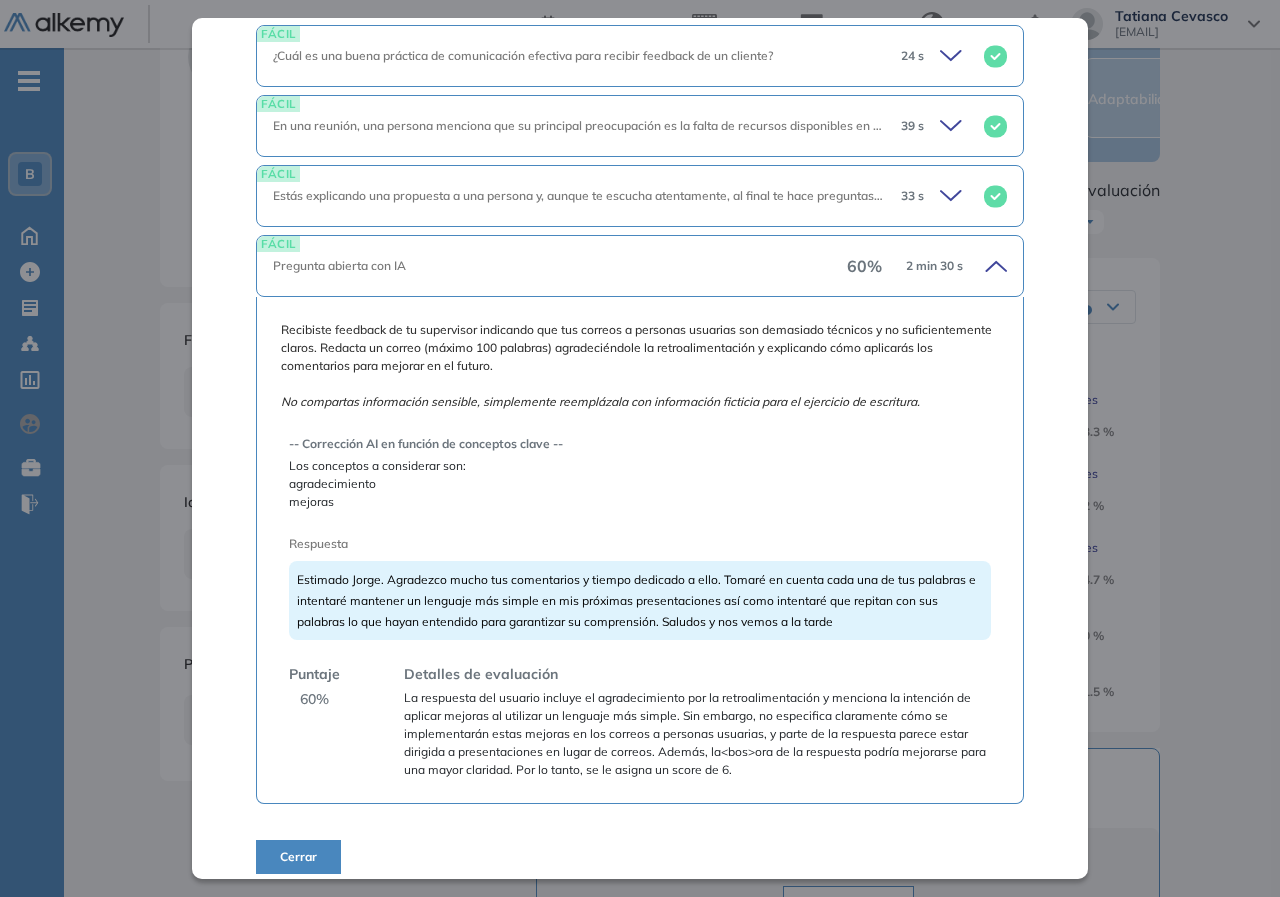 click on "La respuesta del usuario incluye el agradecimiento por la retroalimentación y menciona la intención de aplicar mejoras al utilizar un lenguaje más simple. Sin embargo, no especifica claramente cómo se implementarán estas mejoras en los correos a personas usuarias, y parte de la respuesta parece estar dirigida a presentaciones en lugar de correos. Además, la<bos>ora de la respuesta podría mejorarse para una mayor claridad. Por lo tanto, se le asigna un score de 6." at bounding box center [697, 734] 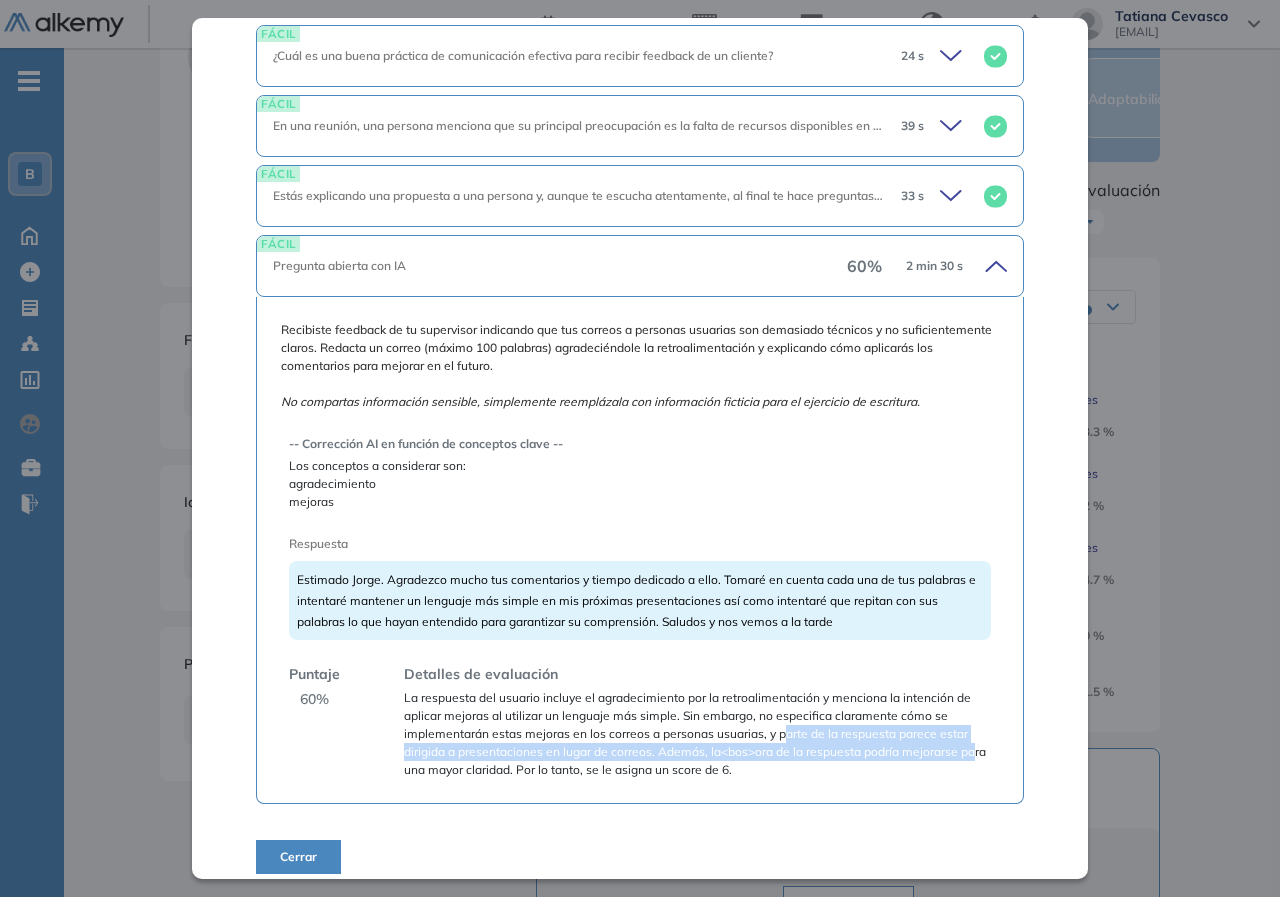 drag, startPoint x: 786, startPoint y: 733, endPoint x: 975, endPoint y: 760, distance: 190.91884 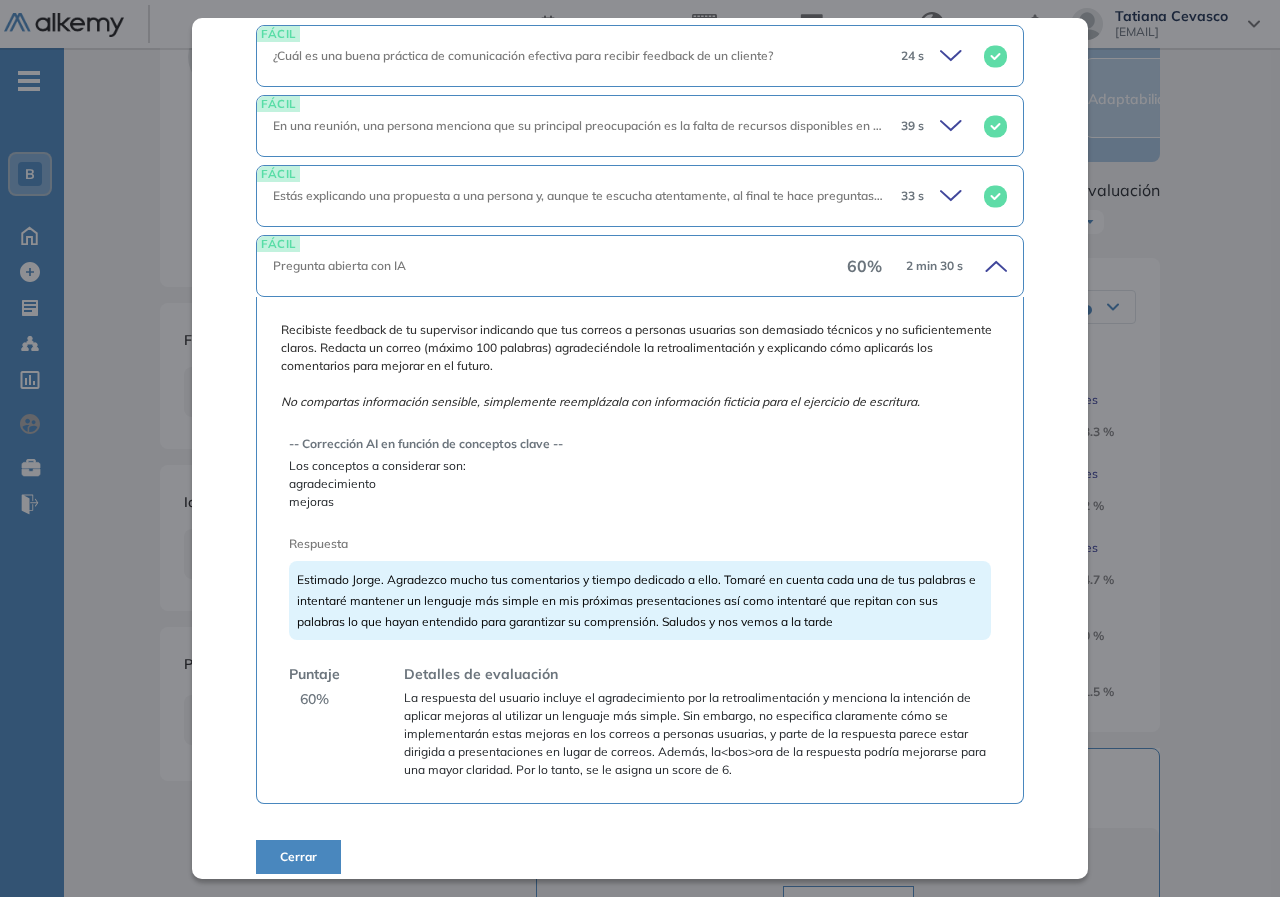 click on "La respuesta del usuario incluye el agradecimiento por la retroalimentación y menciona la intención de aplicar mejoras al utilizar un lenguaje más simple. Sin embargo, no especifica claramente cómo se implementarán estas mejoras en los correos a personas usuarias, y parte de la respuesta parece estar dirigida a presentaciones en lugar de correos. Además, la<bos>ora de la respuesta podría mejorarse para una mayor claridad. Por lo tanto, se le asigna un score de 6." at bounding box center [697, 734] 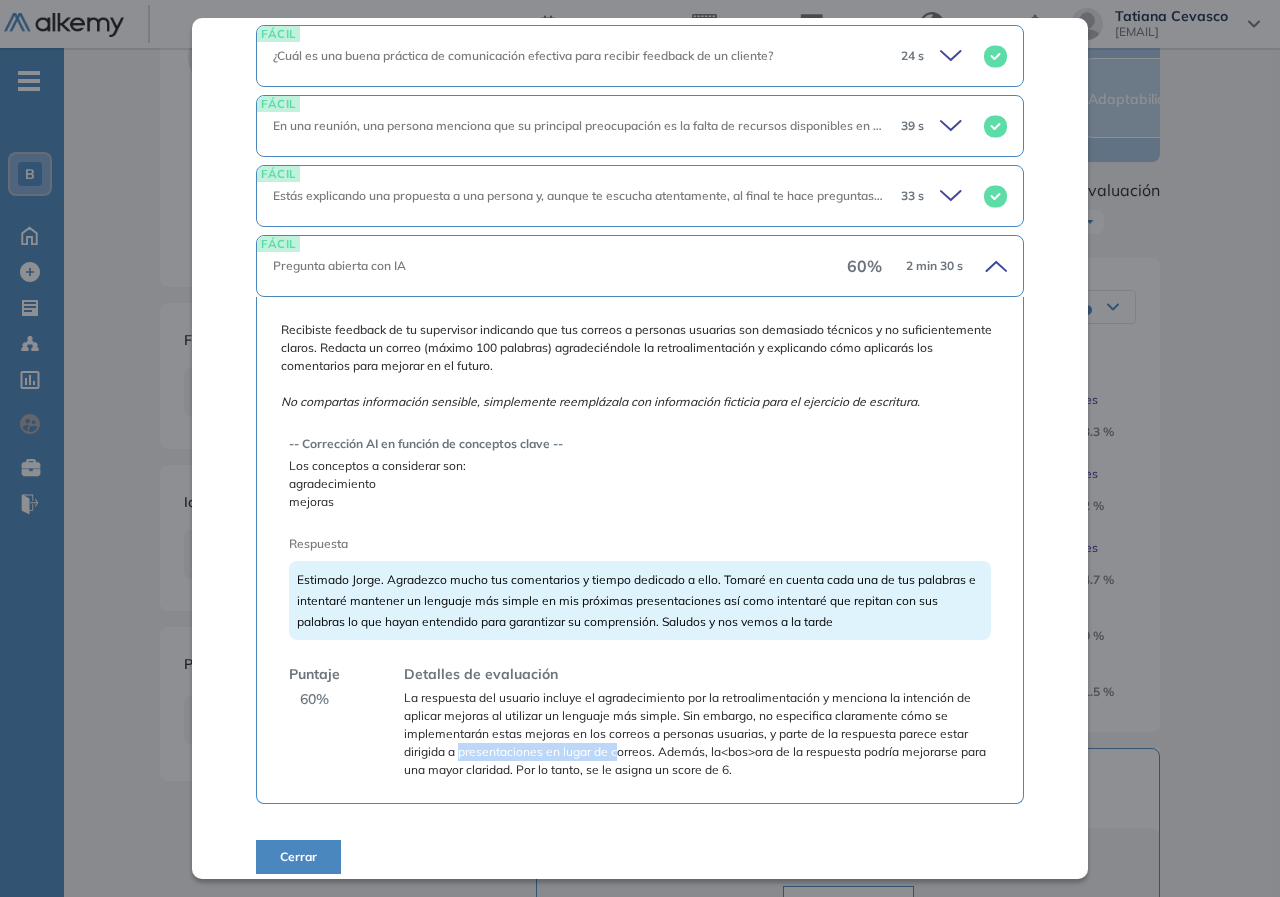 drag, startPoint x: 456, startPoint y: 755, endPoint x: 616, endPoint y: 759, distance: 160.04999 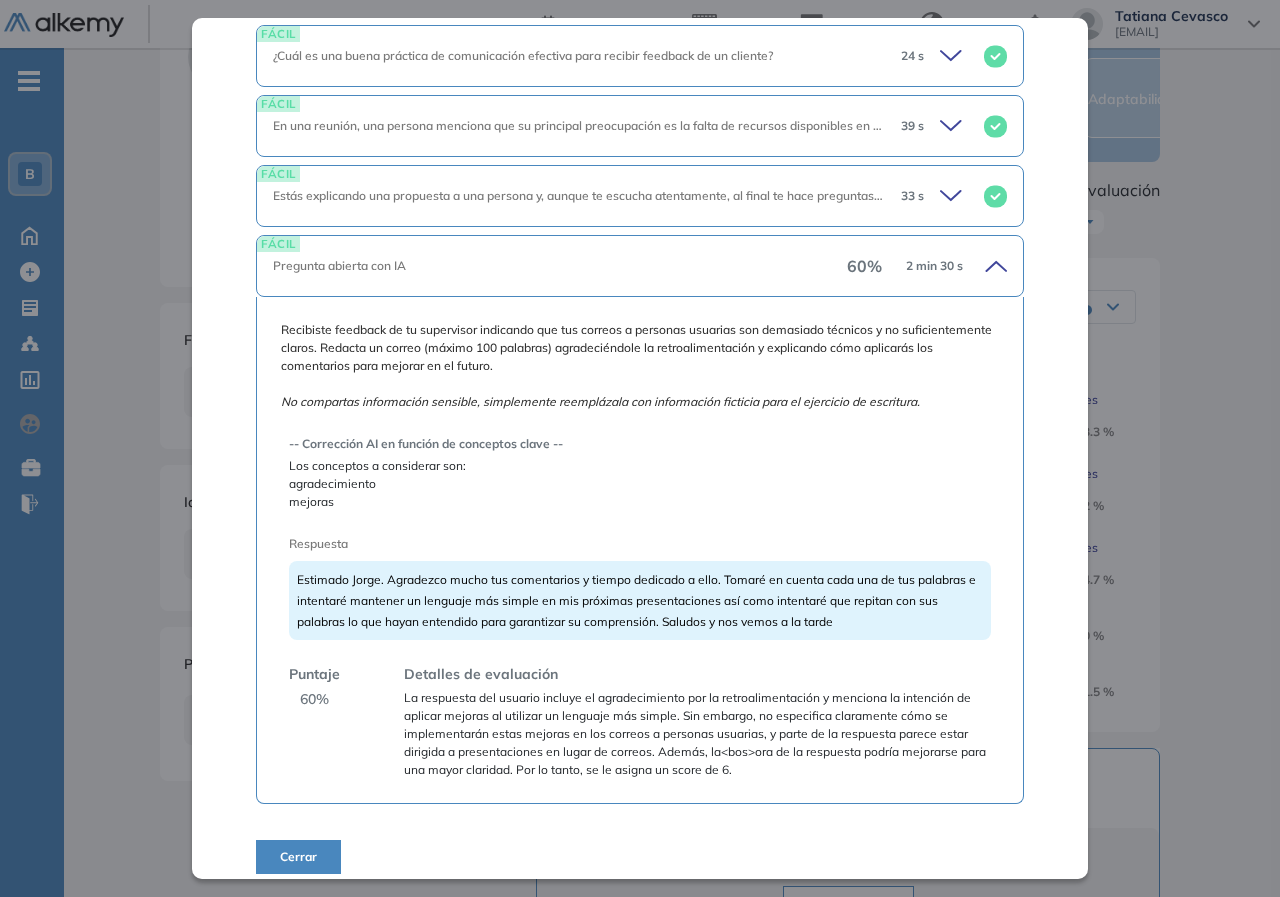 click on "La respuesta del usuario incluye el agradecimiento por la retroalimentación y menciona la intención de aplicar mejoras al utilizar un lenguaje más simple. Sin embargo, no especifica claramente cómo se implementarán estas mejoras en los correos a personas usuarias, y parte de la respuesta parece estar dirigida a presentaciones en lugar de correos. Además, la<bos>ora de la respuesta podría mejorarse para una mayor claridad. Por lo tanto, se le asigna un score de 6." at bounding box center [697, 734] 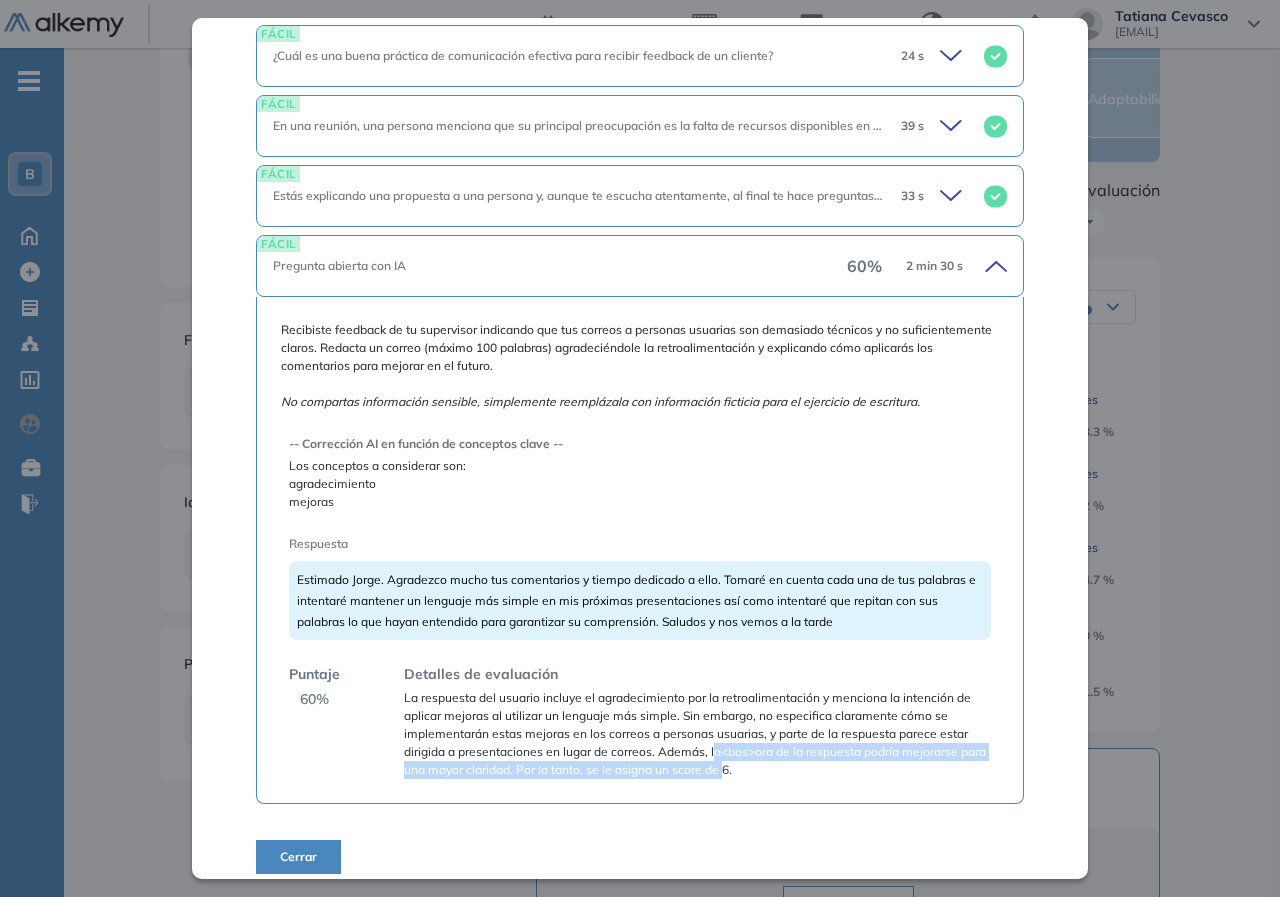 drag, startPoint x: 715, startPoint y: 748, endPoint x: 883, endPoint y: 773, distance: 169.84993 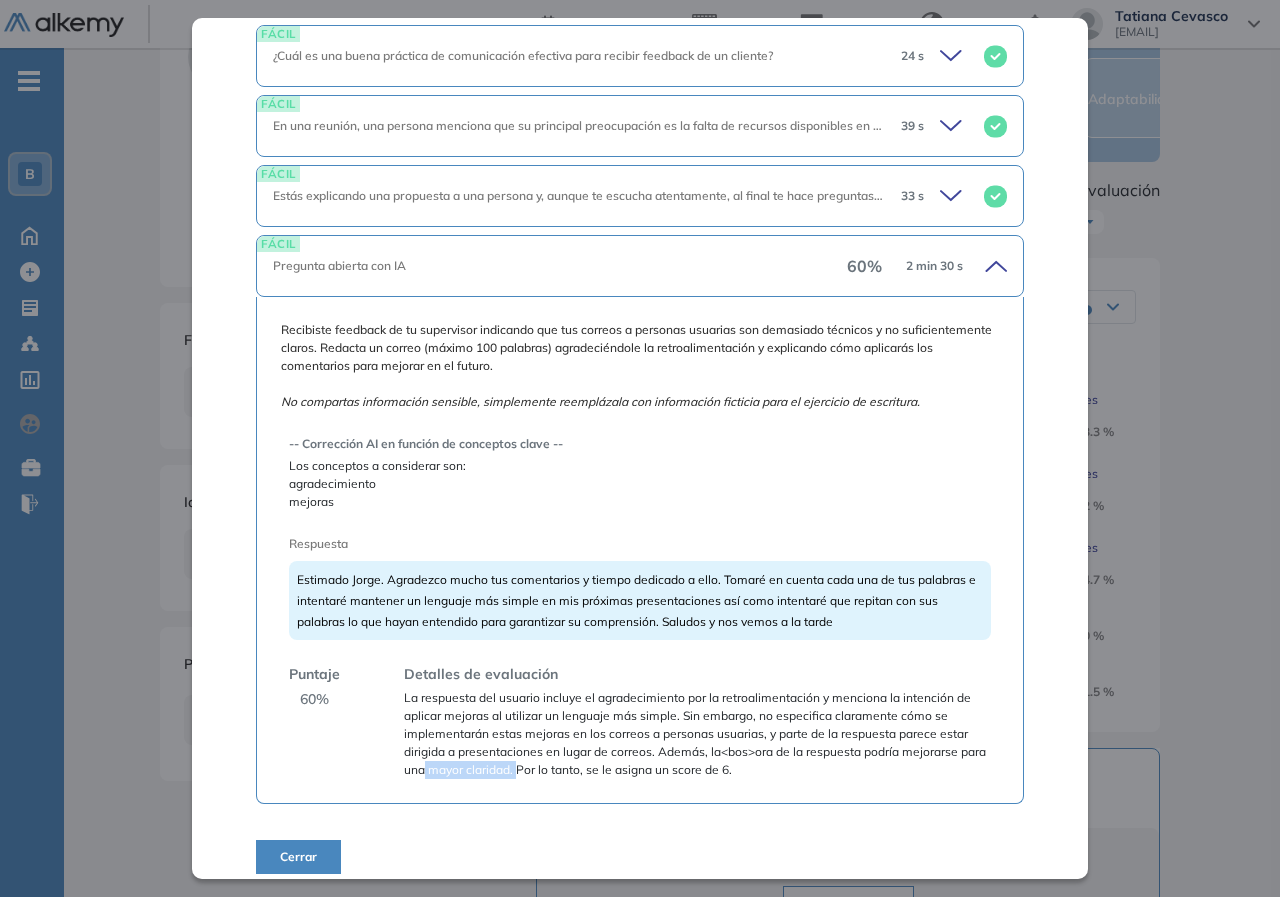 drag, startPoint x: 433, startPoint y: 770, endPoint x: 529, endPoint y: 772, distance: 96.02083 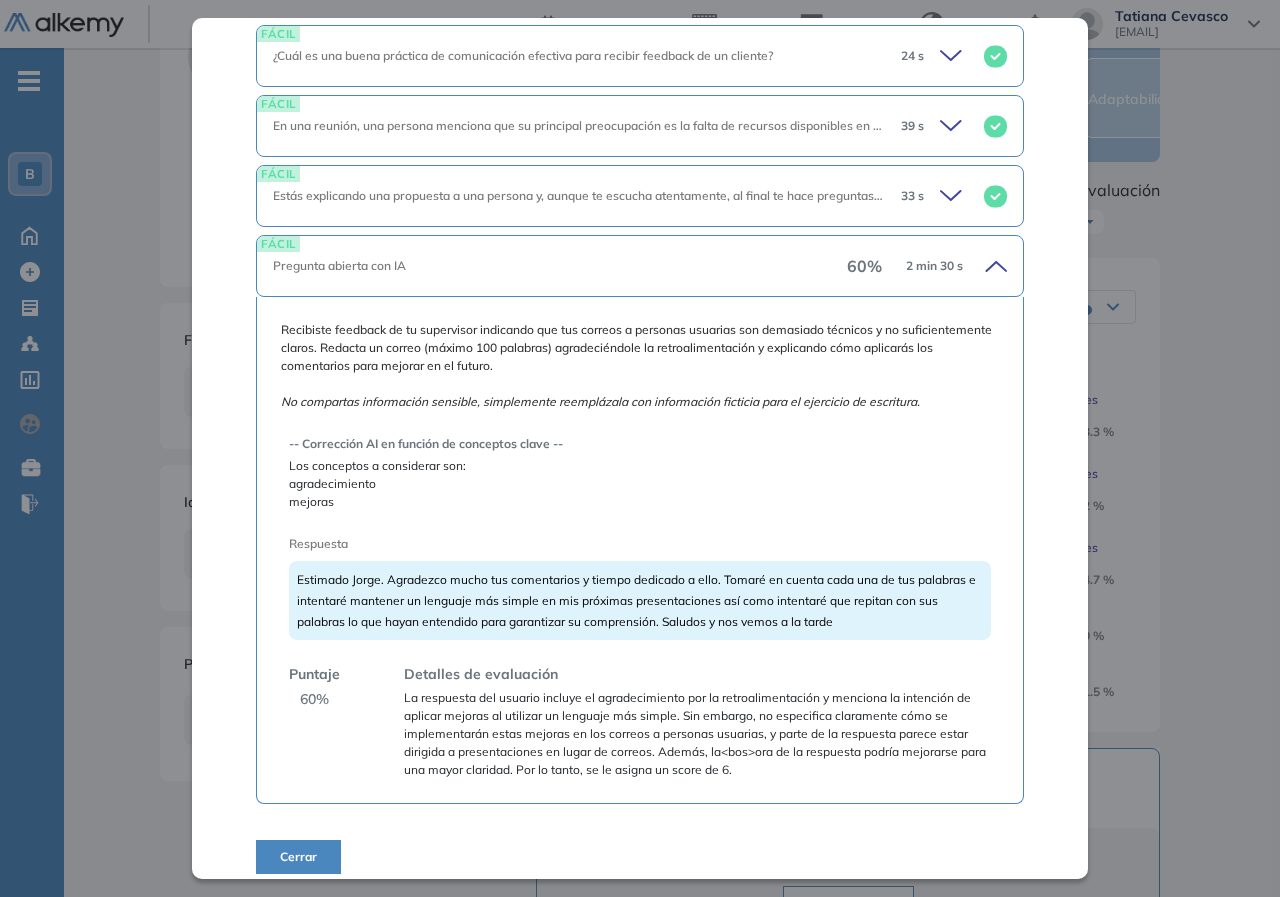 click on "Recibiste feedback de tu supervisor indicando que tus correos a personas usuarias son demasiado técnicos y no suficientemente claros. Redacta un correo (máximo 100 palabras) agradeciéndole la retroalimentación y explicando cómo aplicarás los comentarios para mejorar en el futuro. No compartas información sensible, simplemente reemplázala con información ficticia para el ejercicio de escritura. -- Corrección AI en función de conceptos clave -- Los conceptos a considerar son: agradecimiento mejoras Respuesta Estimado [NAME]. Agradezco mucho tus comentarios y tiempo dedicado a ello. Tomaré en cuenta cada una de tus palabras e intentaré mantener un lenguaje más simple en mis próximas presentaciones así como intentaré que repitan con sus palabras lo que hayan entendido para garantizar su comprensión. Saludos y nos vemos a la tarde Puntaje 60 % Detalles de evaluación" at bounding box center (640, 550) 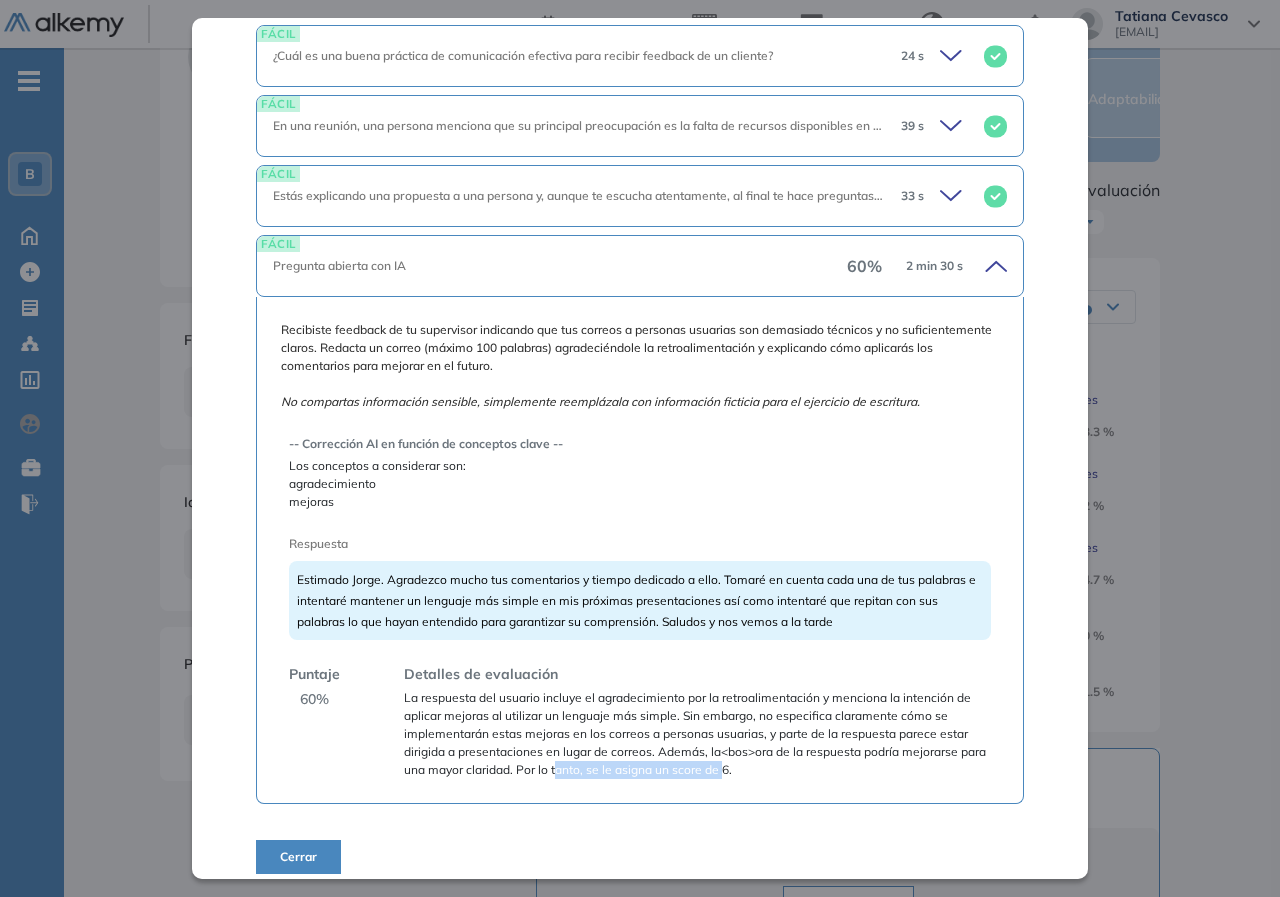 drag, startPoint x: 565, startPoint y: 767, endPoint x: 745, endPoint y: 778, distance: 180.3358 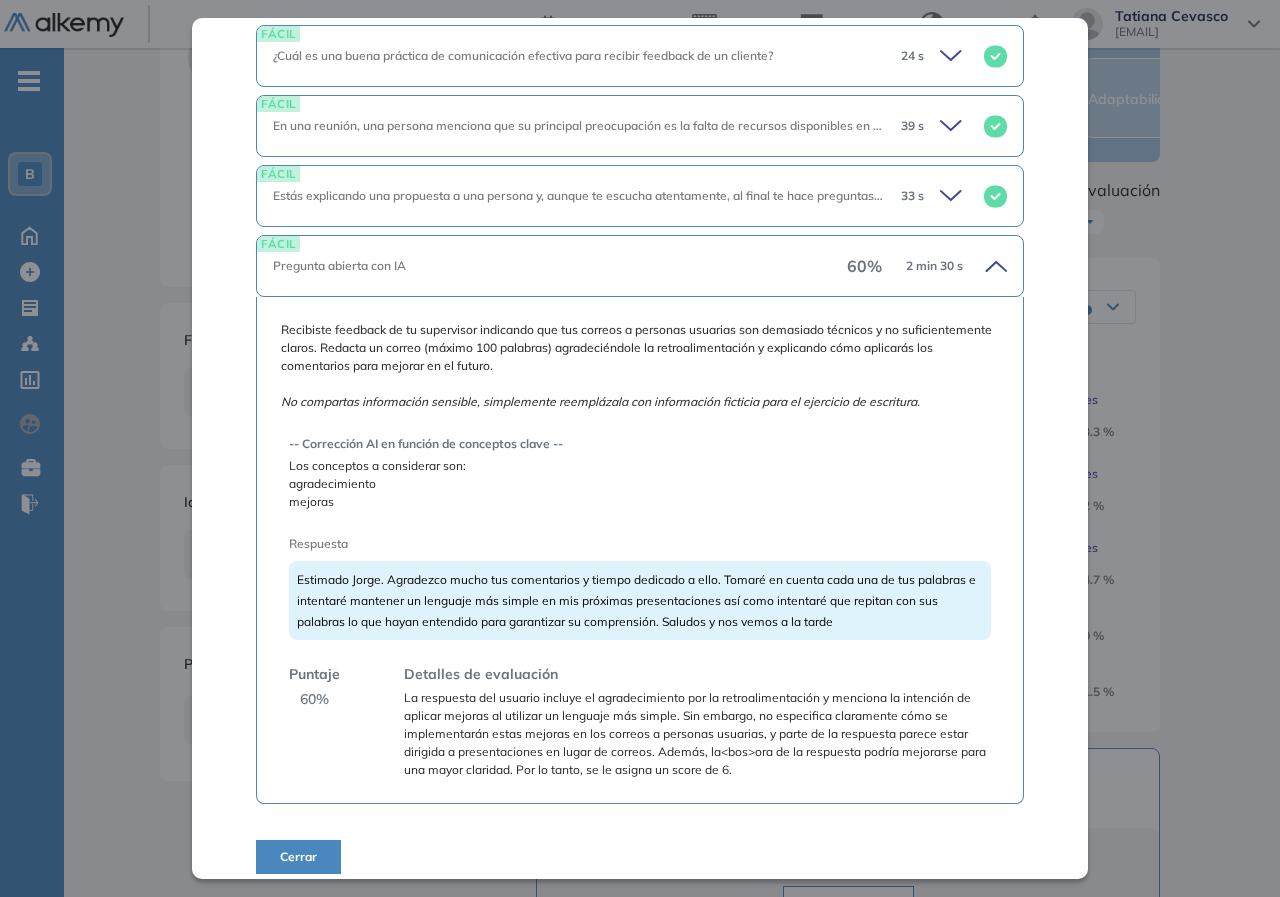 click on "Estimado Jorge. Agradezco mucho tus comentarios y tiempo dedicado a ello. Tomaré en cuenta cada una de tus palabras e intentaré mantener un lenguaje más simple en mis próximas presentaciones así como intentaré que repitan con sus palabras lo que hayan entendido para garantizar su comprensión. Saludos y nos vemos a la tarde" at bounding box center (636, 600) 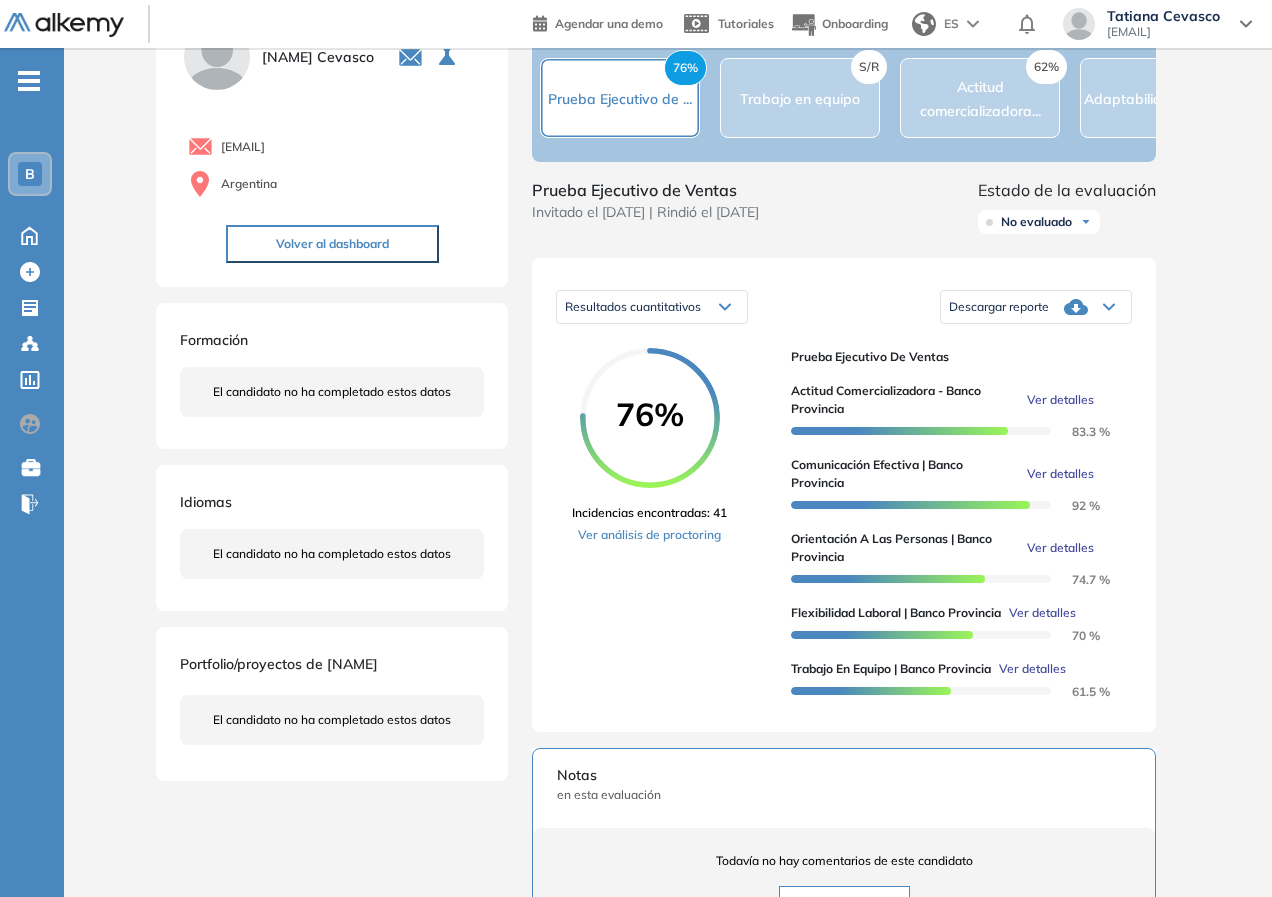 drag, startPoint x: 1142, startPoint y: 508, endPoint x: 1141, endPoint y: 495, distance: 13.038404 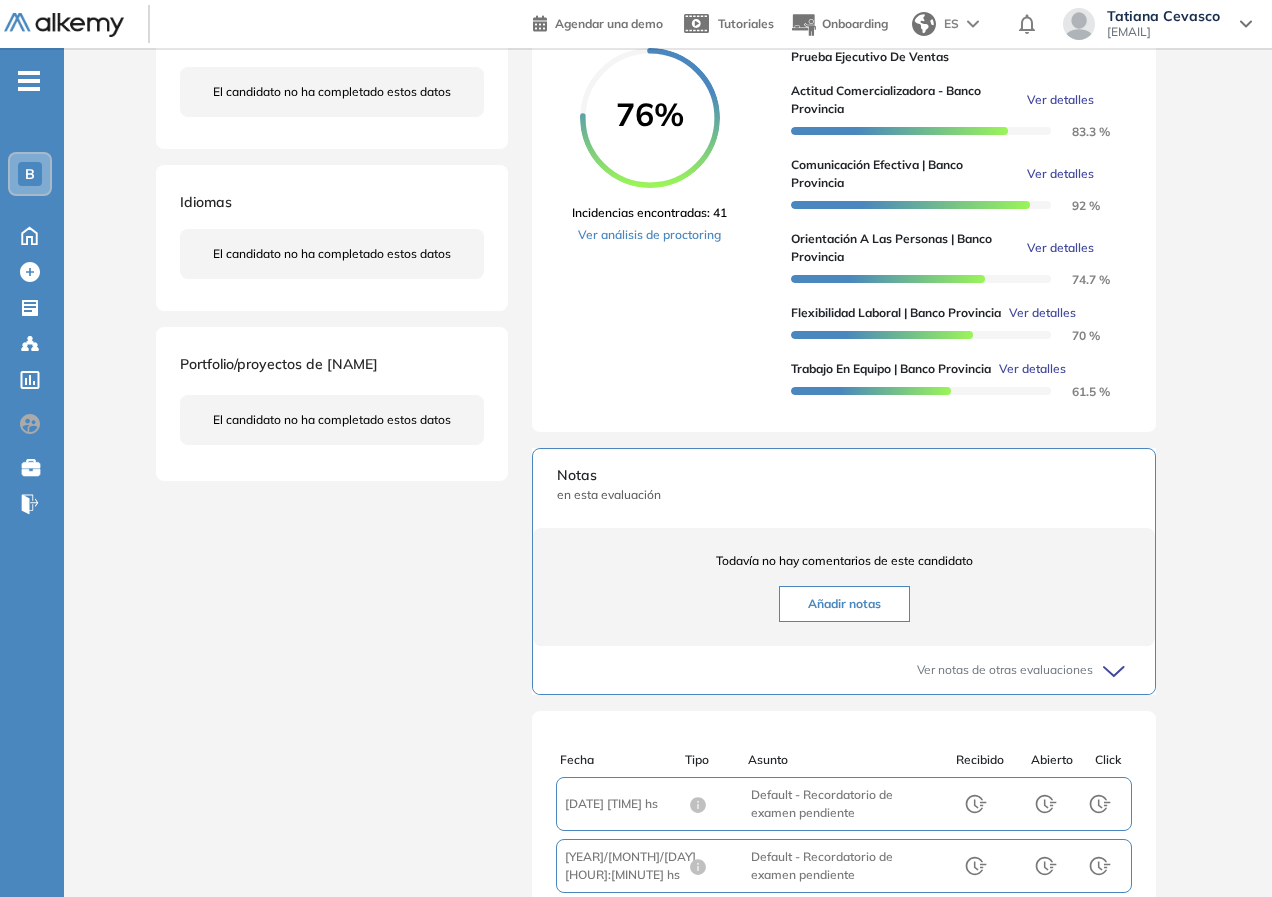 scroll, scrollTop: 653, scrollLeft: 0, axis: vertical 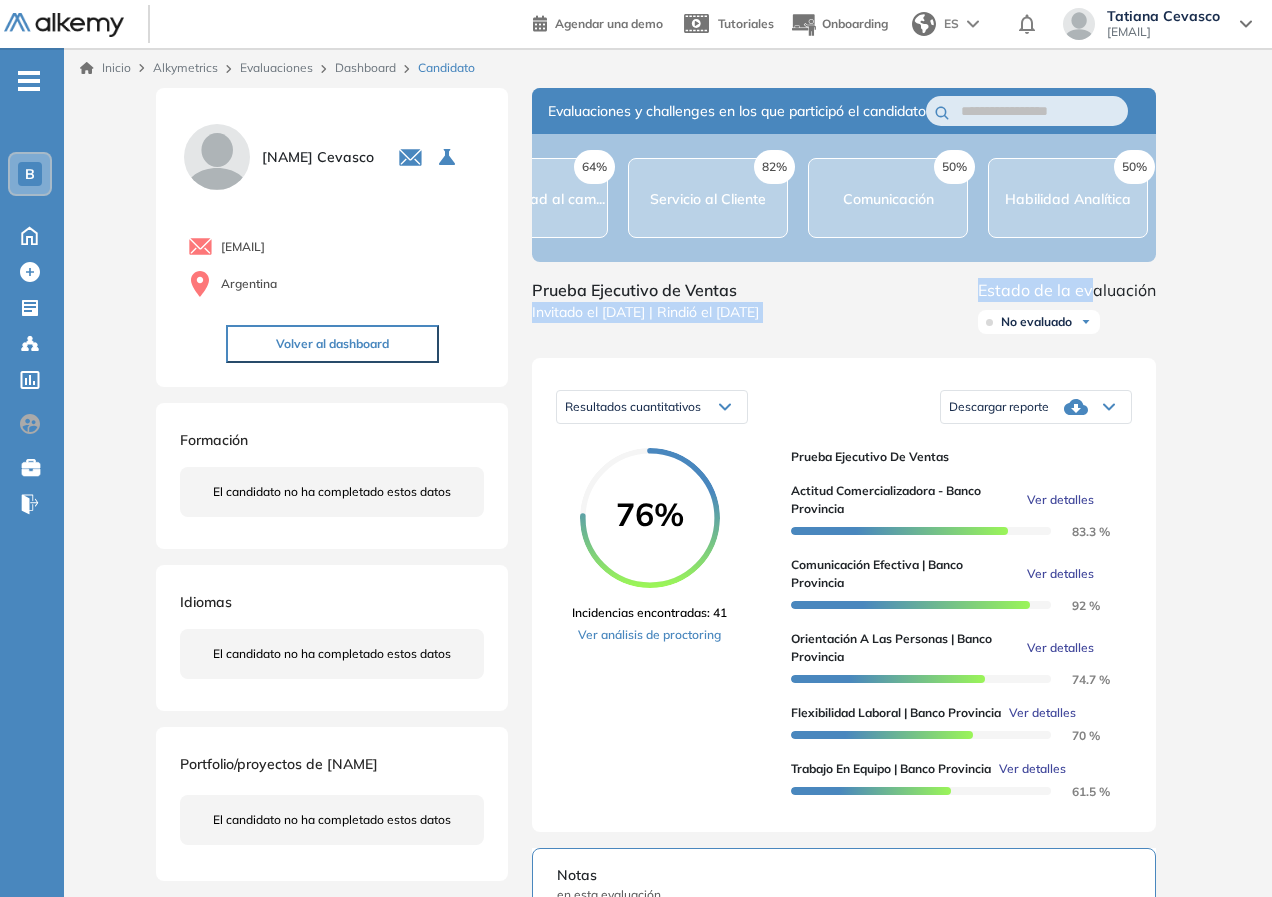 drag, startPoint x: 1094, startPoint y: 286, endPoint x: 768, endPoint y: 288, distance: 326.00613 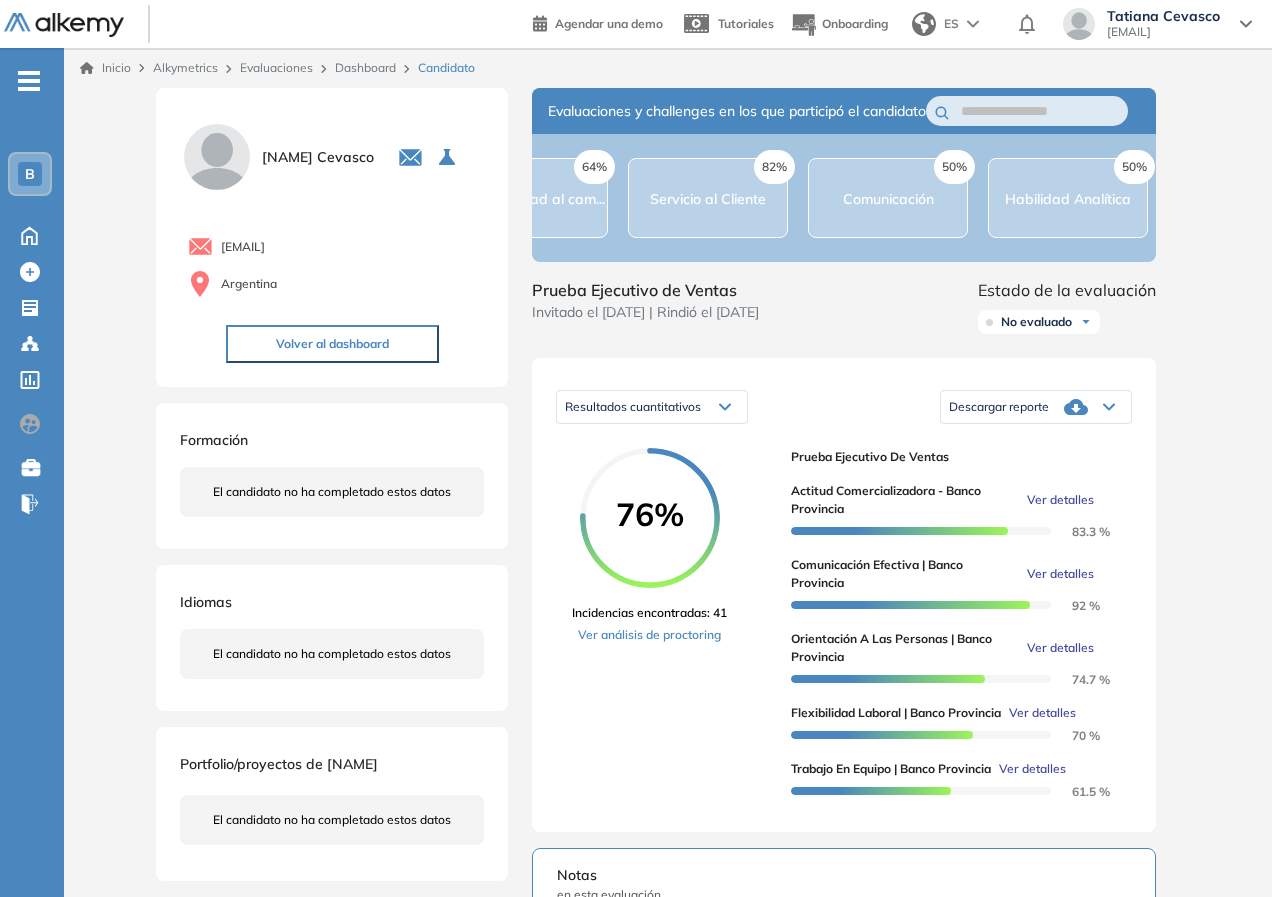 drag, startPoint x: 1270, startPoint y: 444, endPoint x: 1062, endPoint y: 343, distance: 231.225 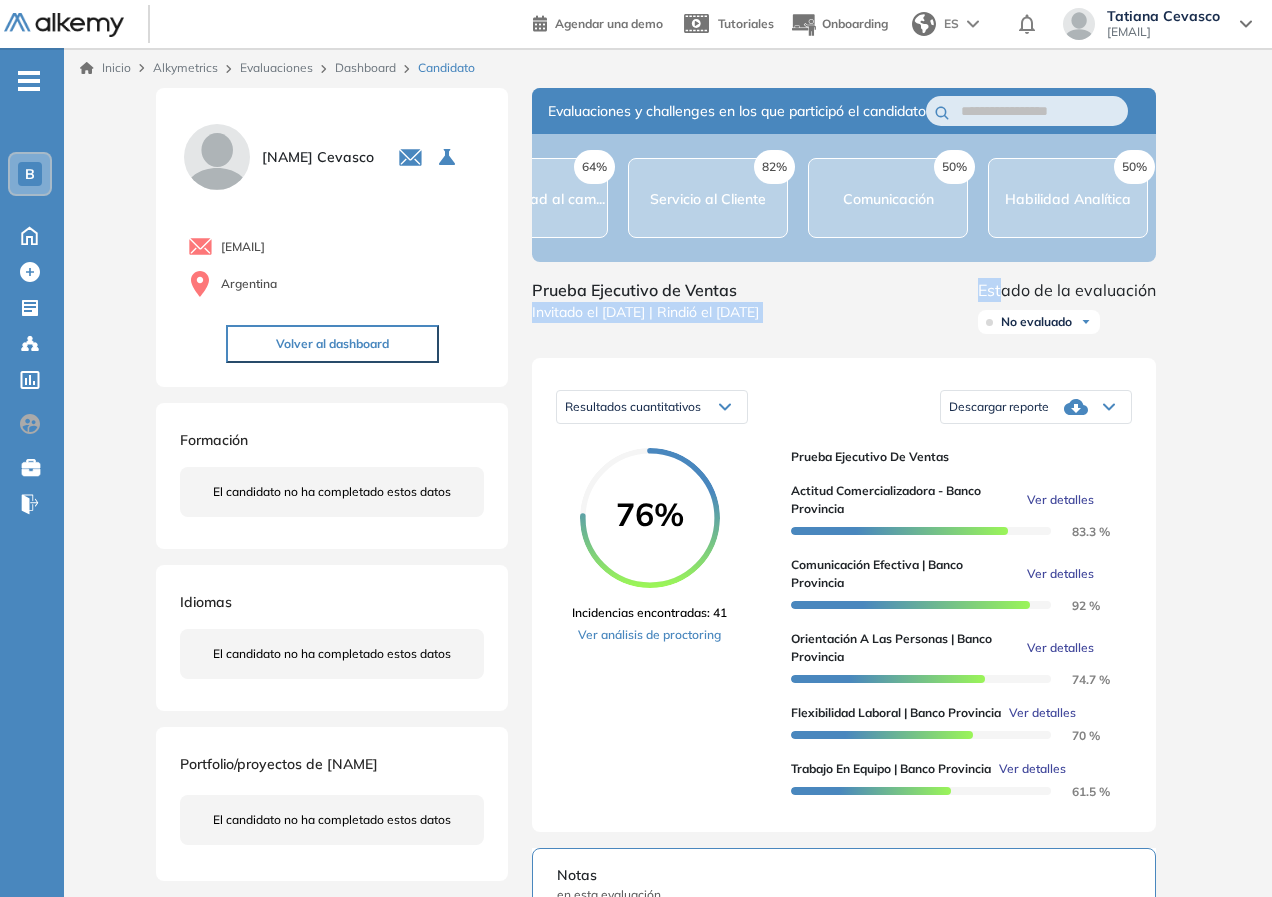 drag, startPoint x: 1002, startPoint y: 283, endPoint x: 849, endPoint y: 286, distance: 153.0294 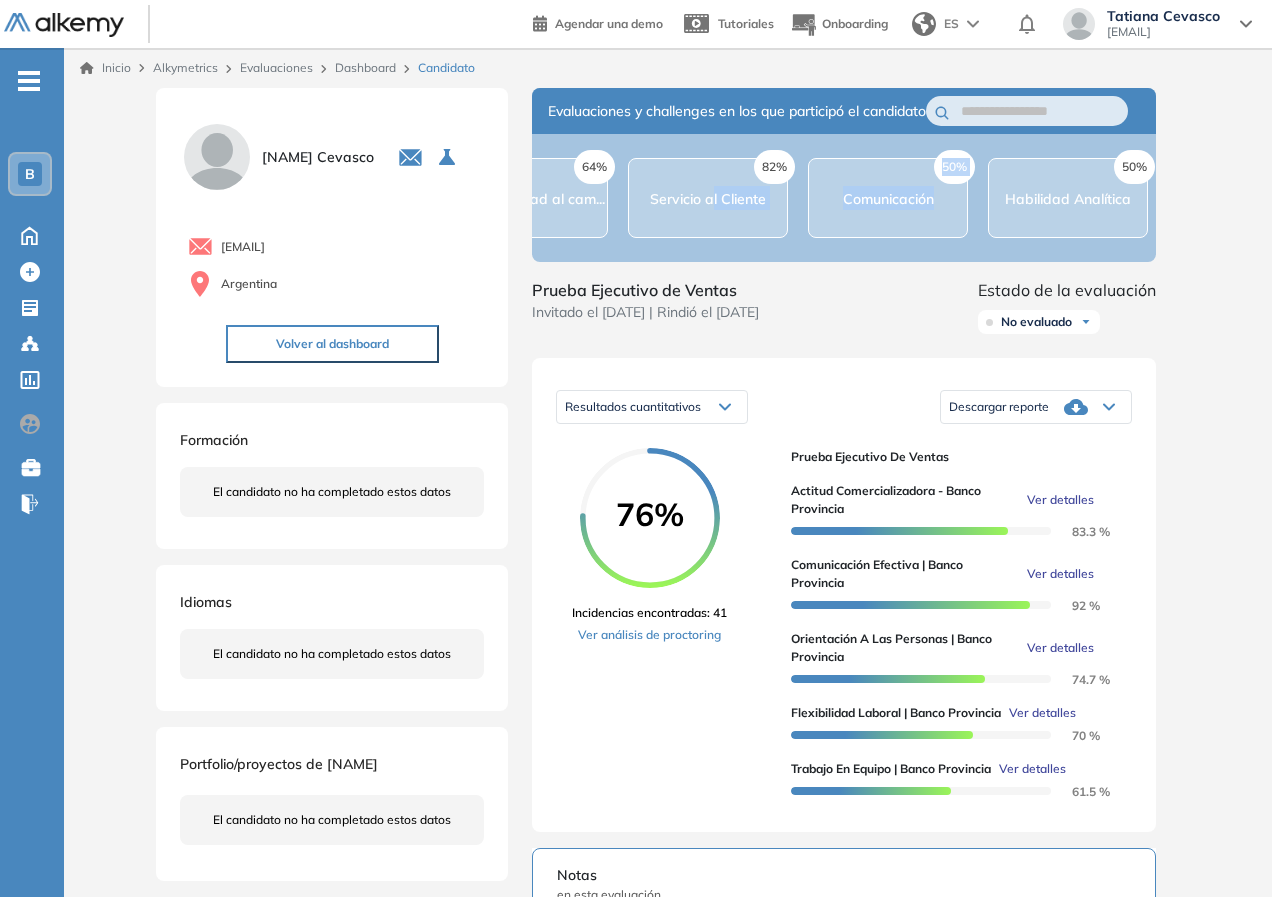 drag, startPoint x: 934, startPoint y: 273, endPoint x: 749, endPoint y: 277, distance: 185.04324 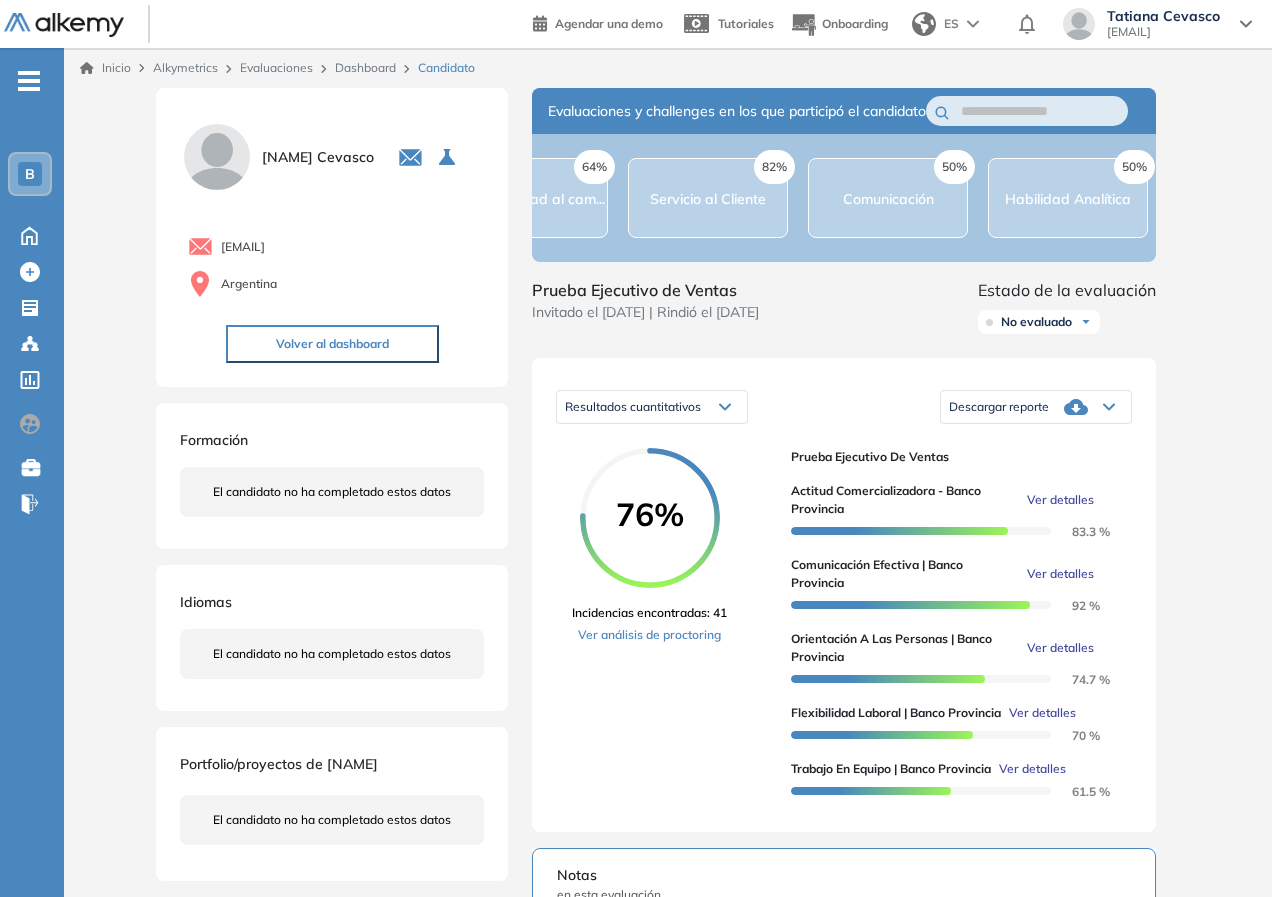 drag, startPoint x: 776, startPoint y: 367, endPoint x: 789, endPoint y: 346, distance: 24.698177 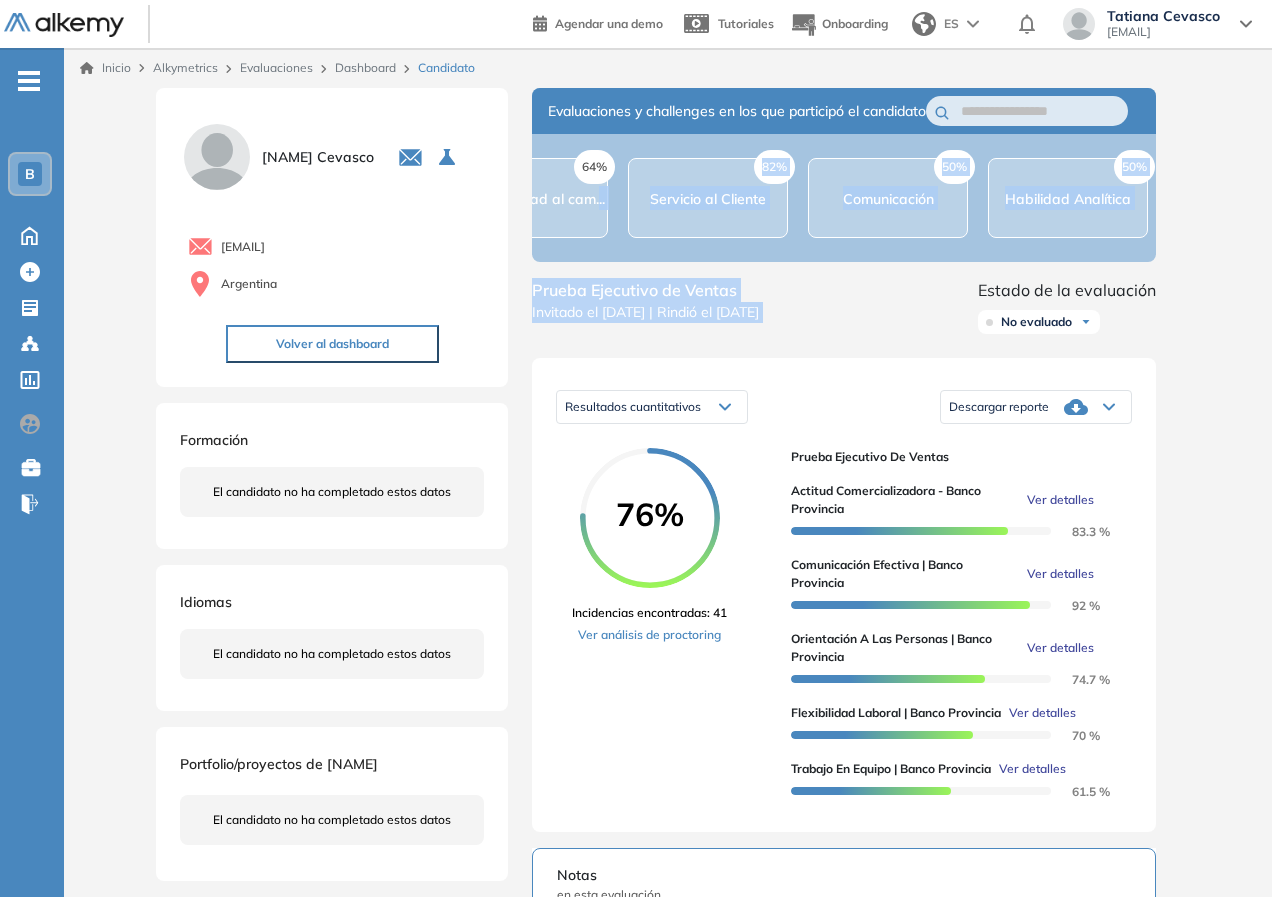 drag, startPoint x: 896, startPoint y: 282, endPoint x: 577, endPoint y: 271, distance: 319.1896 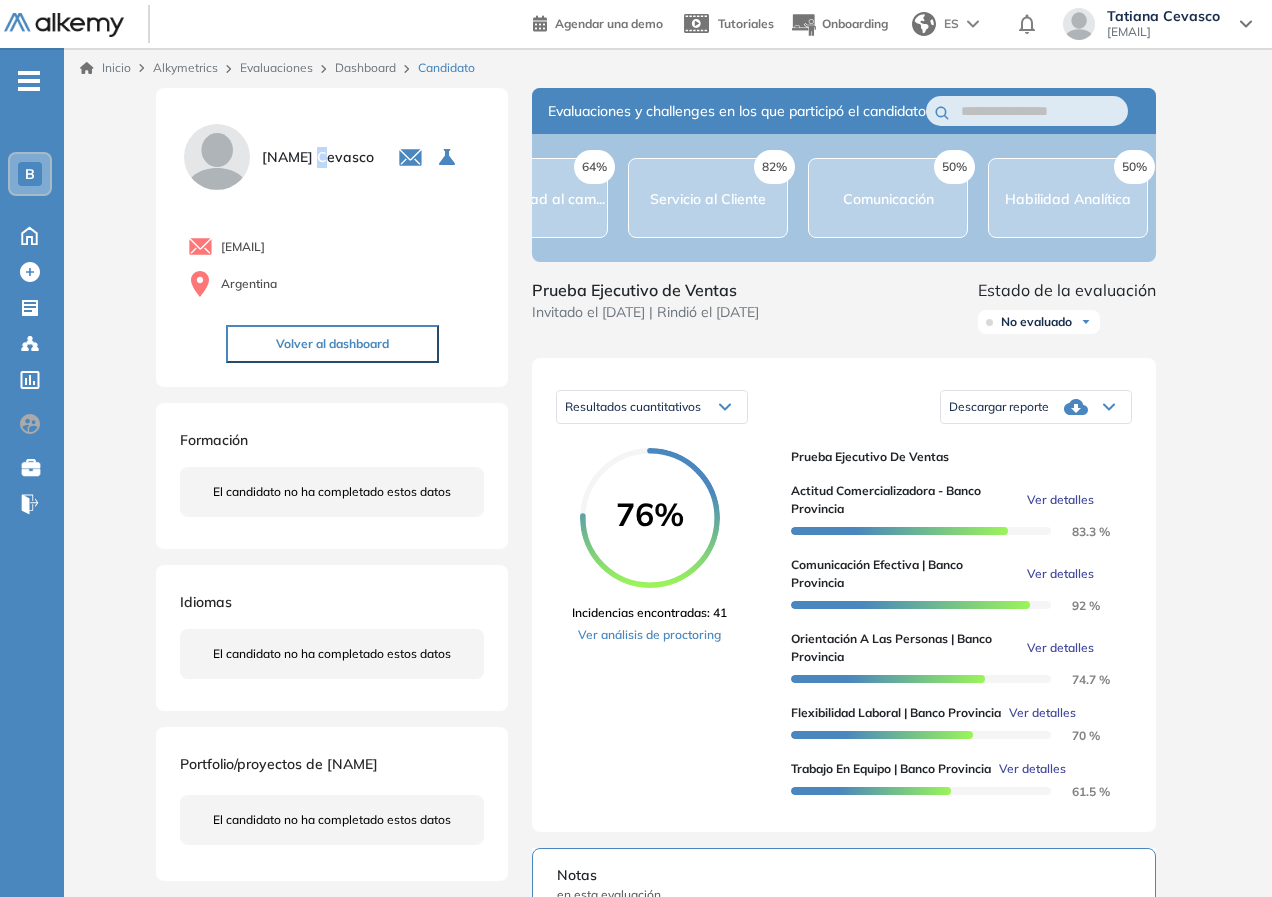 click on "[FIRST] [LAST]" at bounding box center [318, 157] 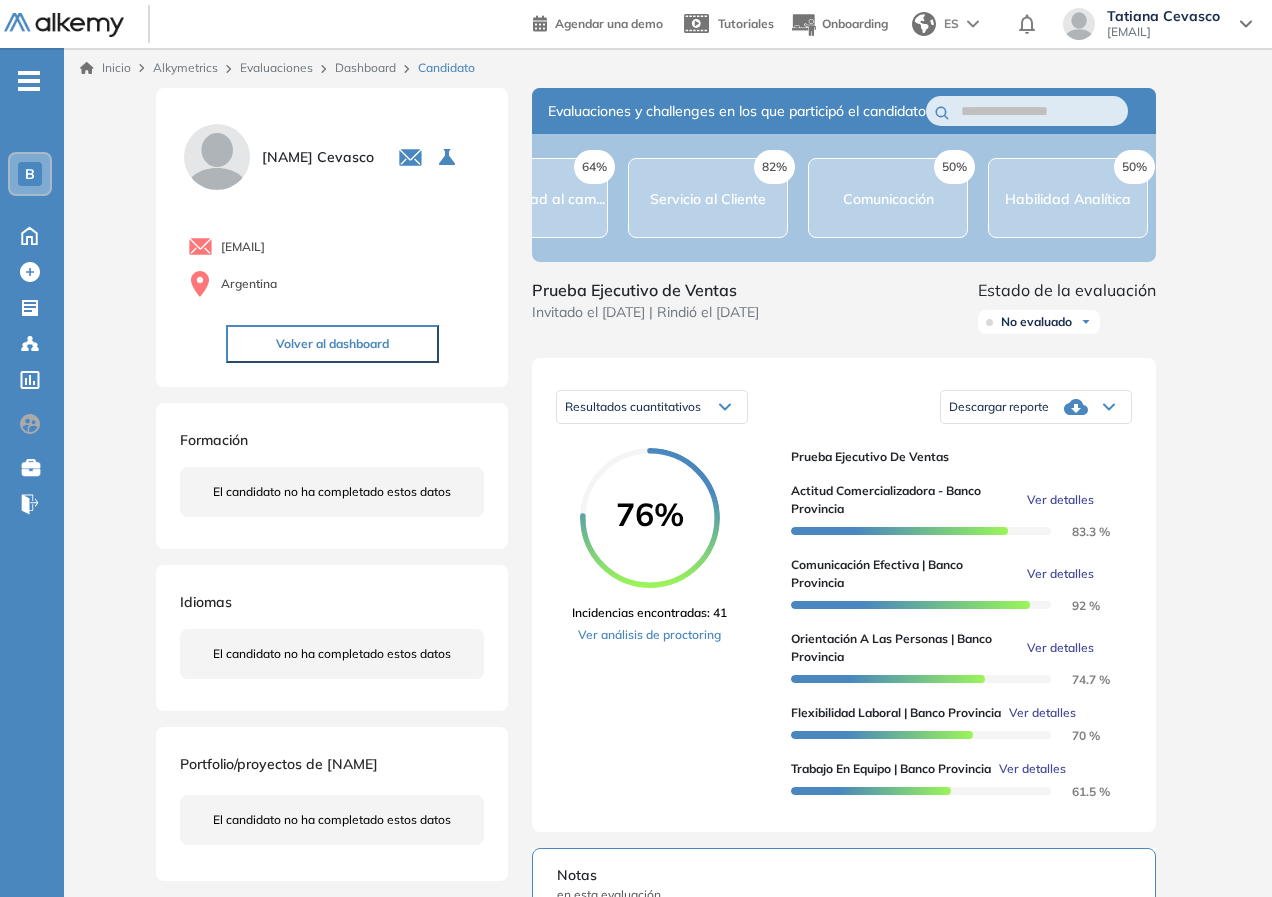 click on "Inicio Alkymetrics Evaluaciones Dashboard Candidato Duración :  00:00:00 Cantidad de preguntas:   Correcta Parcialmente correcta Incorrecta Neutra Saltada FÁCIL ¿Cuál de las siguientes opciones es una habilidad clave para una persona que se comunica profesionalmente con sus clientes? 30 s ¿Cuál de las siguientes opciones es una habilidad clave para una persona que se comunica profesionalmente con sus clientes? Respuesta
(Correcta) Priorizar el envío de correos electrónicos por encima de las conversaciones en persona. Evitar hablar sobre los riesgos del producto o servicio en las reuniones iniciales. Utilizar siempre un lenguaje técnico y especializado. Establecer relaciones duraderas basadas en la comprensión de las necesidades individuales del cliente. FÁCIL ¿Cuál es una buena práctica de comunicación efectiva para recibir feedback de un cliente? 24 s ¿Cuál es una buena práctica de comunicación efectiva para recibir feedback de un cliente? Respuesta
(Correcta) FÁCIL 60" at bounding box center (668, 789) 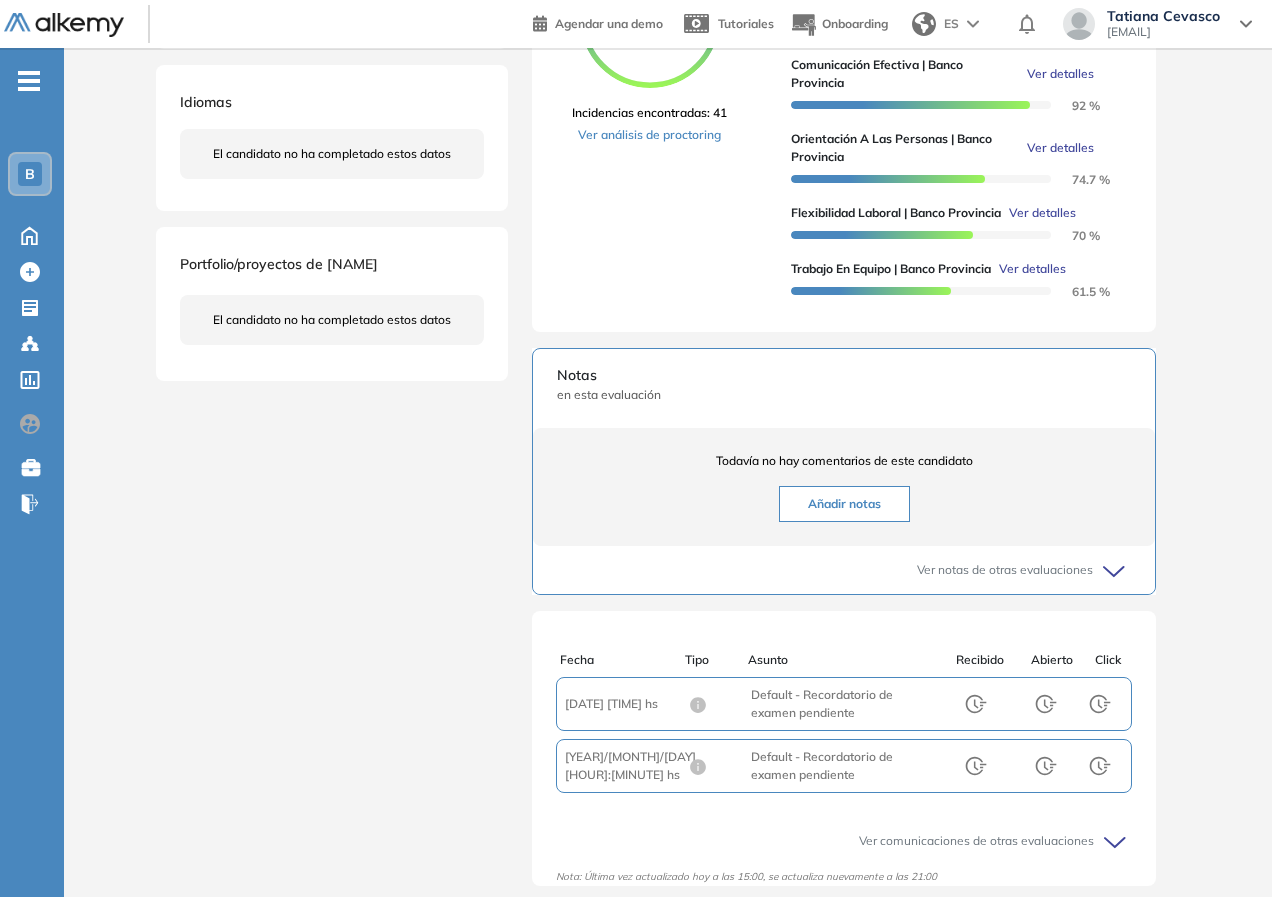 scroll, scrollTop: 653, scrollLeft: 0, axis: vertical 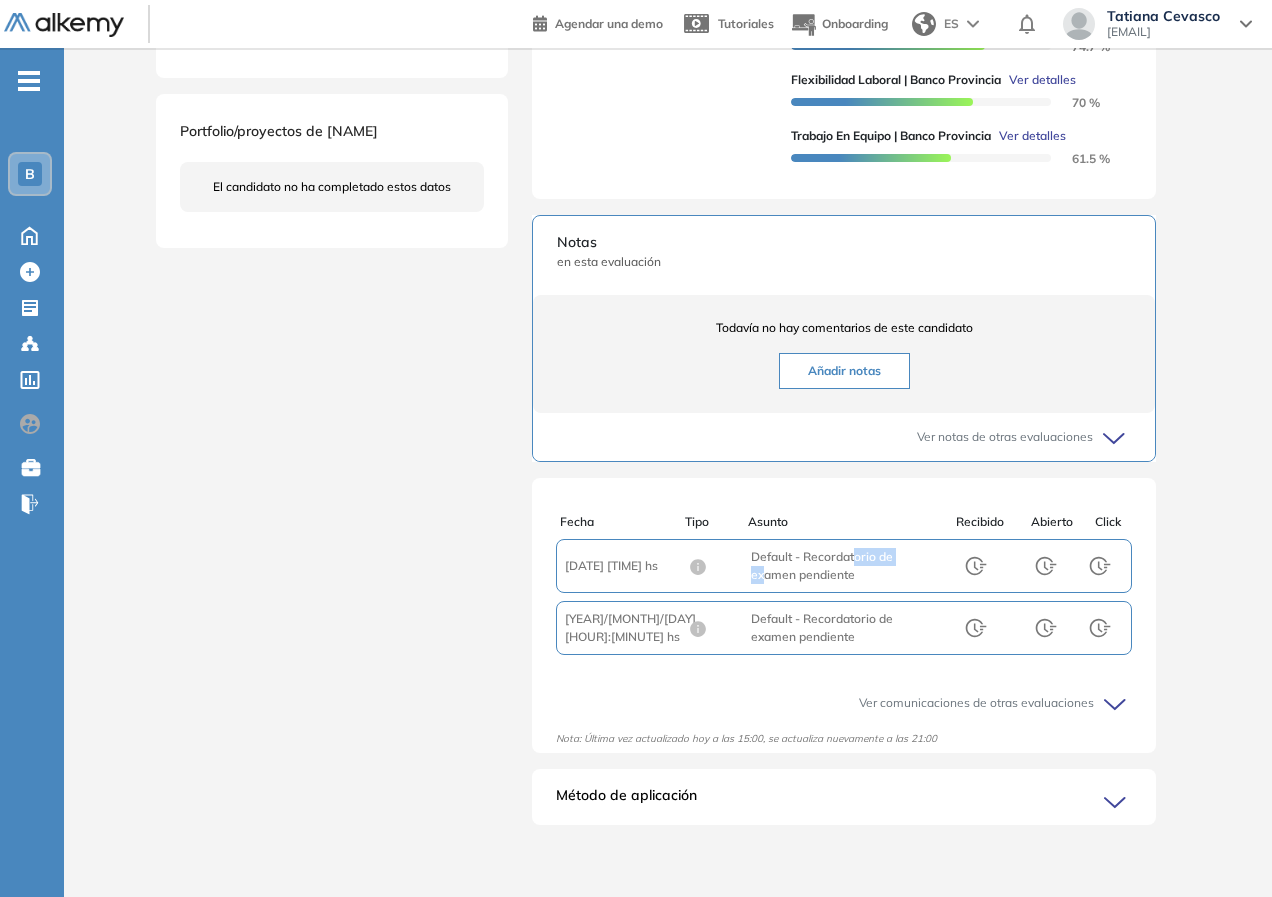 drag, startPoint x: 760, startPoint y: 567, endPoint x: 853, endPoint y: 546, distance: 95.34149 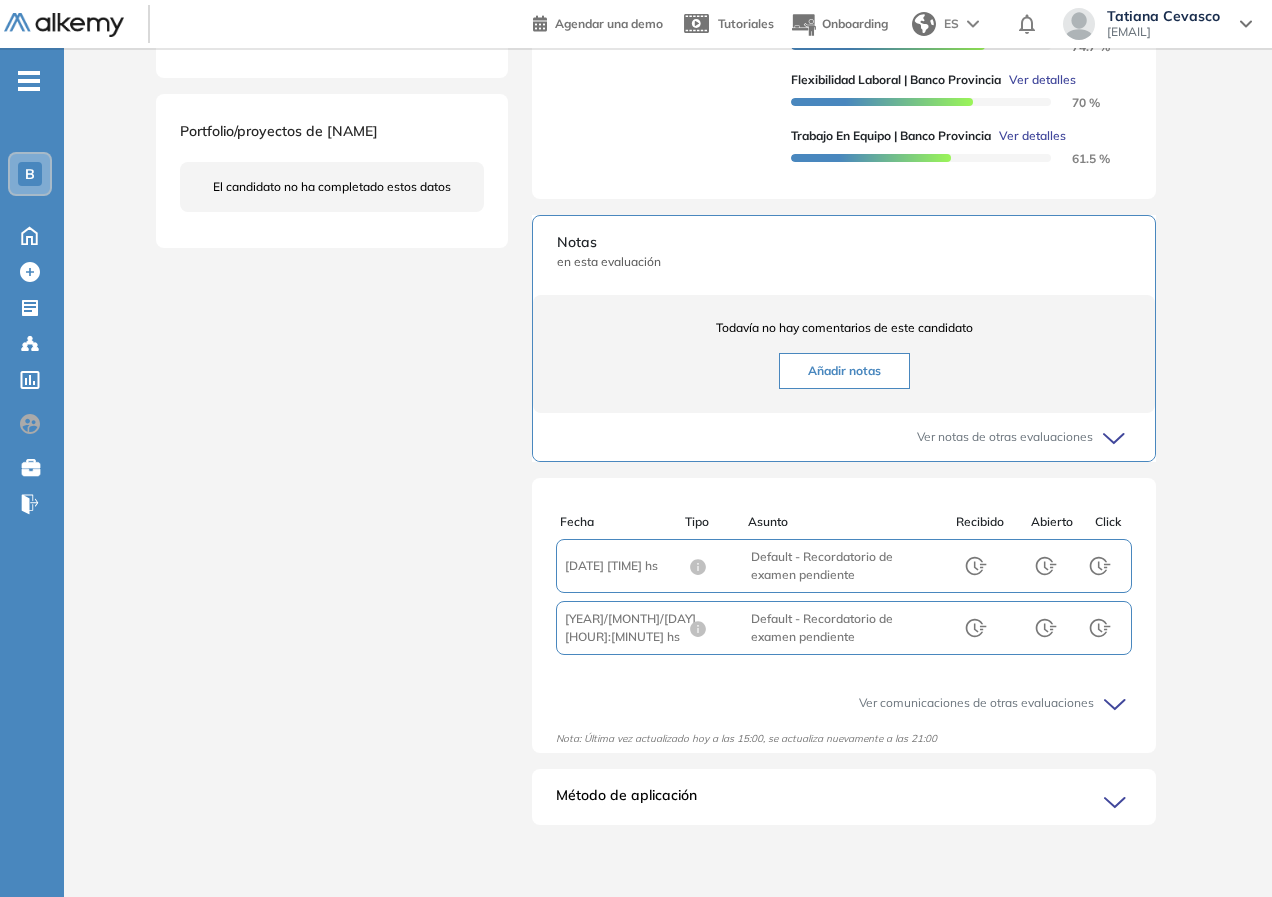 click on "Fecha : [YEAR]/[MONTH]/[DAY] [HOUR]:[MINUTE] hs Asunto : Default - Recordatorio de examen pendiente Recibido Abierto Click" at bounding box center (844, 566) 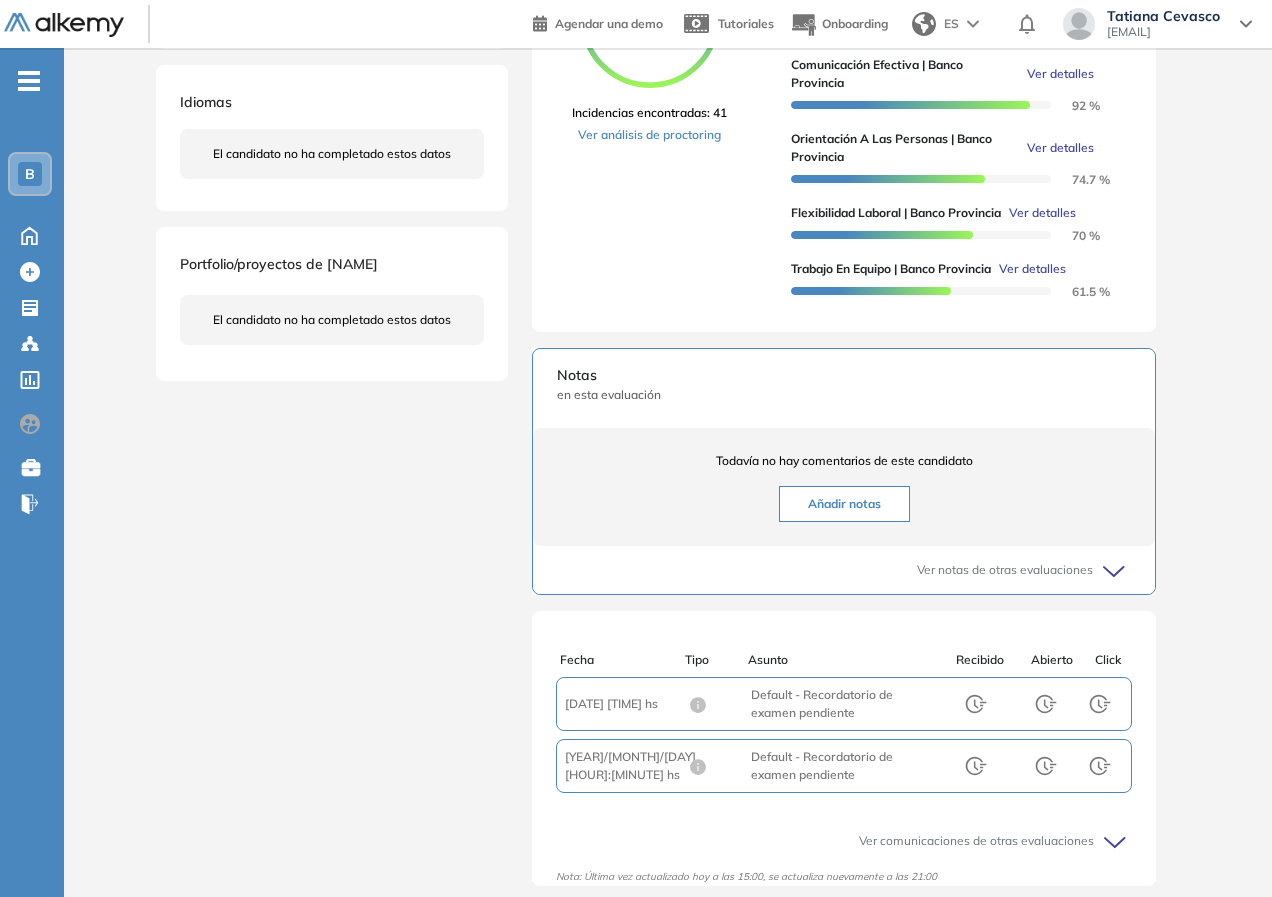 scroll, scrollTop: 653, scrollLeft: 0, axis: vertical 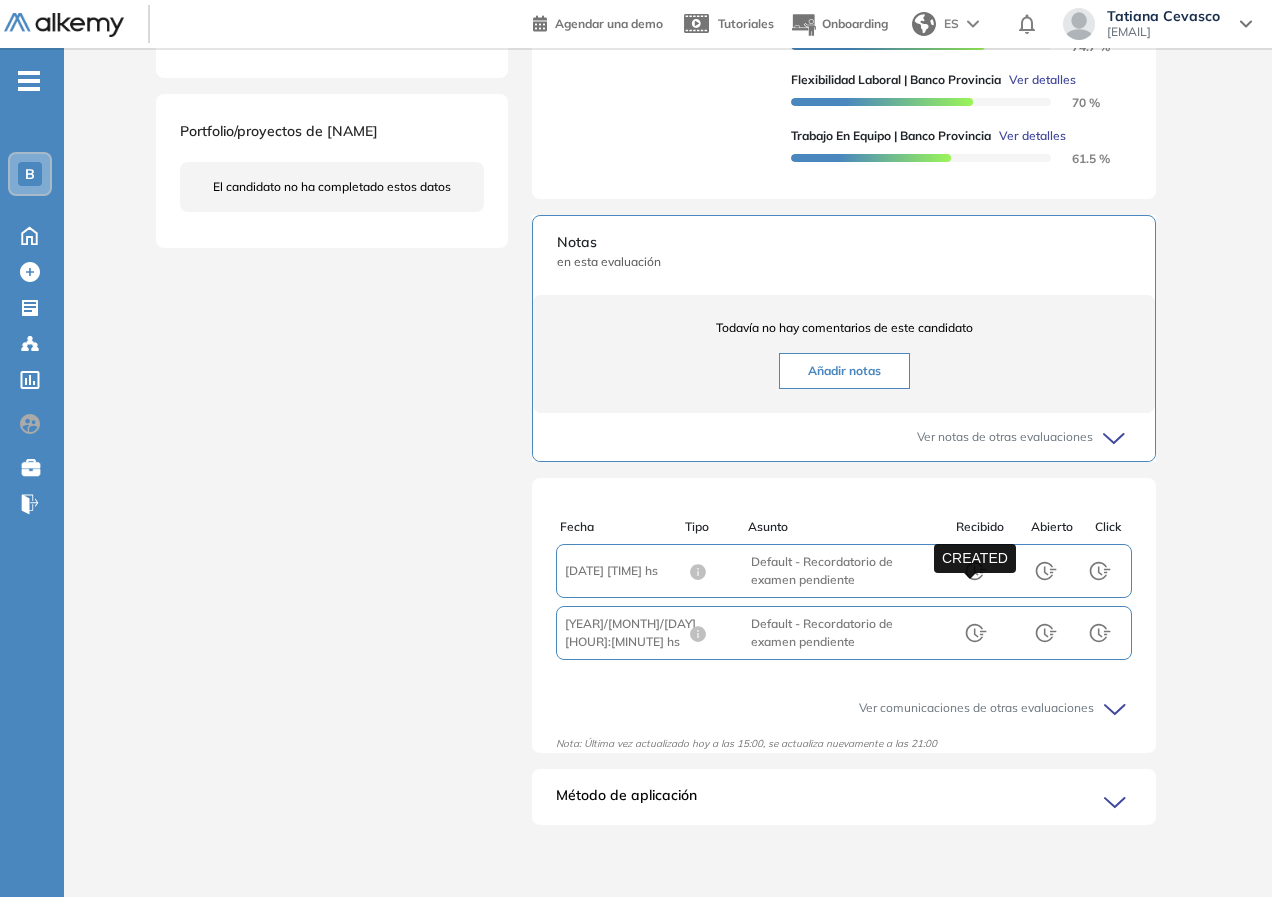 click 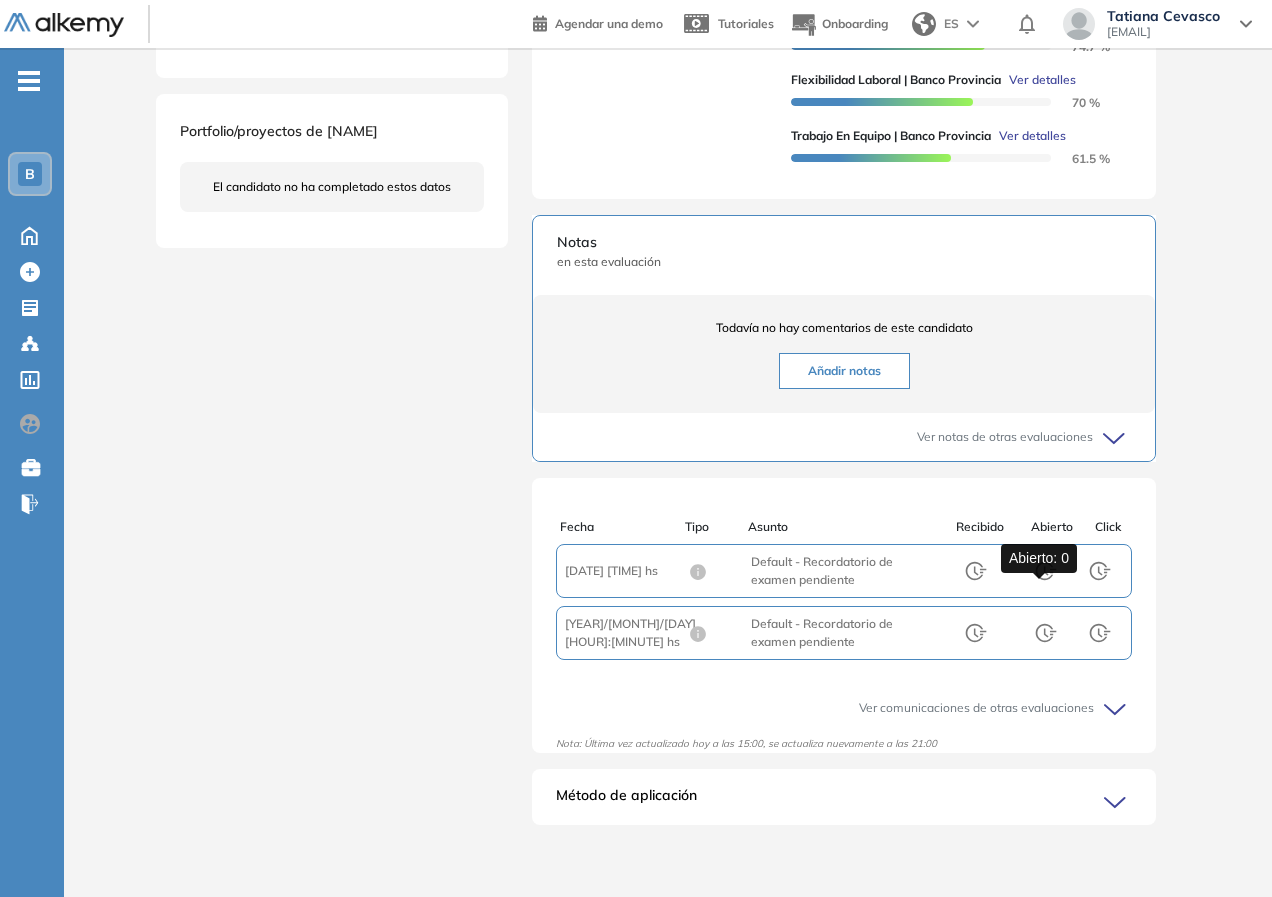 click 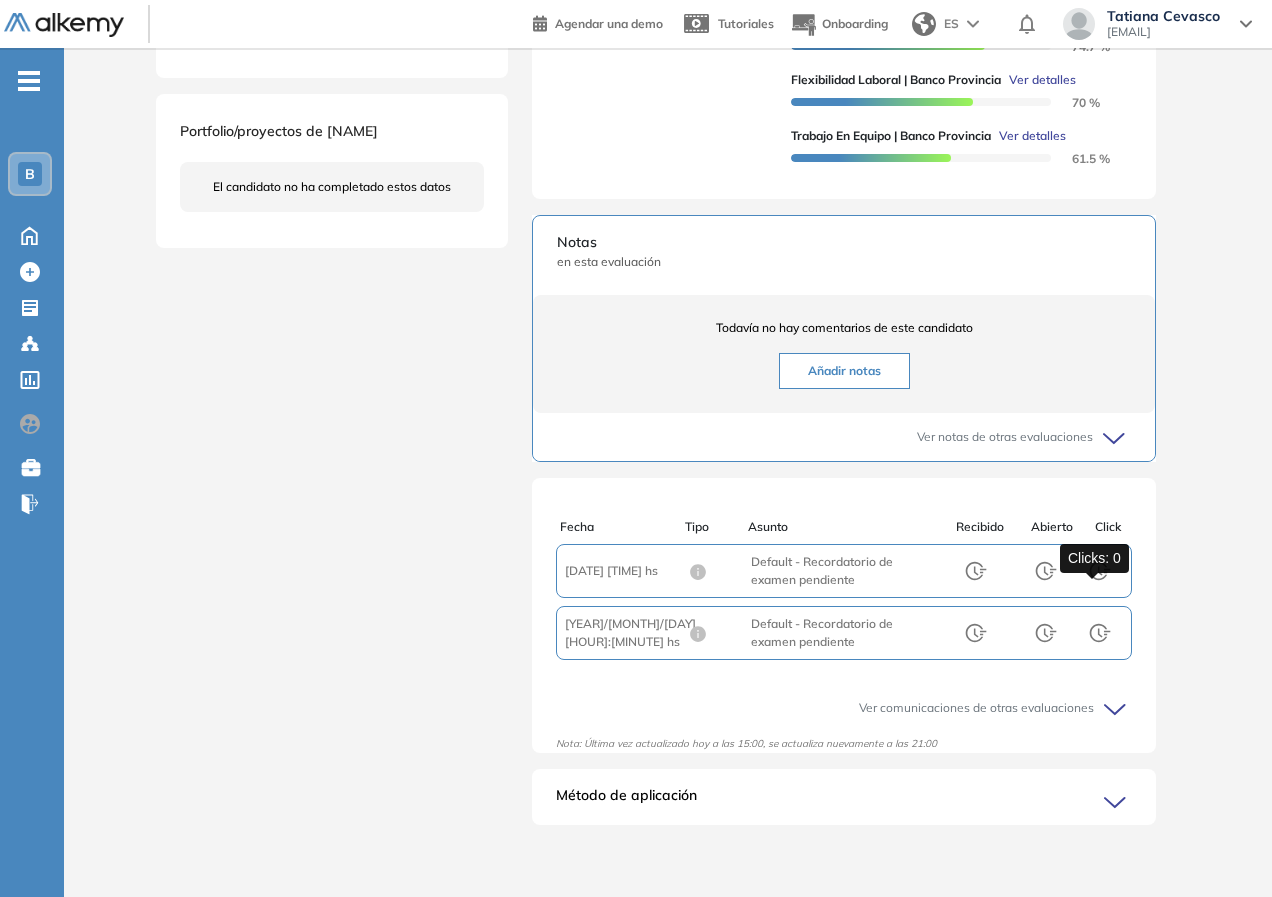 click at bounding box center (1100, 571) 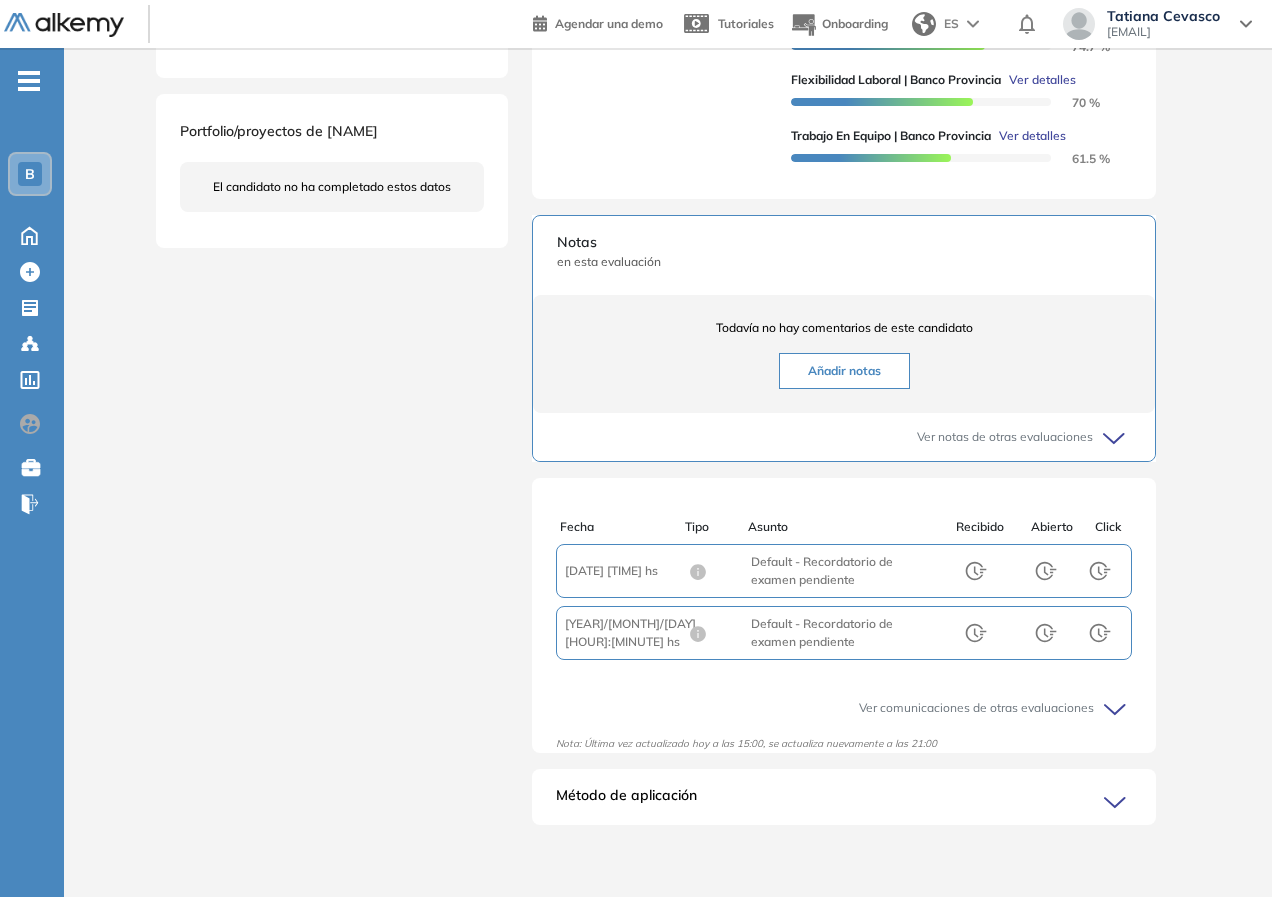 click on "Método de aplicación" at bounding box center [844, 805] 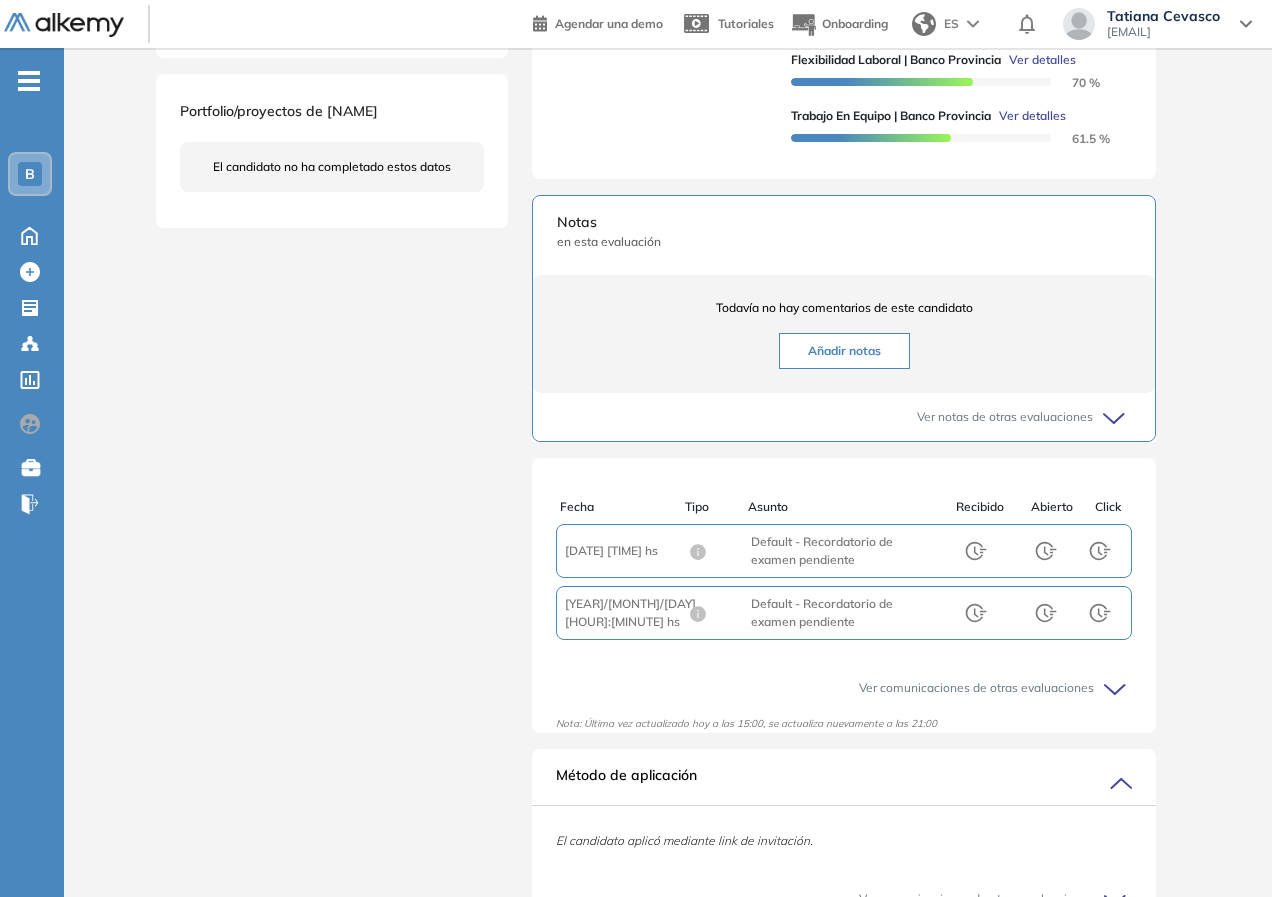 scroll, scrollTop: 771, scrollLeft: 0, axis: vertical 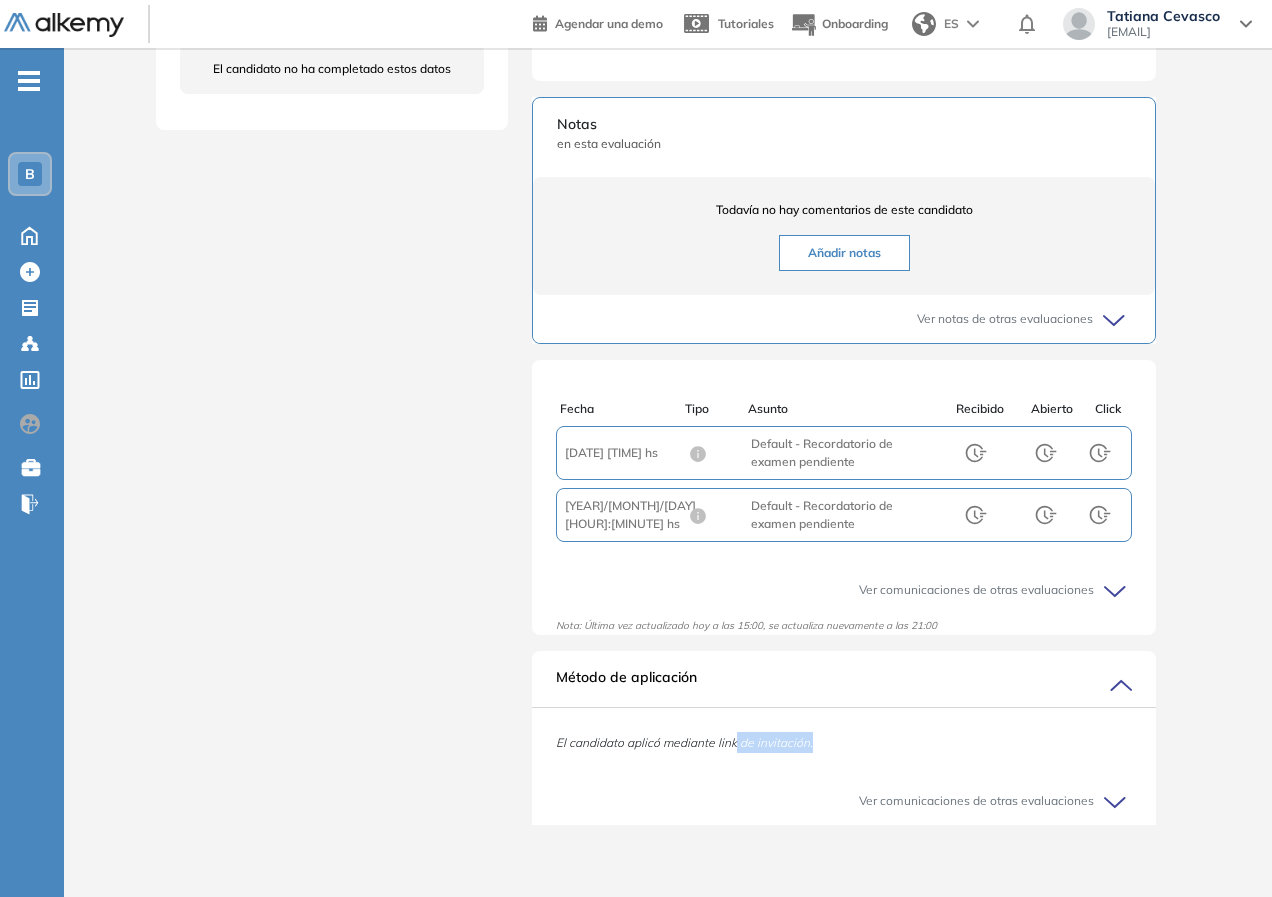 drag, startPoint x: 735, startPoint y: 755, endPoint x: 826, endPoint y: 747, distance: 91.350975 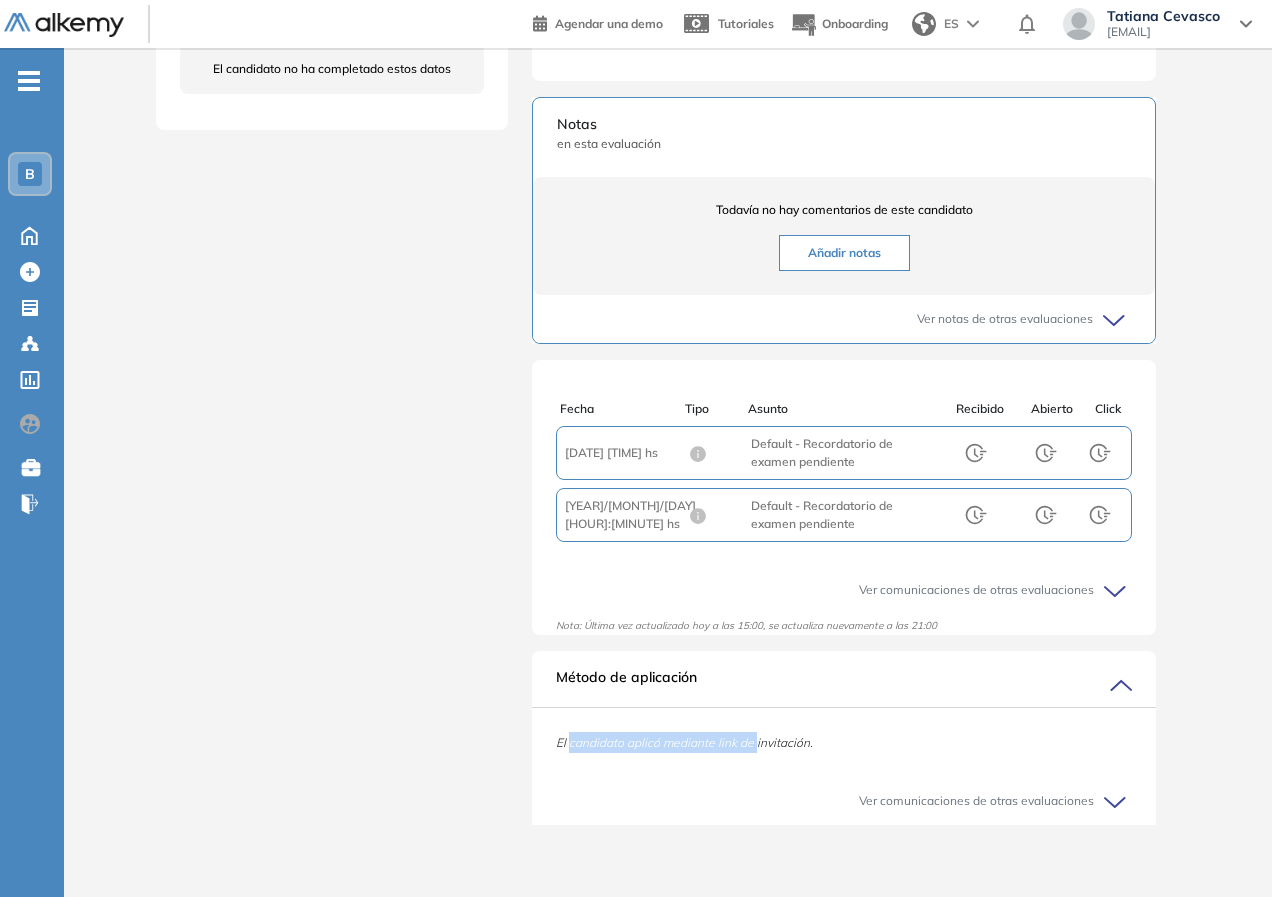 drag, startPoint x: 568, startPoint y: 738, endPoint x: 777, endPoint y: 718, distance: 209.95476 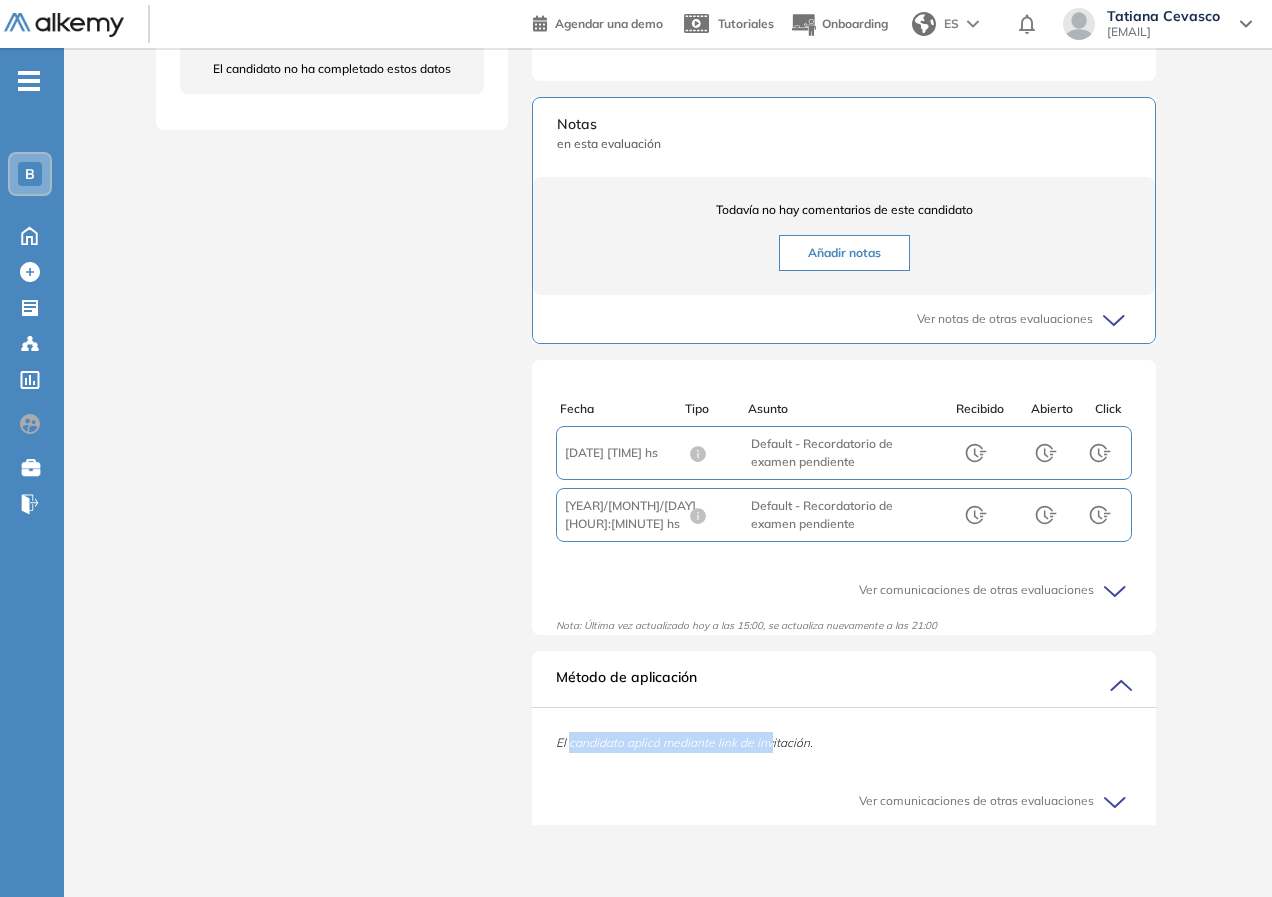 scroll, scrollTop: 271, scrollLeft: 0, axis: vertical 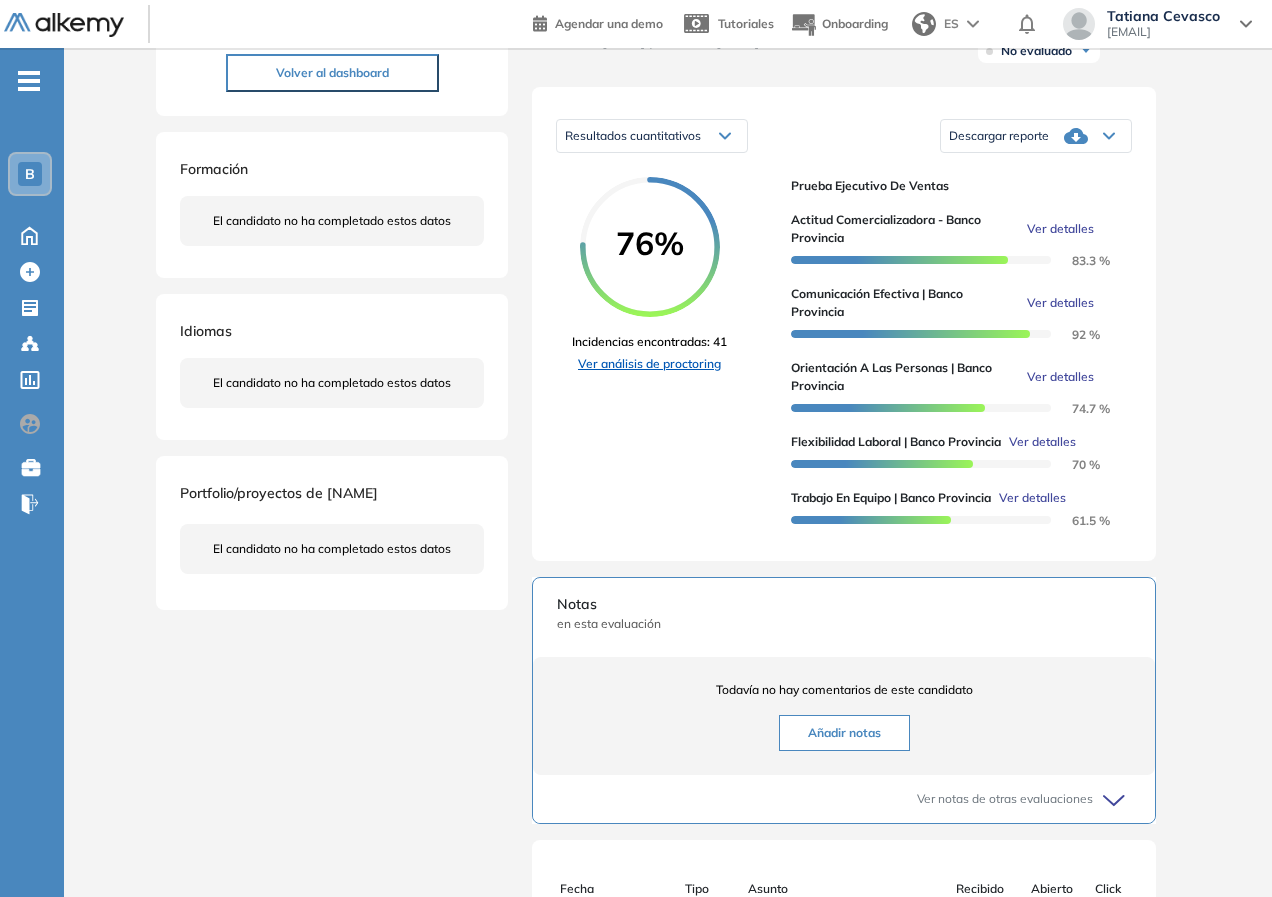 click on "Ver análisis de proctoring" at bounding box center [649, 364] 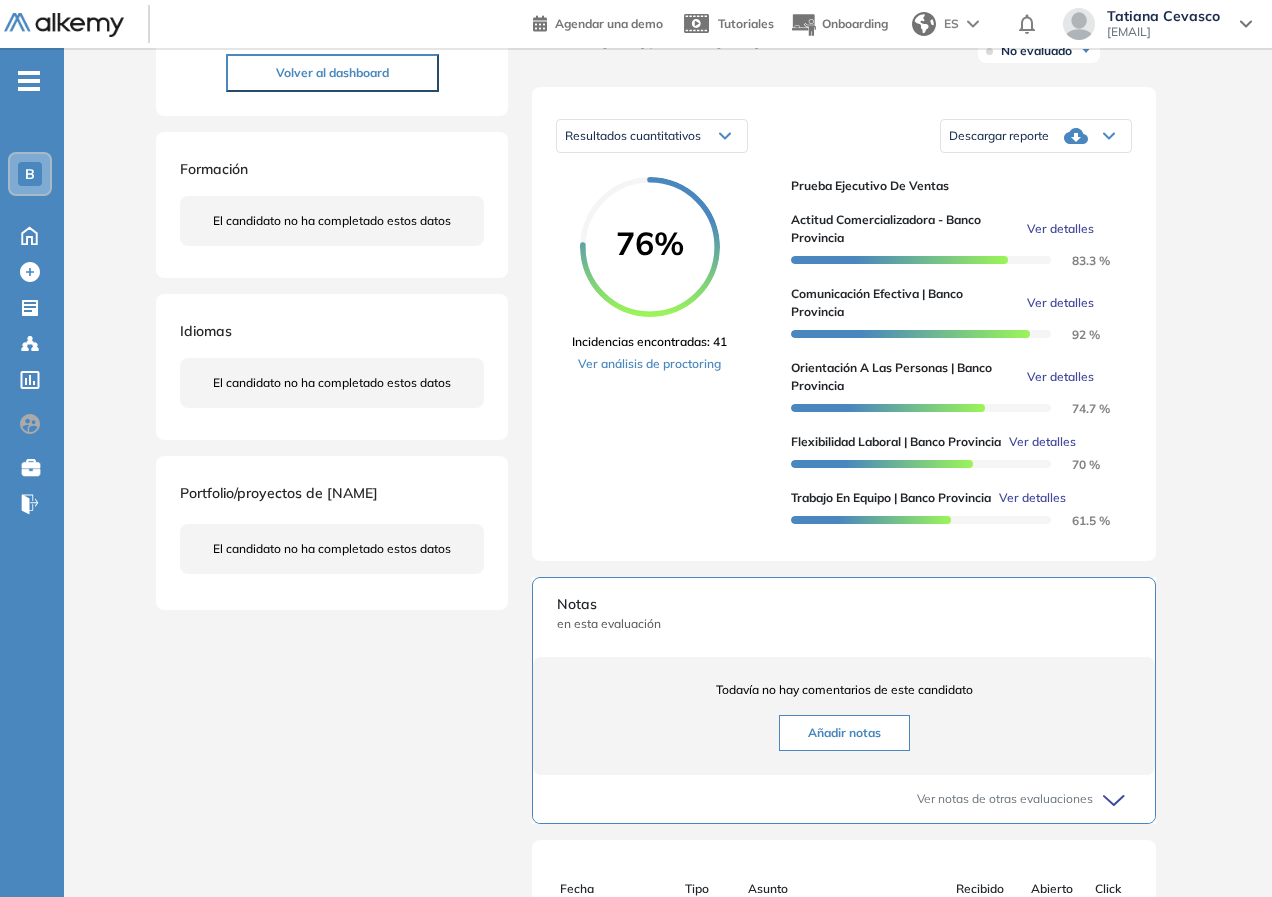 scroll, scrollTop: 0, scrollLeft: 0, axis: both 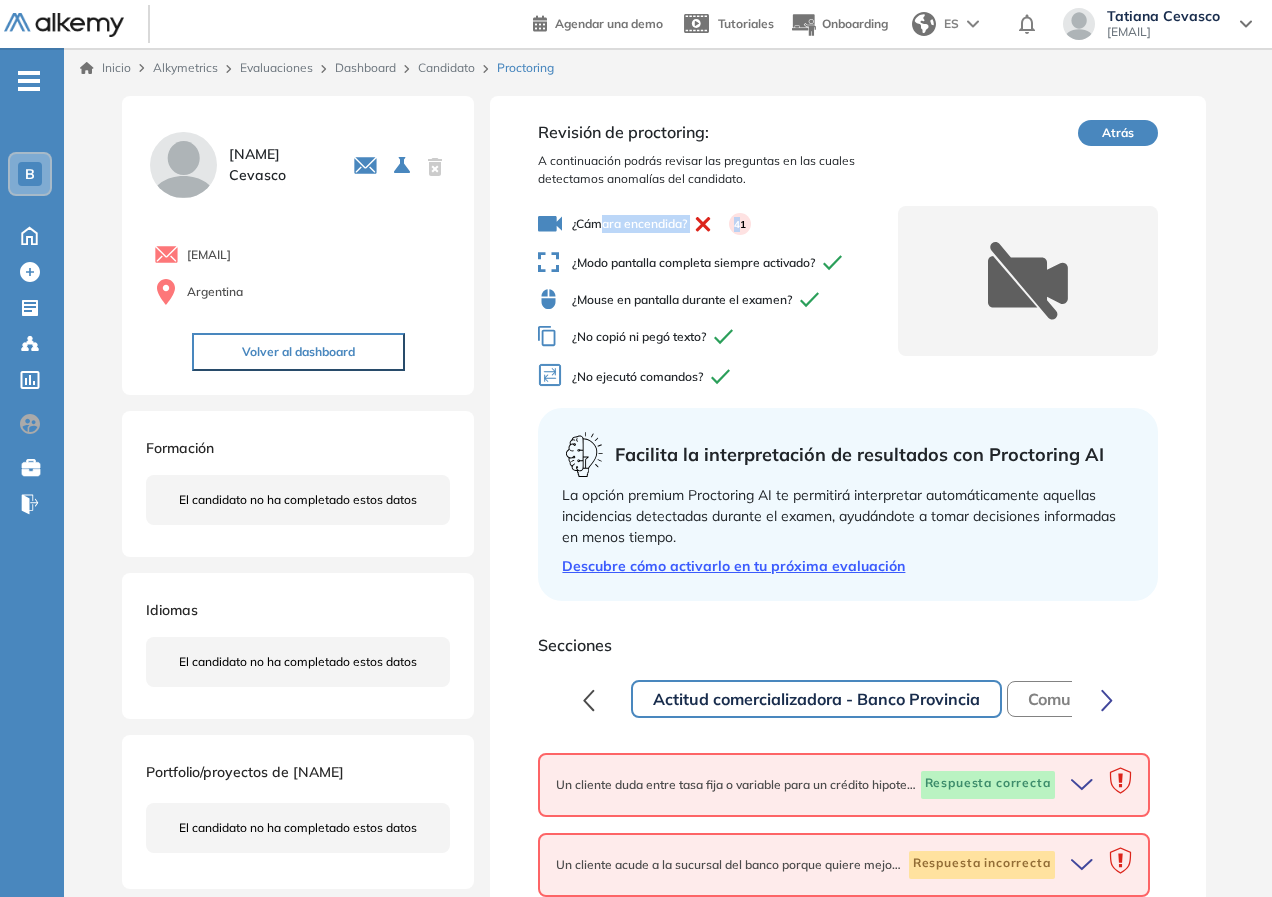drag, startPoint x: 616, startPoint y: 222, endPoint x: 742, endPoint y: 233, distance: 126.47925 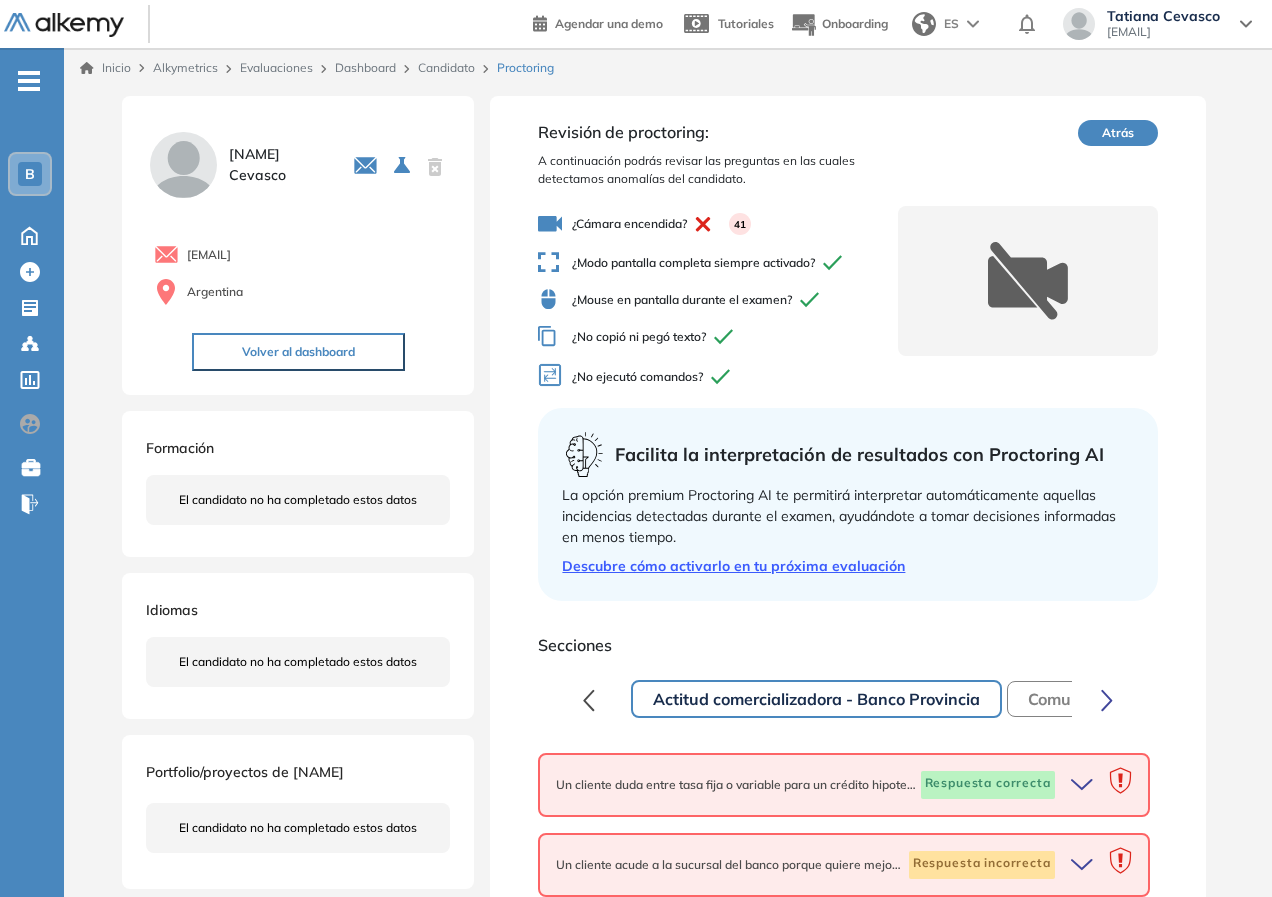 drag, startPoint x: 733, startPoint y: 250, endPoint x: 635, endPoint y: 265, distance: 99.14131 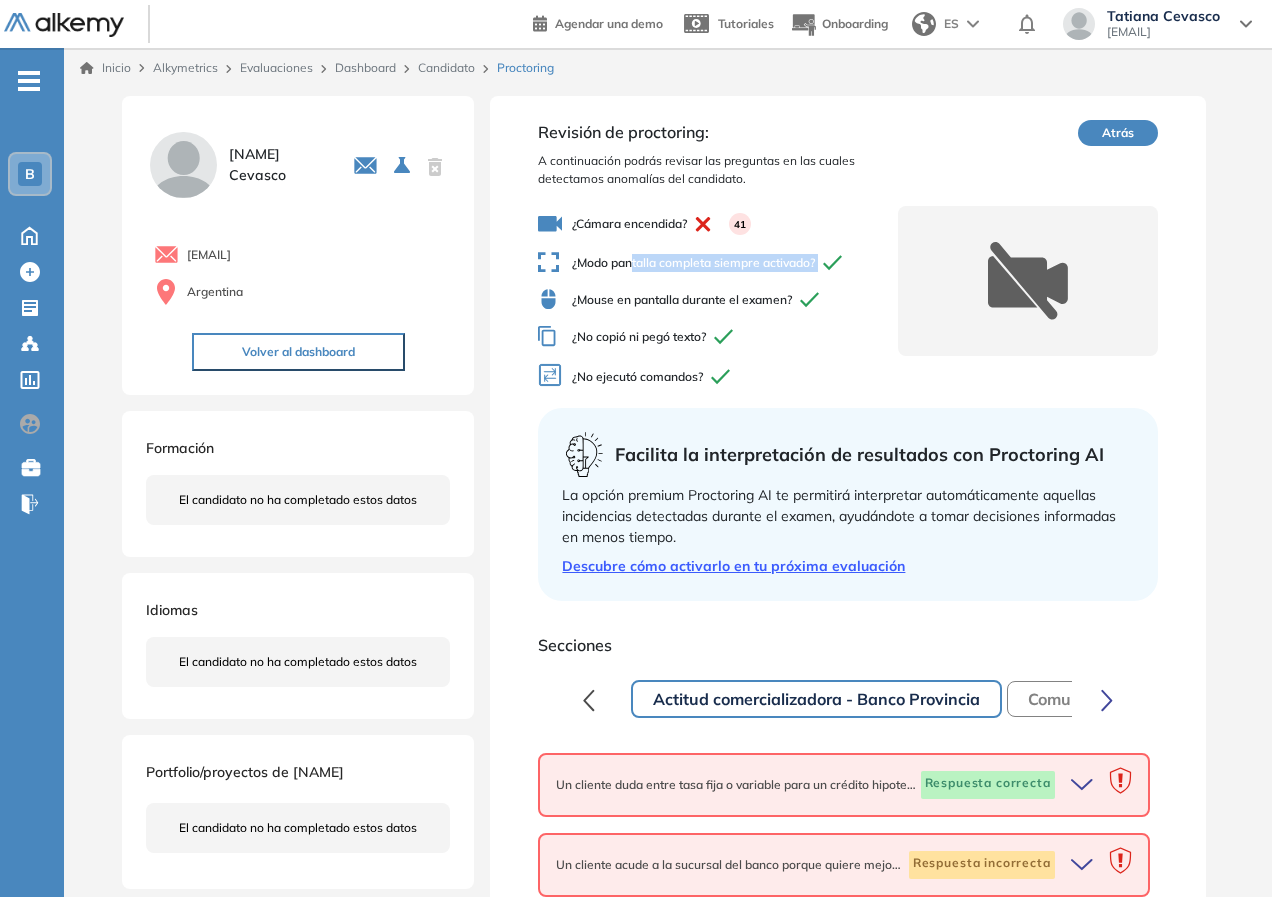 drag, startPoint x: 634, startPoint y: 265, endPoint x: 852, endPoint y: 292, distance: 219.66565 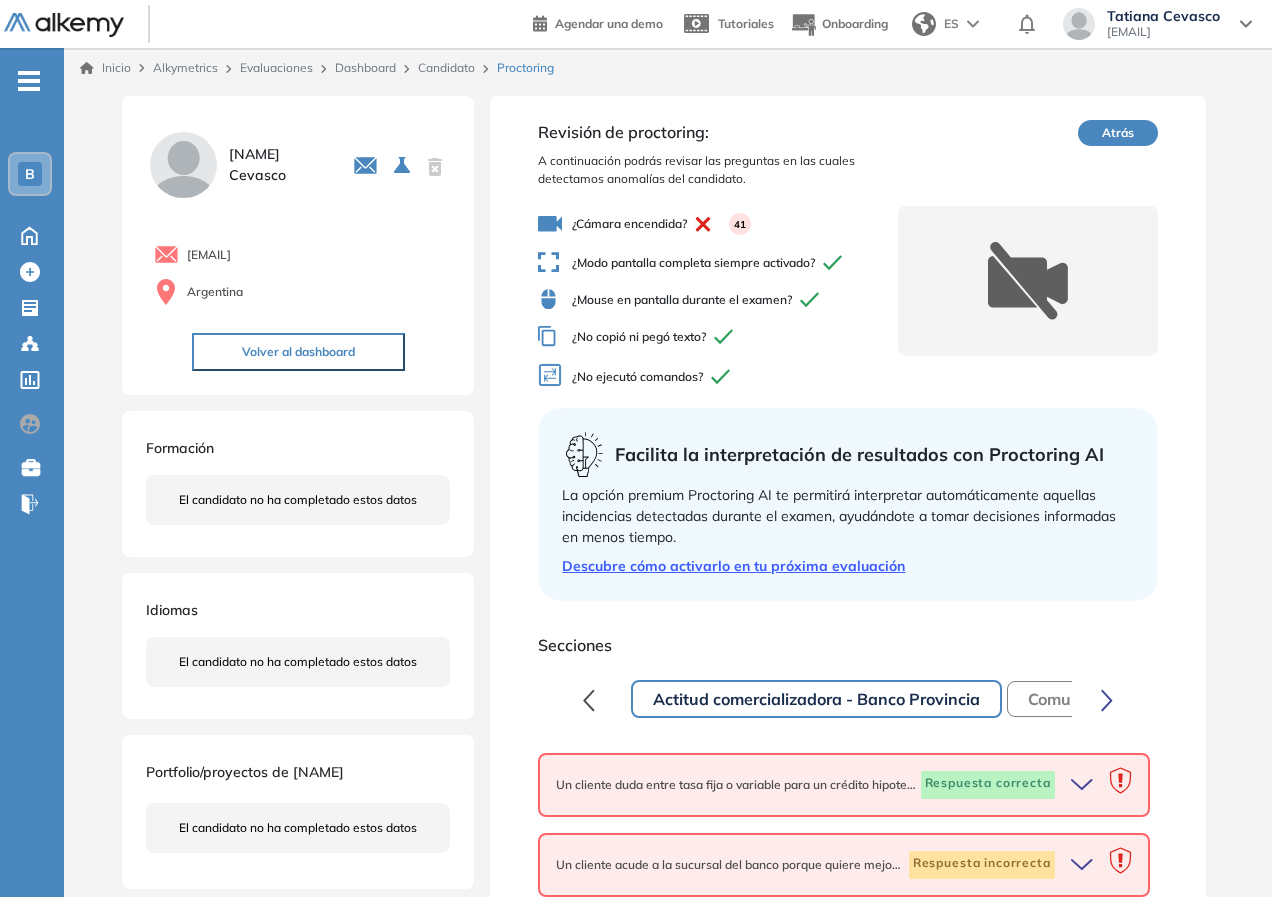 drag, startPoint x: 846, startPoint y: 296, endPoint x: 803, endPoint y: 296, distance: 43 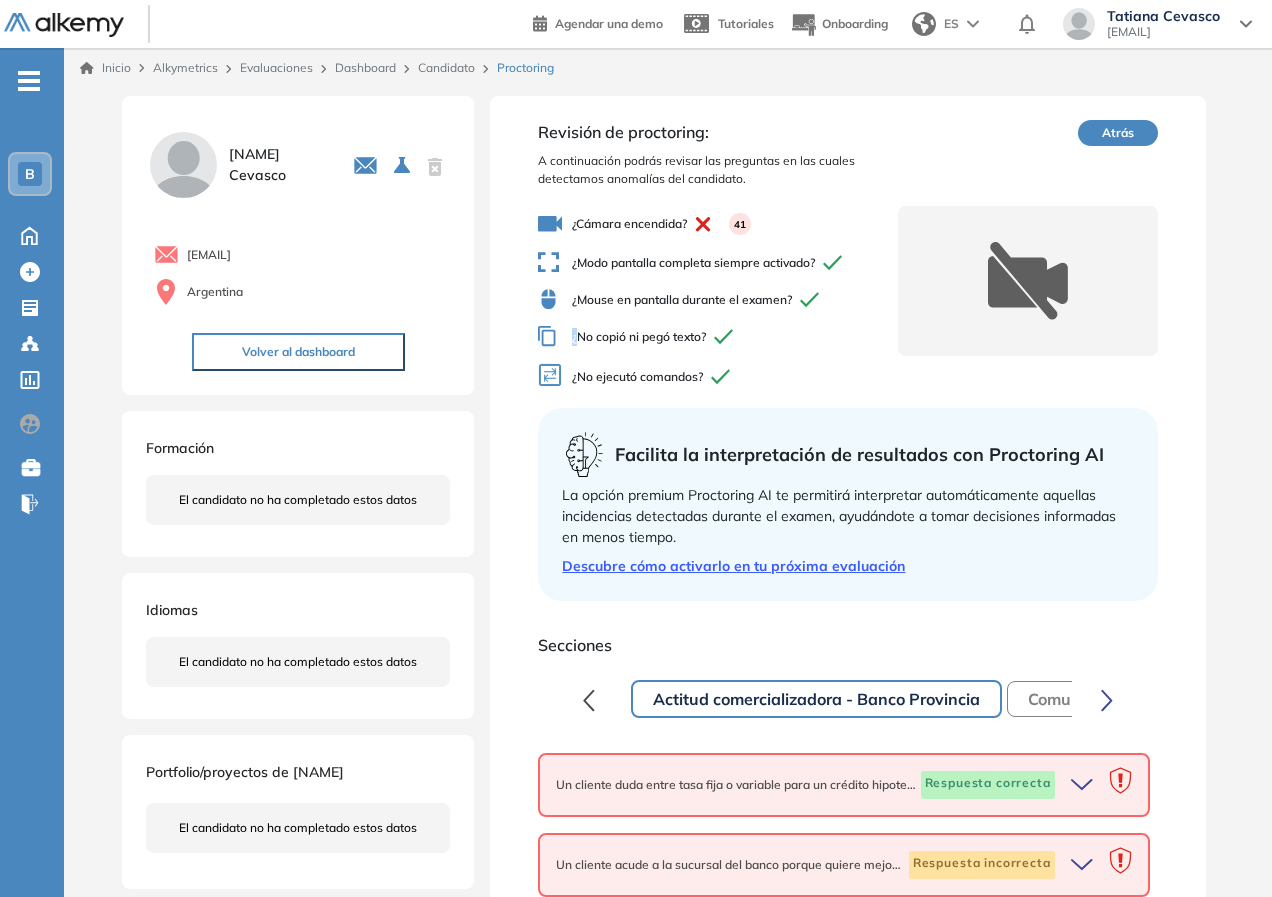 click 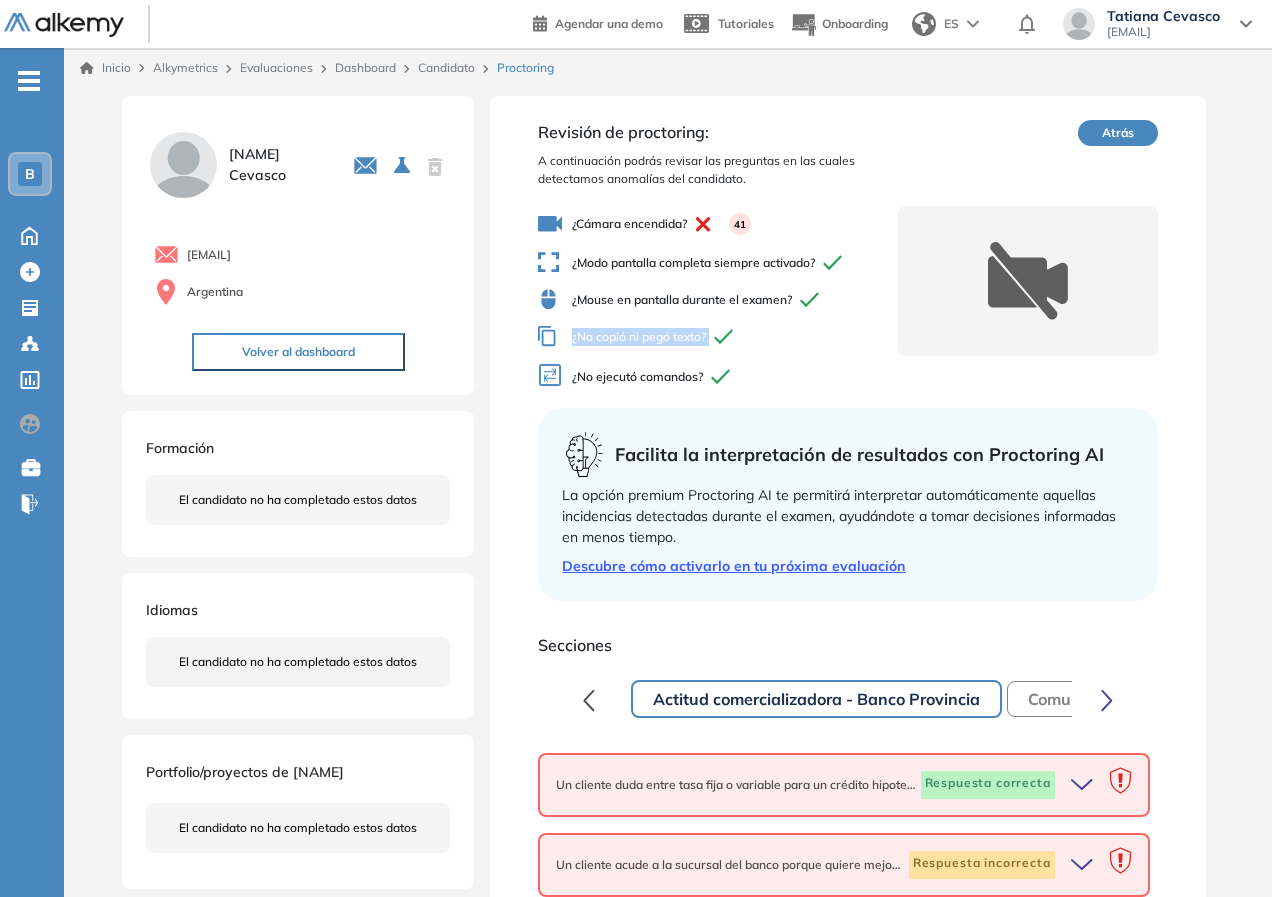 click 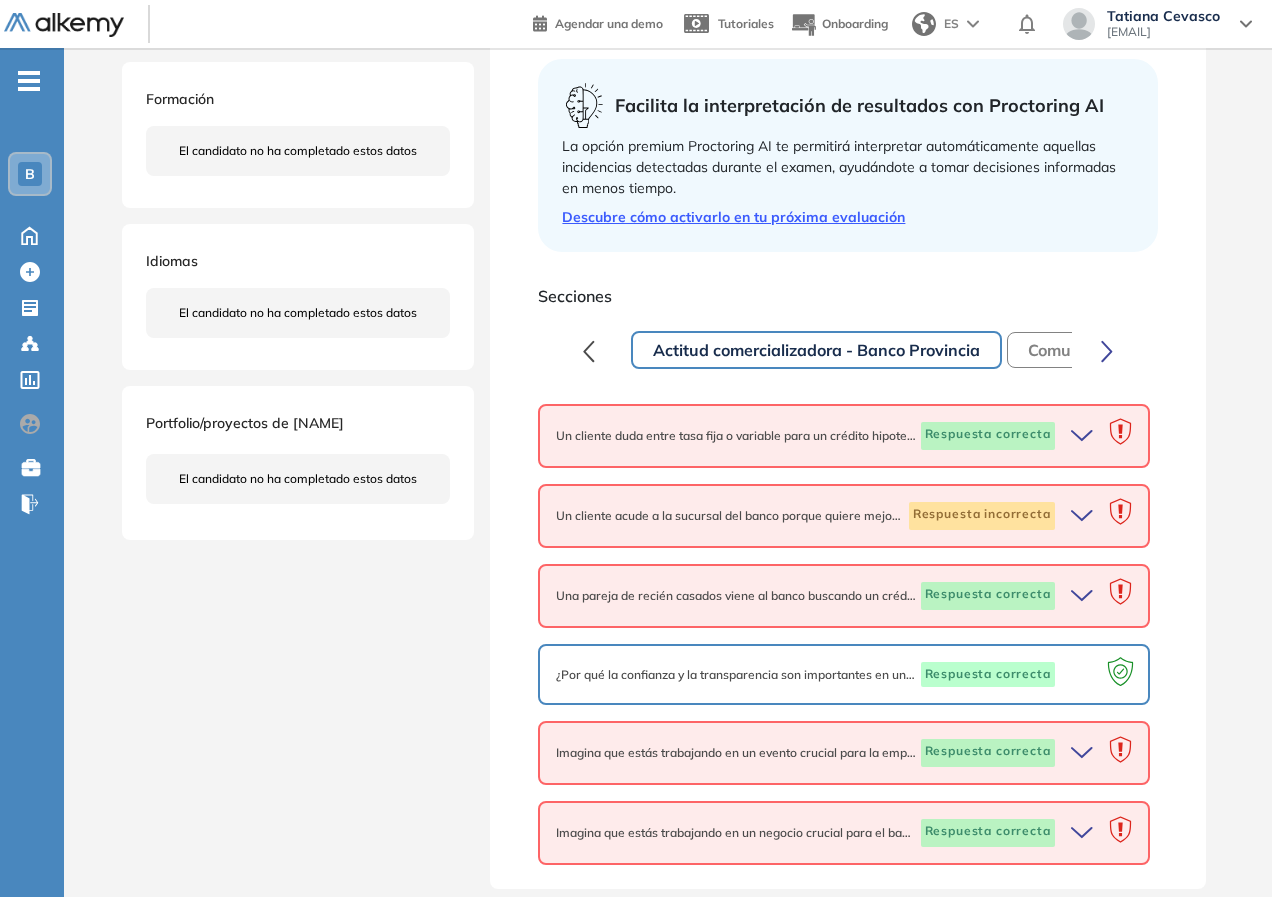 click at bounding box center (1082, 516) 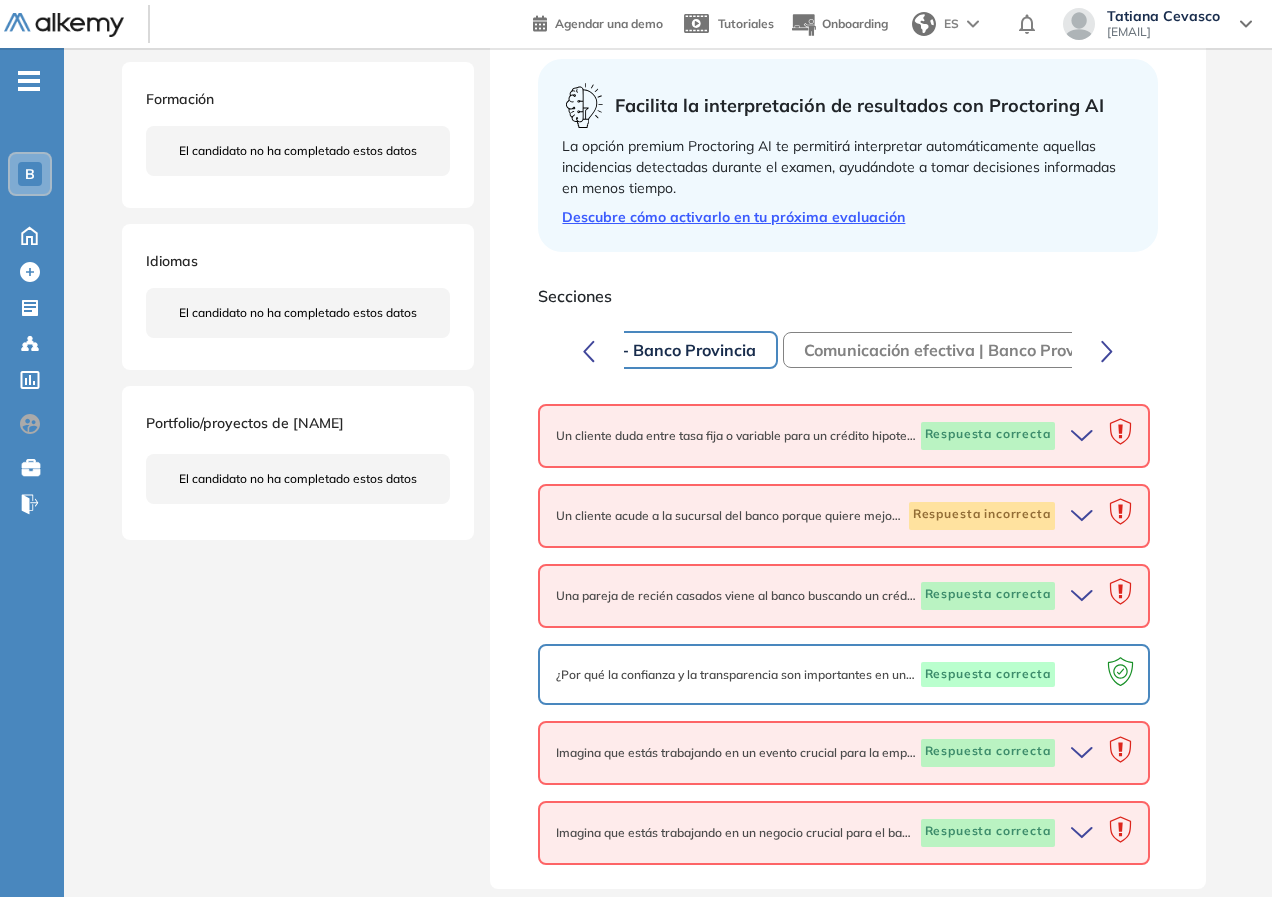 click 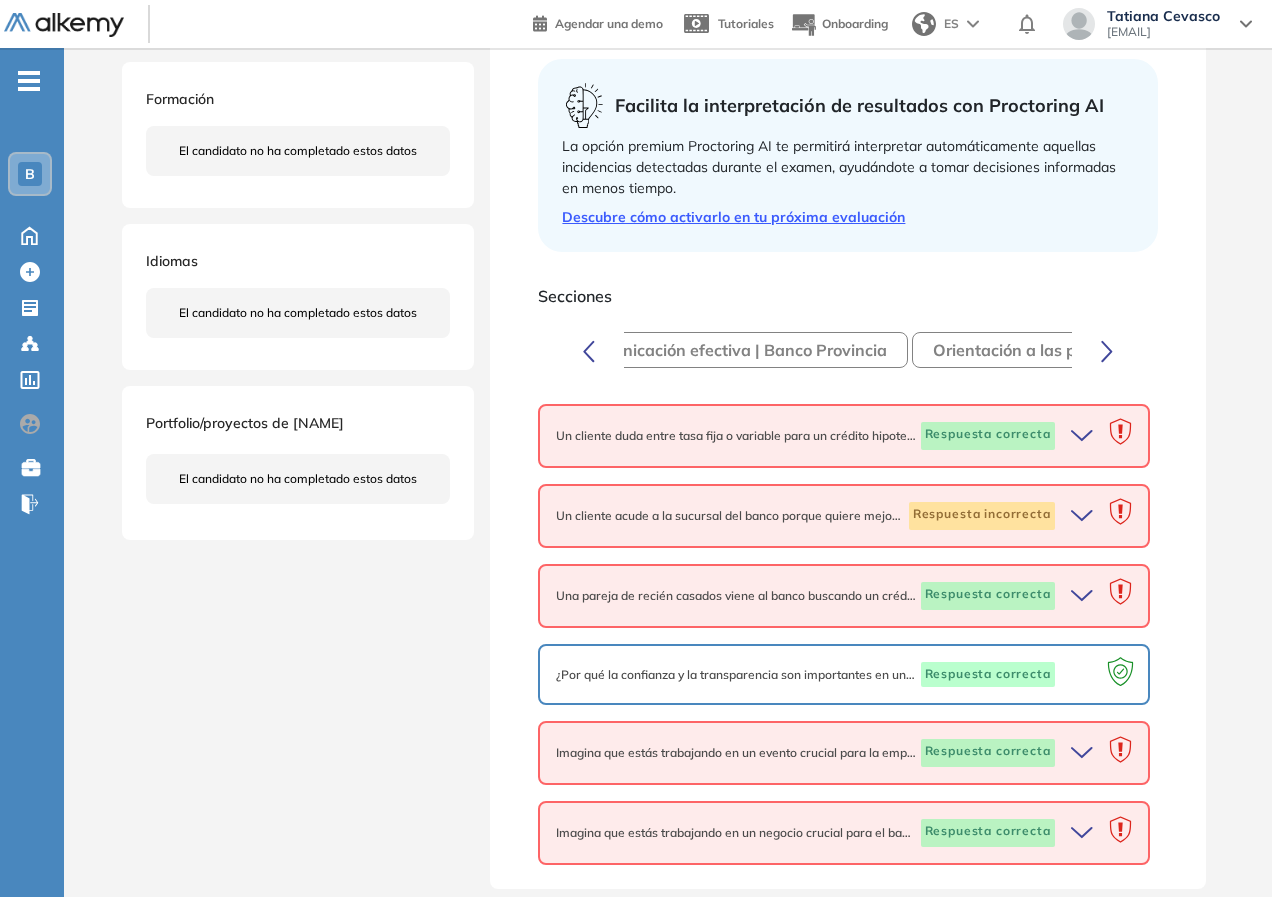 click 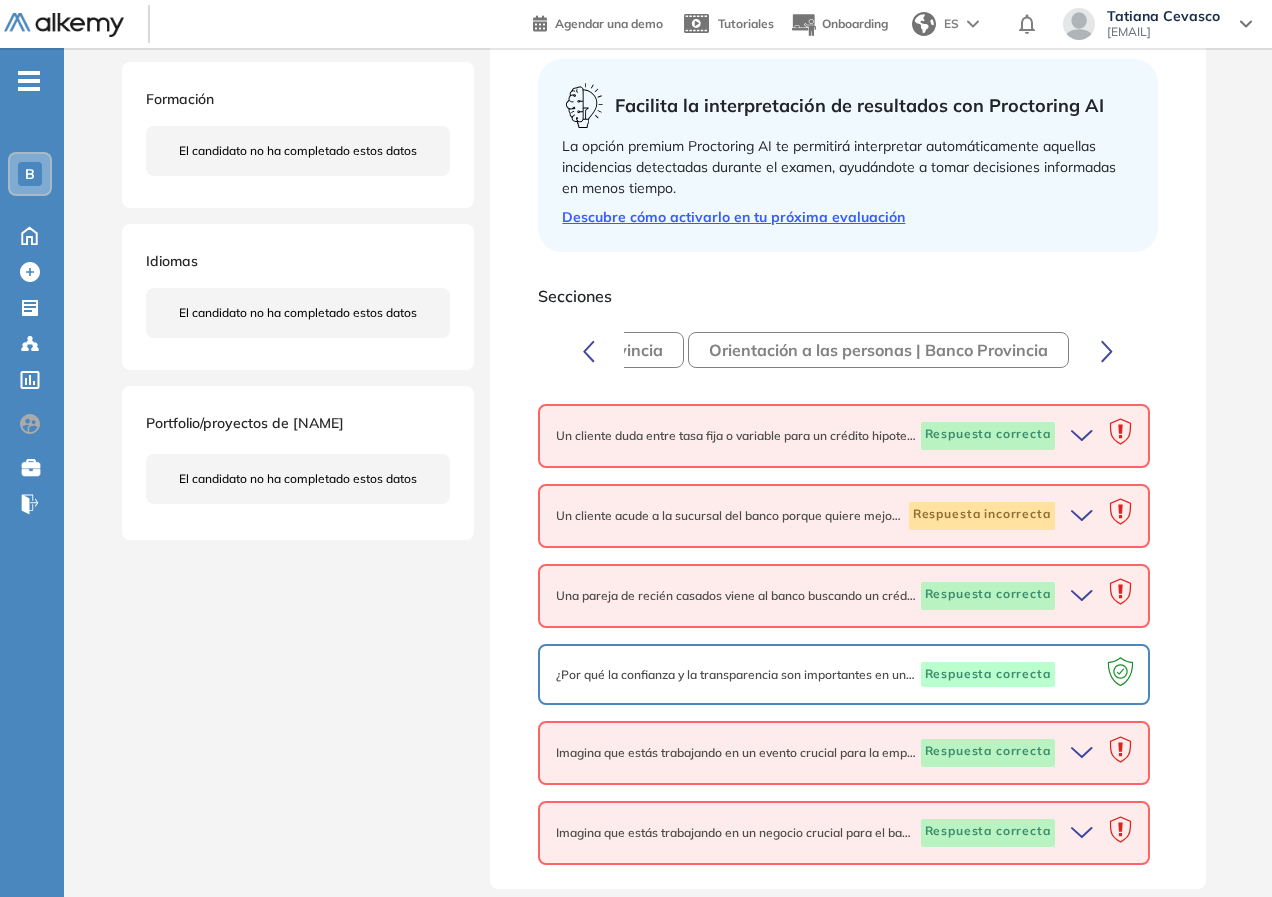 click on "Orientación a las personas | Banco Provincia" at bounding box center (878, 350) 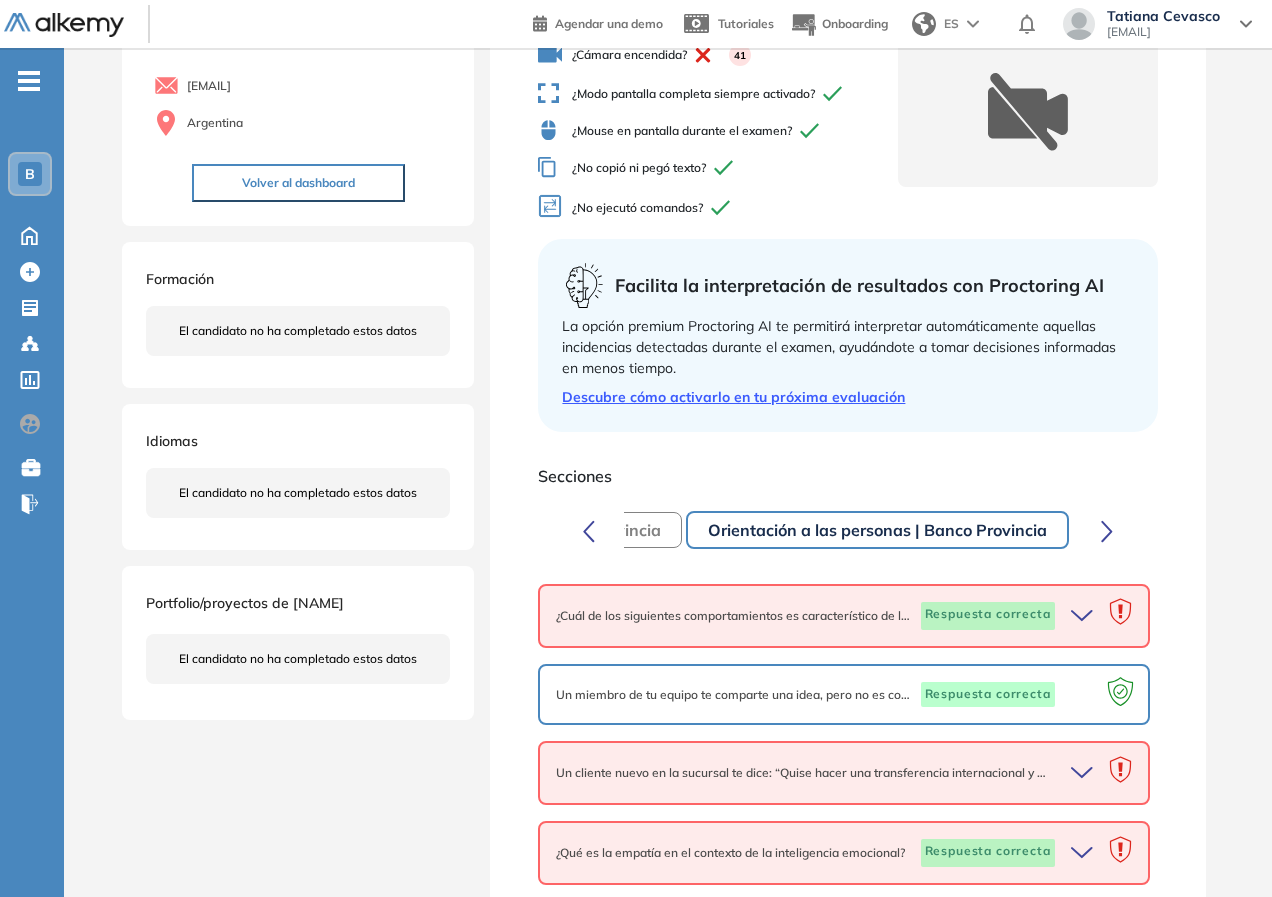 scroll, scrollTop: 0, scrollLeft: 0, axis: both 